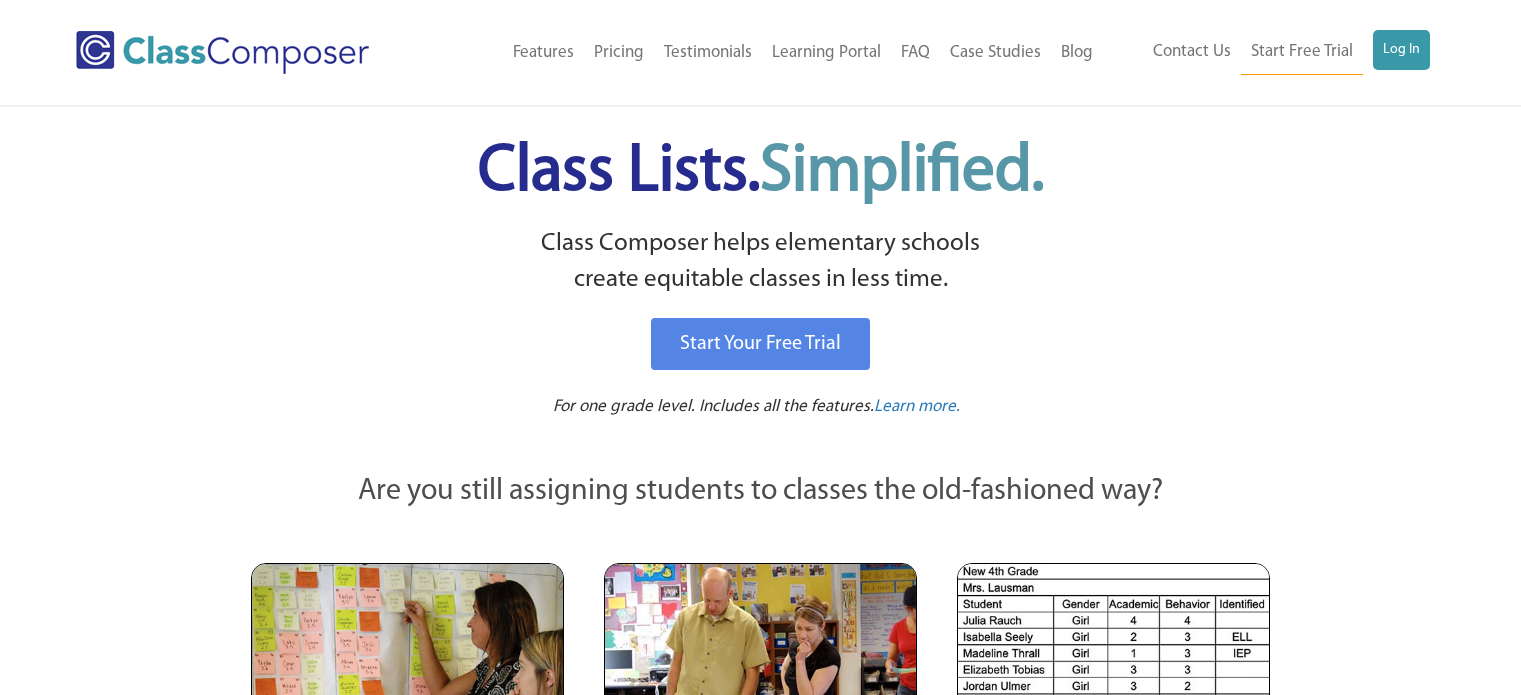 scroll, scrollTop: 0, scrollLeft: 0, axis: both 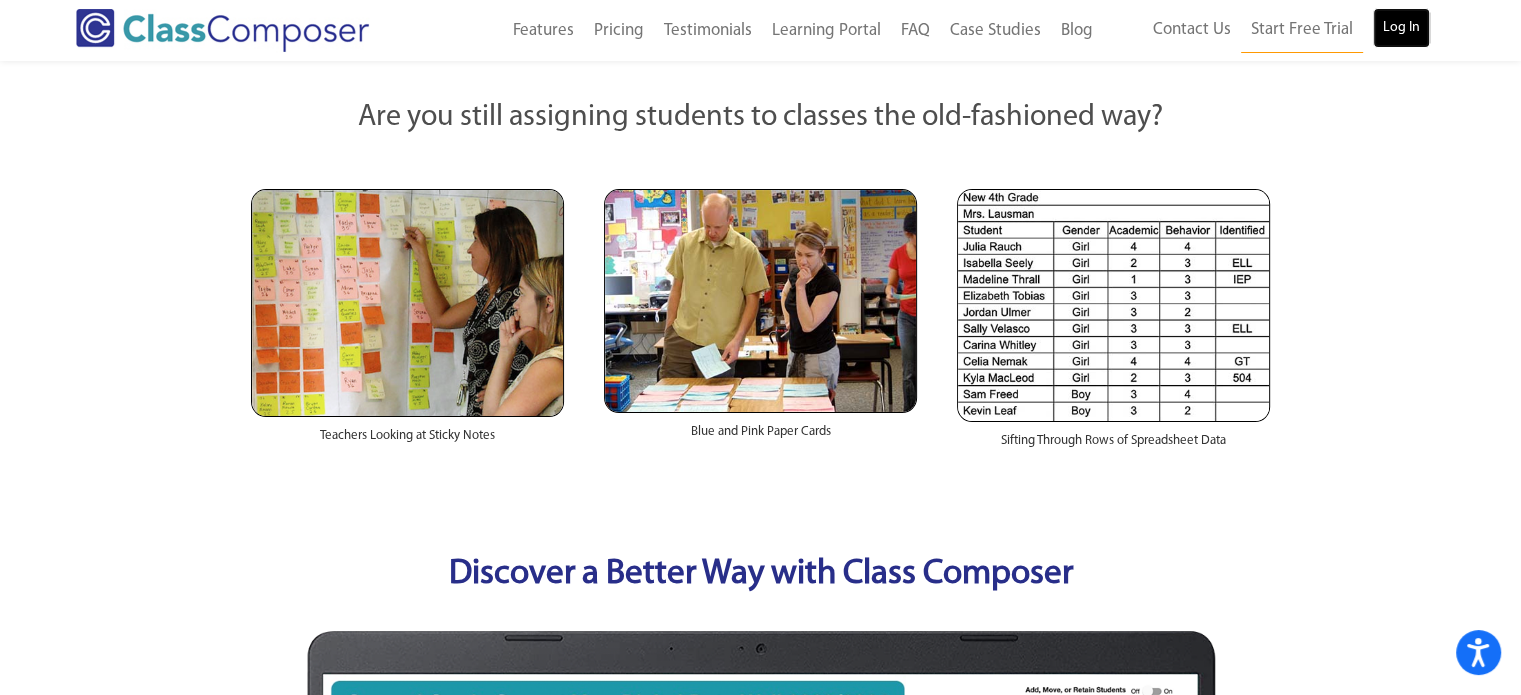 click on "Log In" at bounding box center [1401, 28] 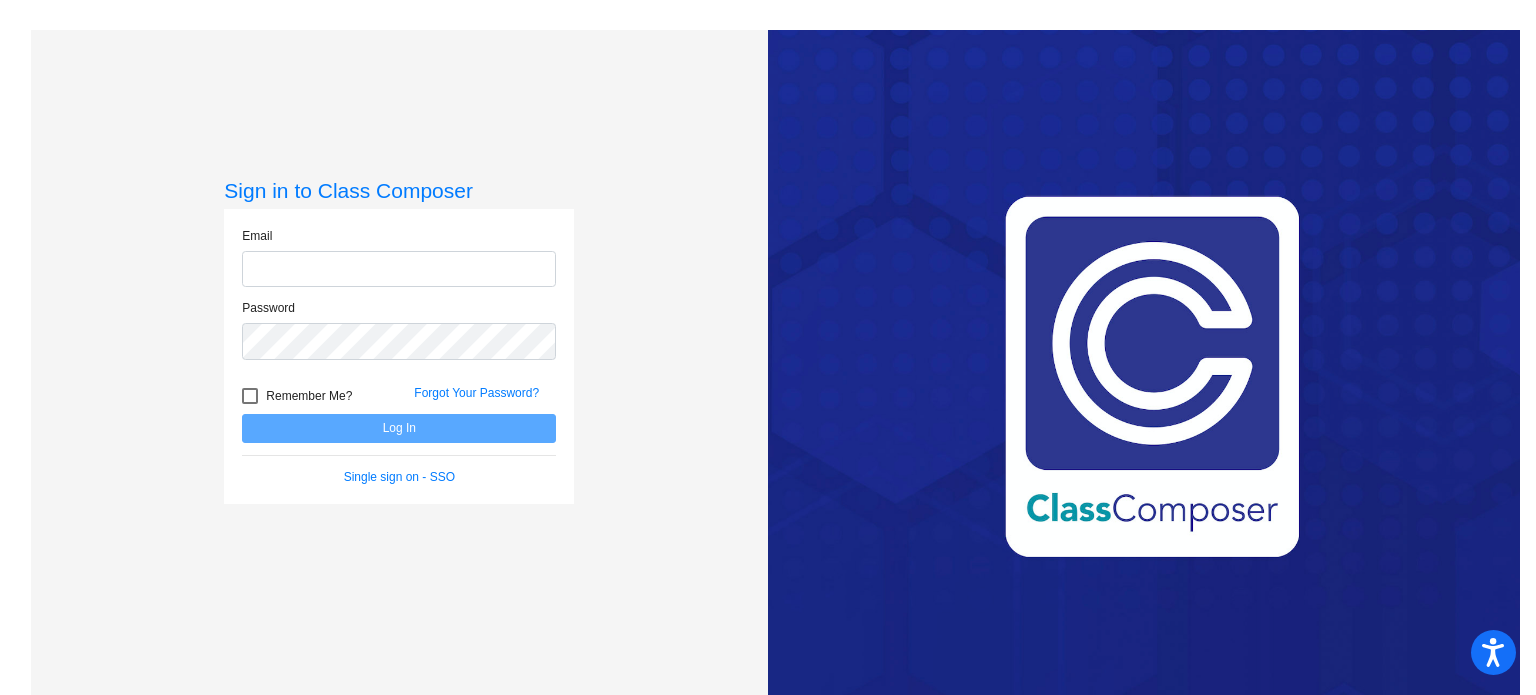 scroll, scrollTop: 0, scrollLeft: 0, axis: both 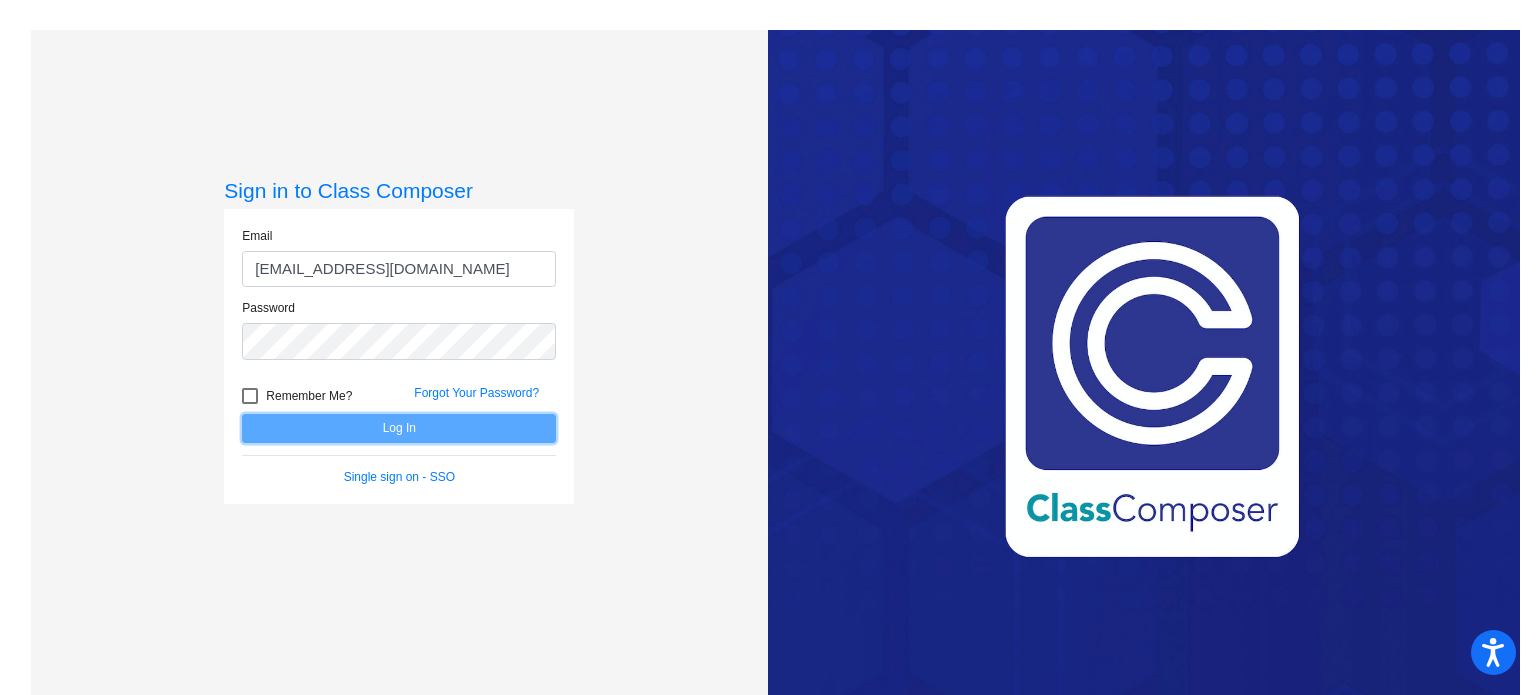 click on "Log In" 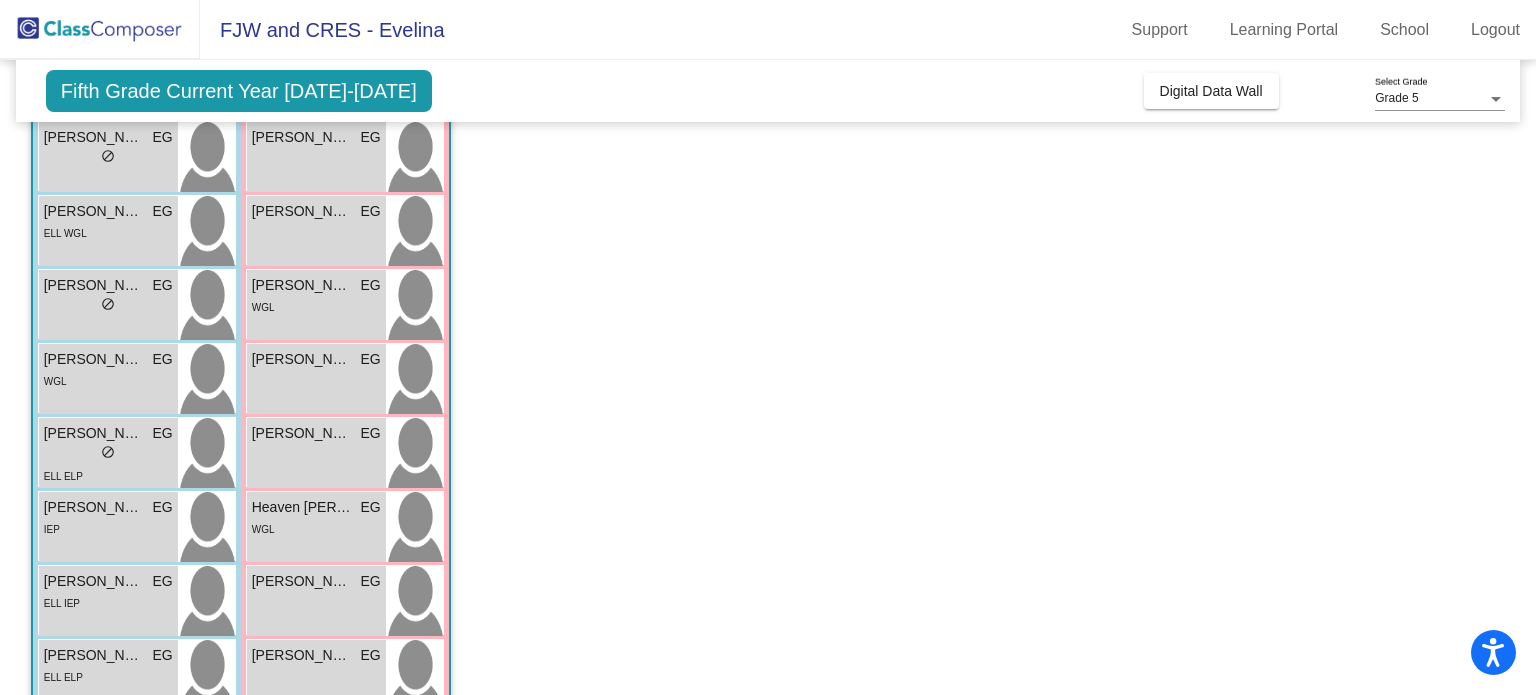 scroll, scrollTop: 212, scrollLeft: 0, axis: vertical 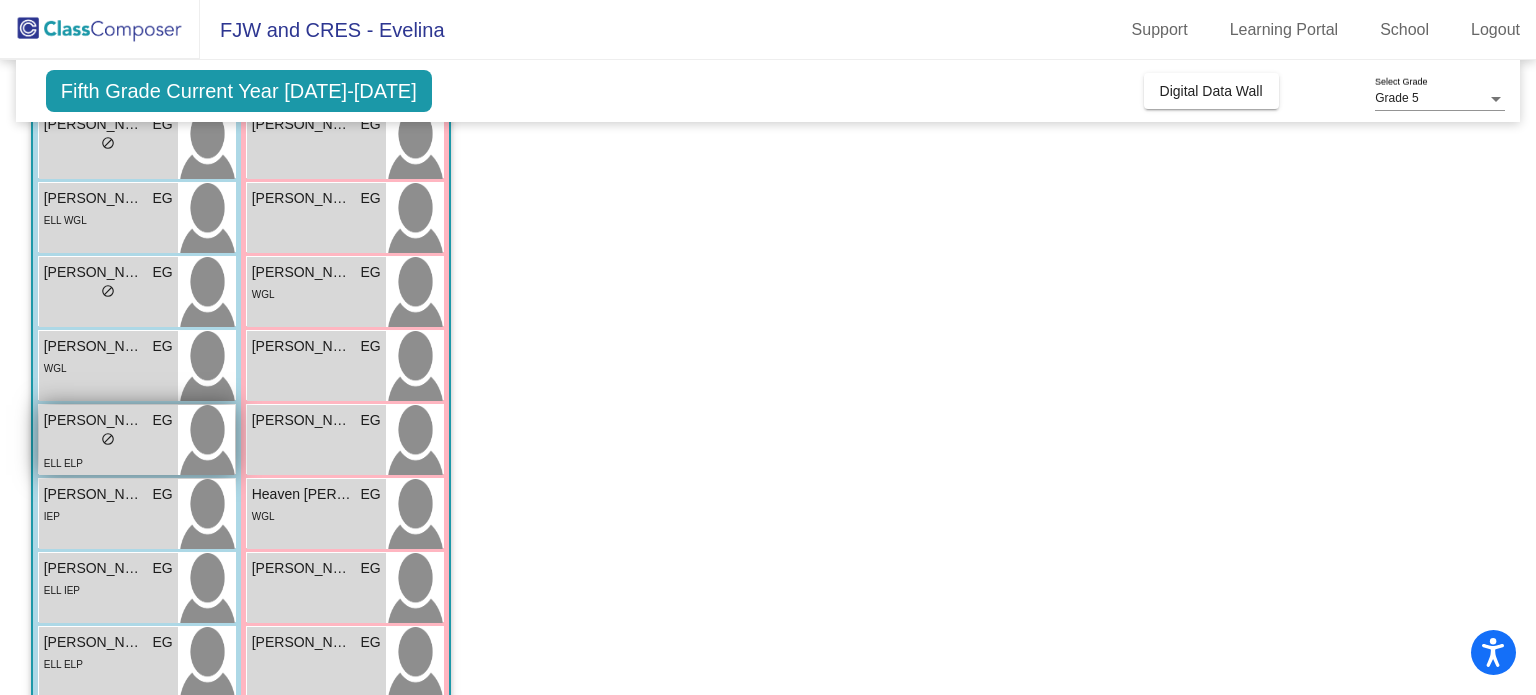 click on "lock do_not_disturb_alt" at bounding box center (108, 441) 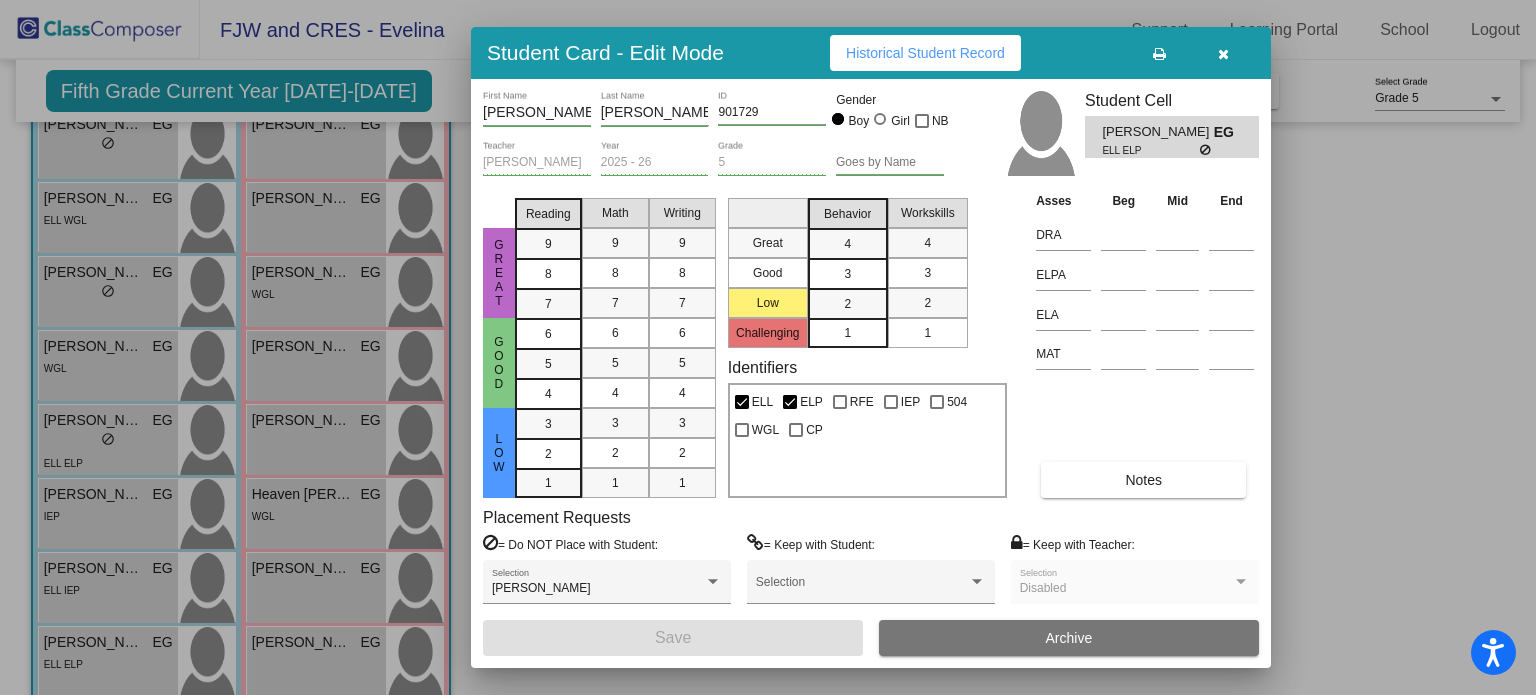 click on "Placement Requests  = Do NOT Place with Student: Isabela Rodriguez Selection  = Keep with Student:   Selection  = Keep with Teacher: Disabled Selection" at bounding box center (871, 564) 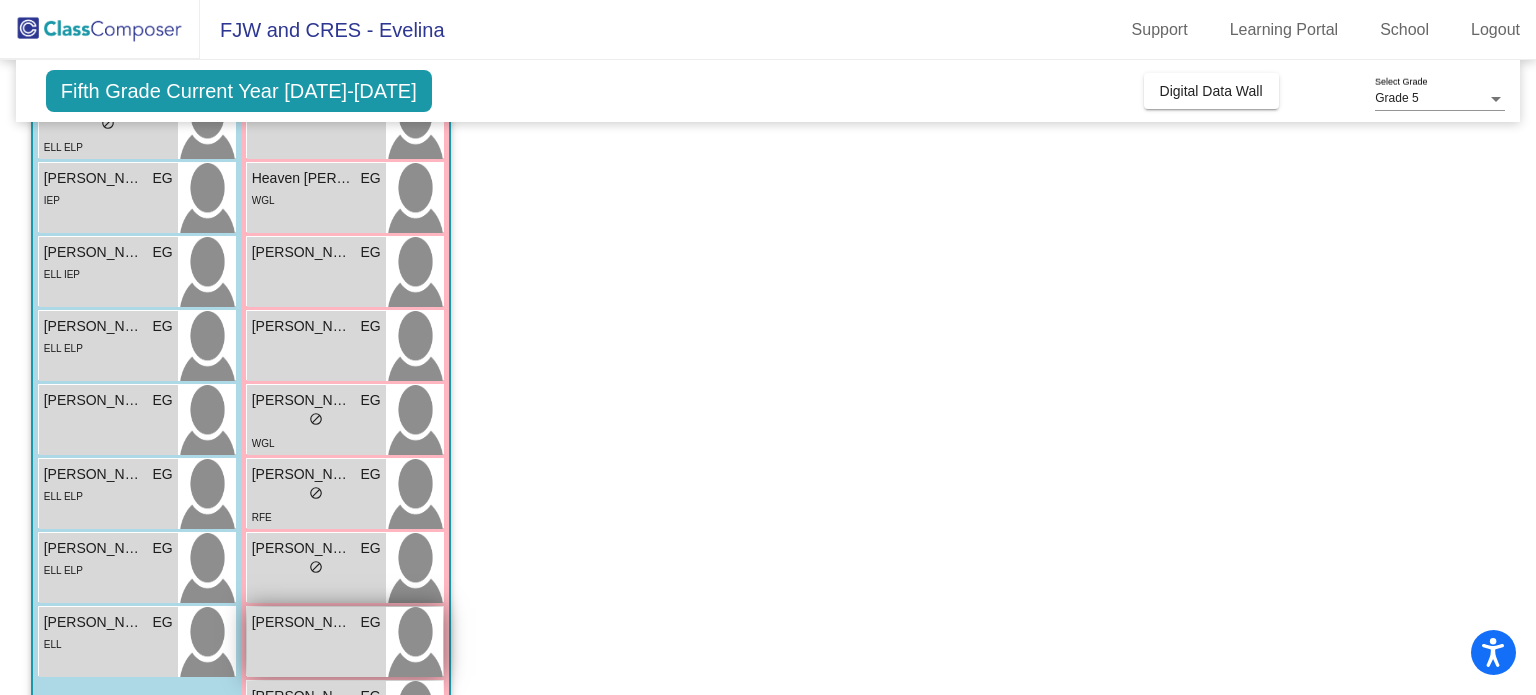 scroll, scrollTop: 518, scrollLeft: 0, axis: vertical 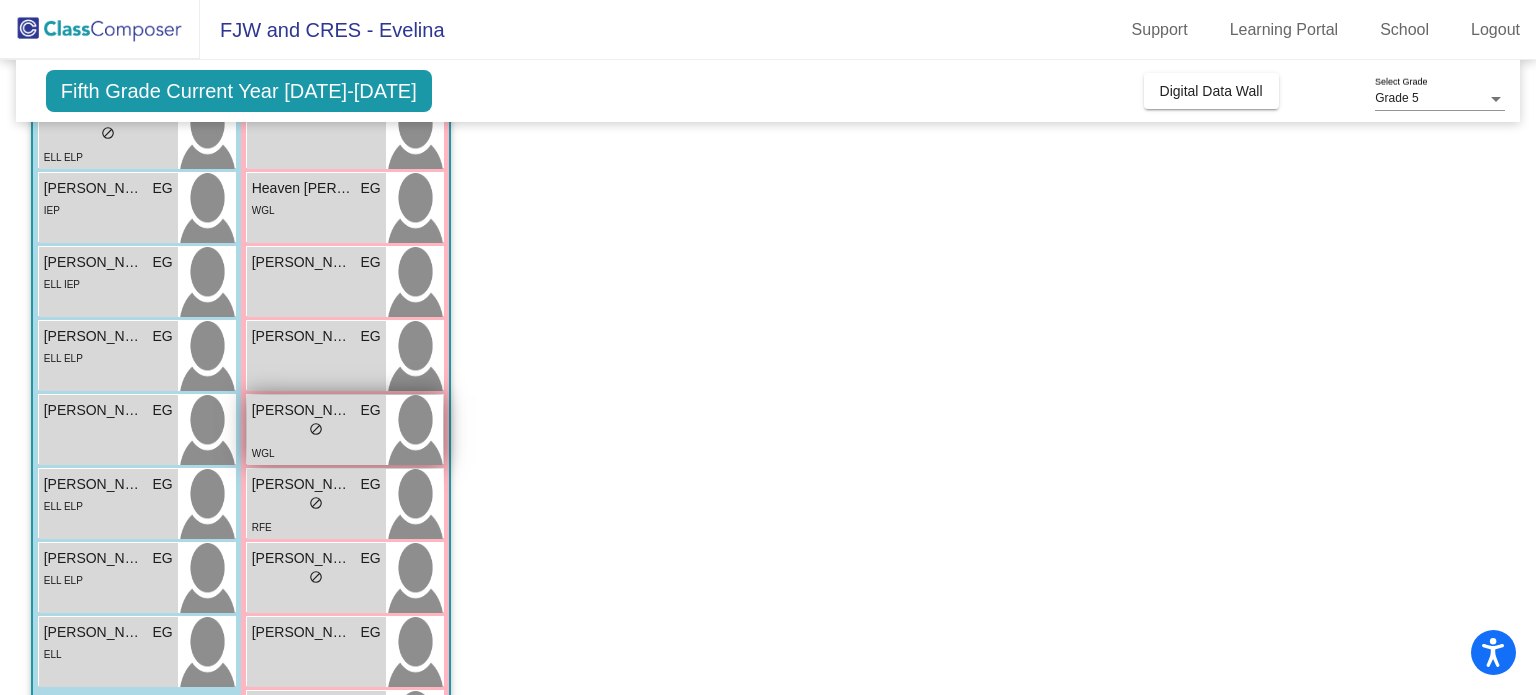 click on "do_not_disturb_alt" at bounding box center (316, 429) 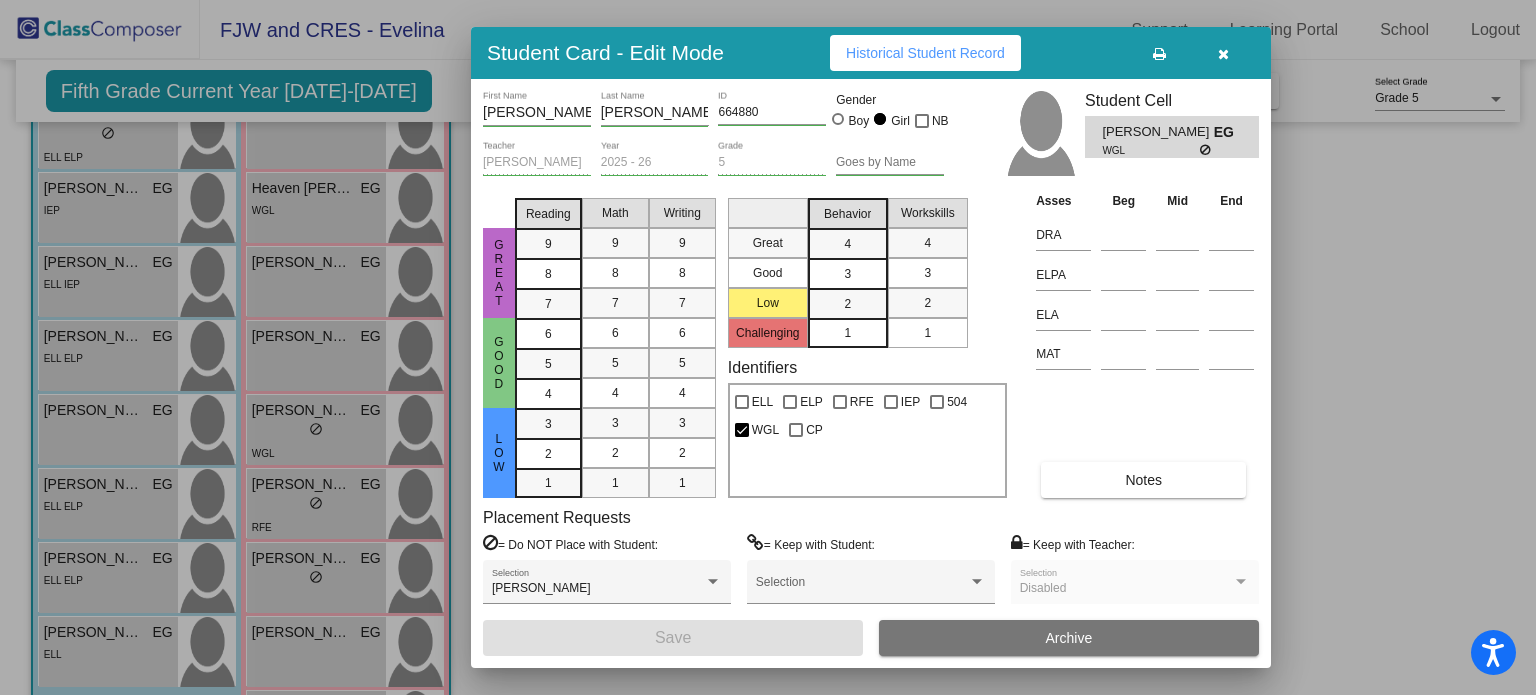 click at bounding box center [768, 347] 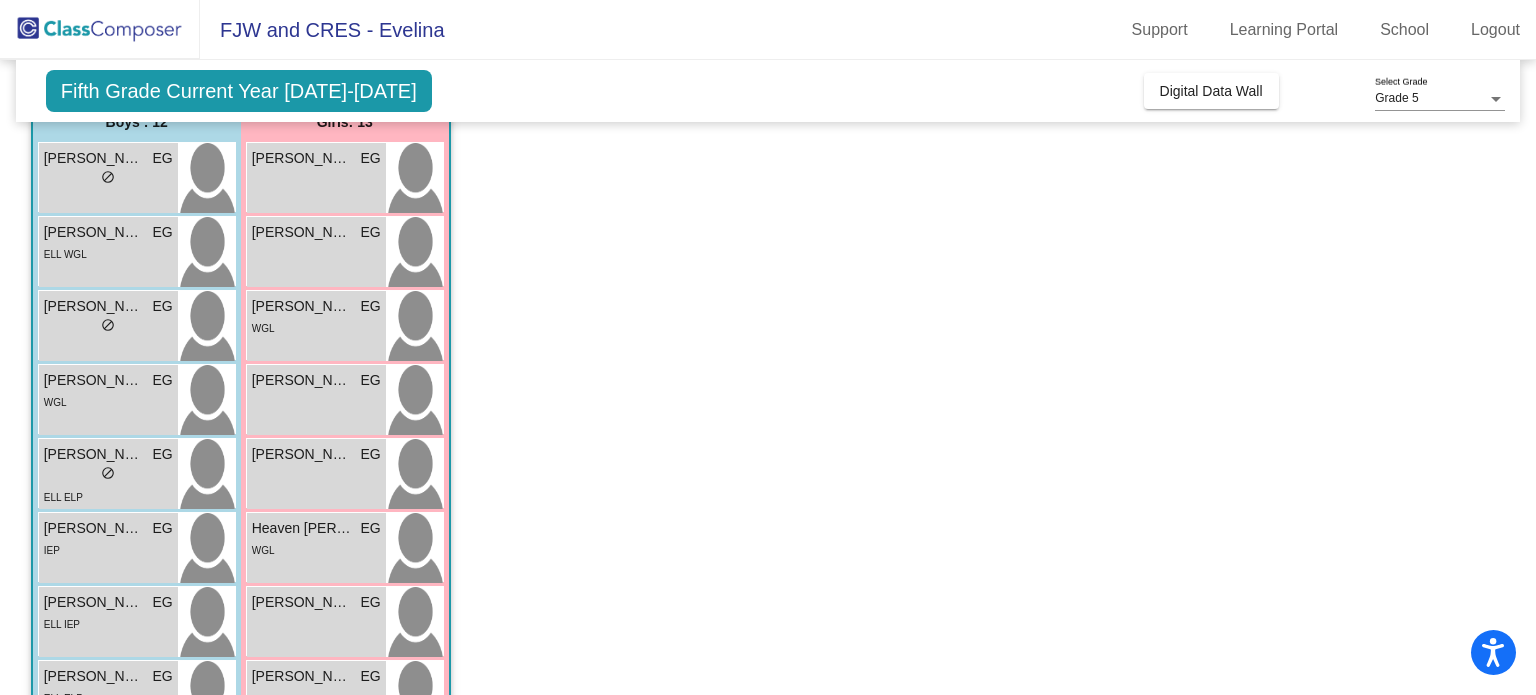 scroll, scrollTop: 0, scrollLeft: 0, axis: both 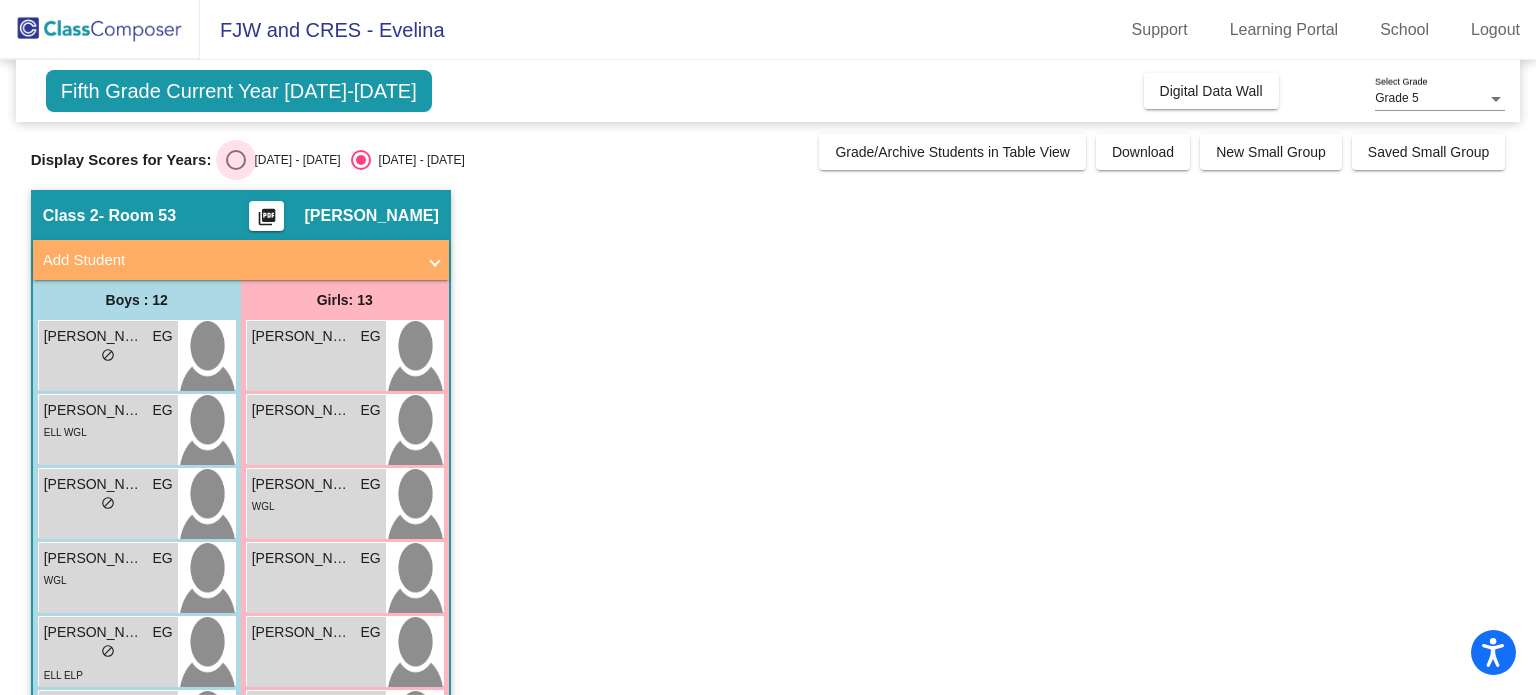 click at bounding box center [236, 160] 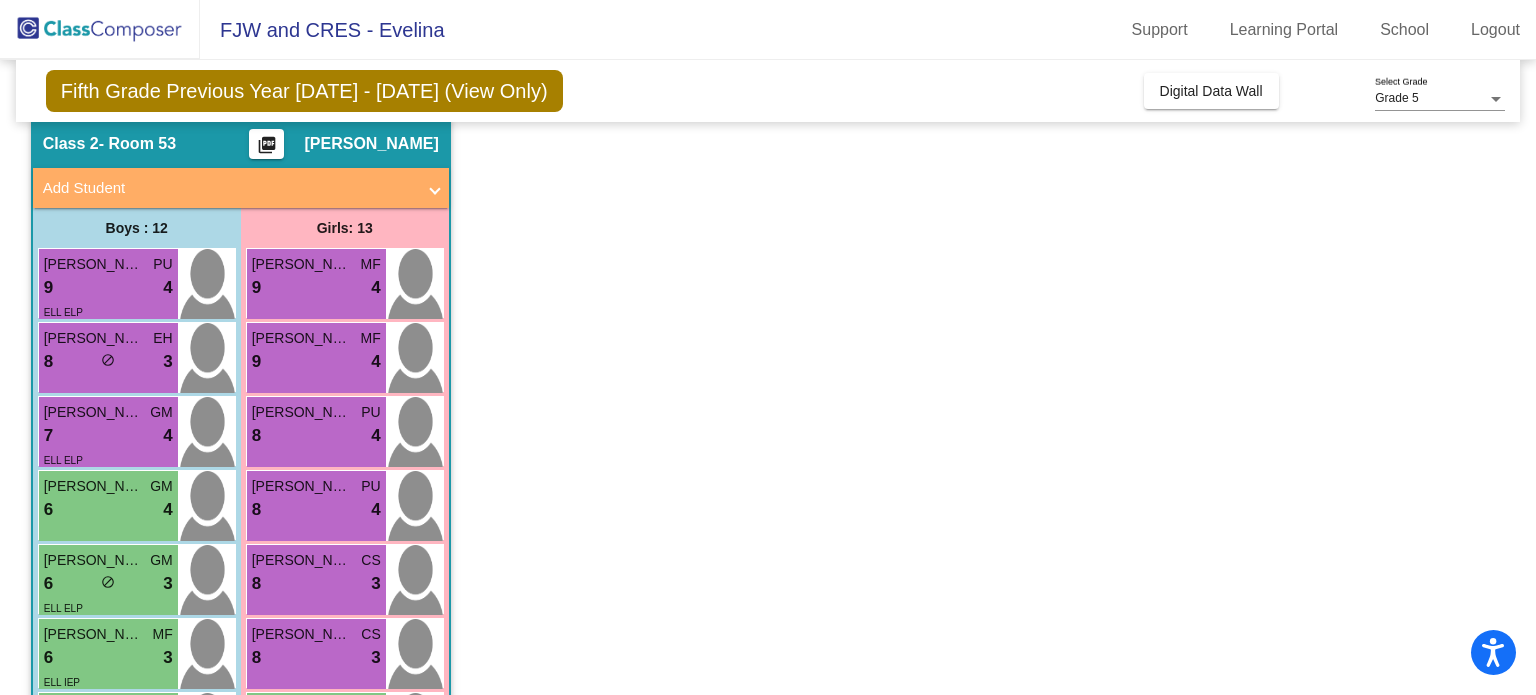 scroll, scrollTop: 68, scrollLeft: 0, axis: vertical 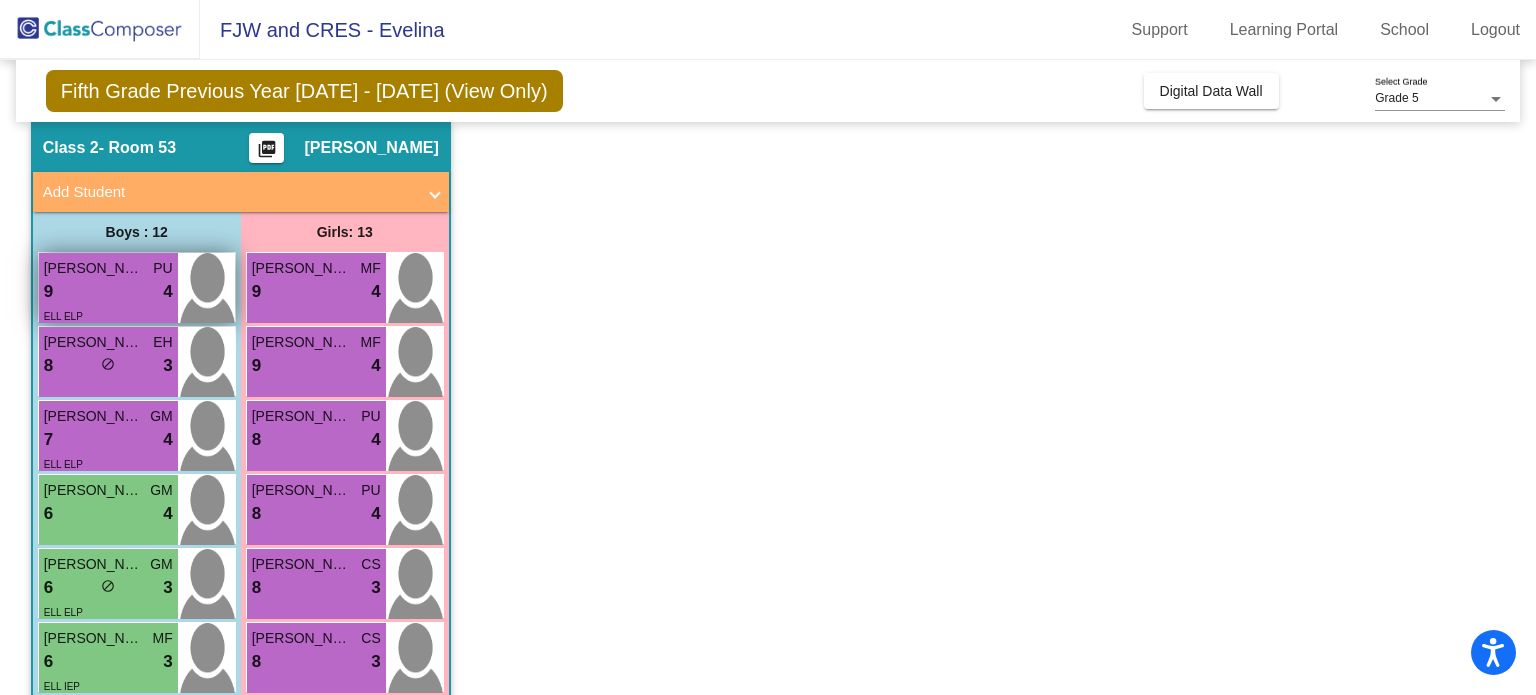 click on "Noah Cervantes PU" at bounding box center (108, 268) 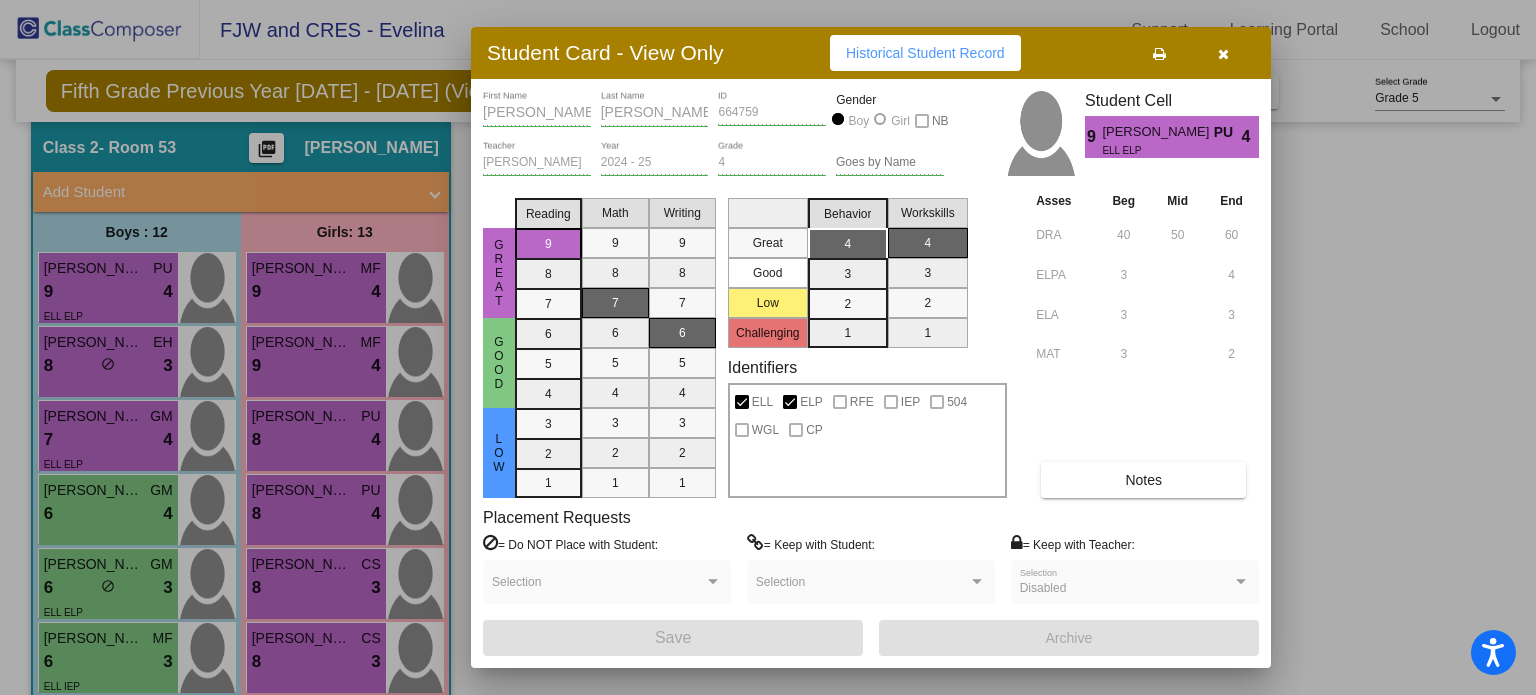 click at bounding box center (768, 347) 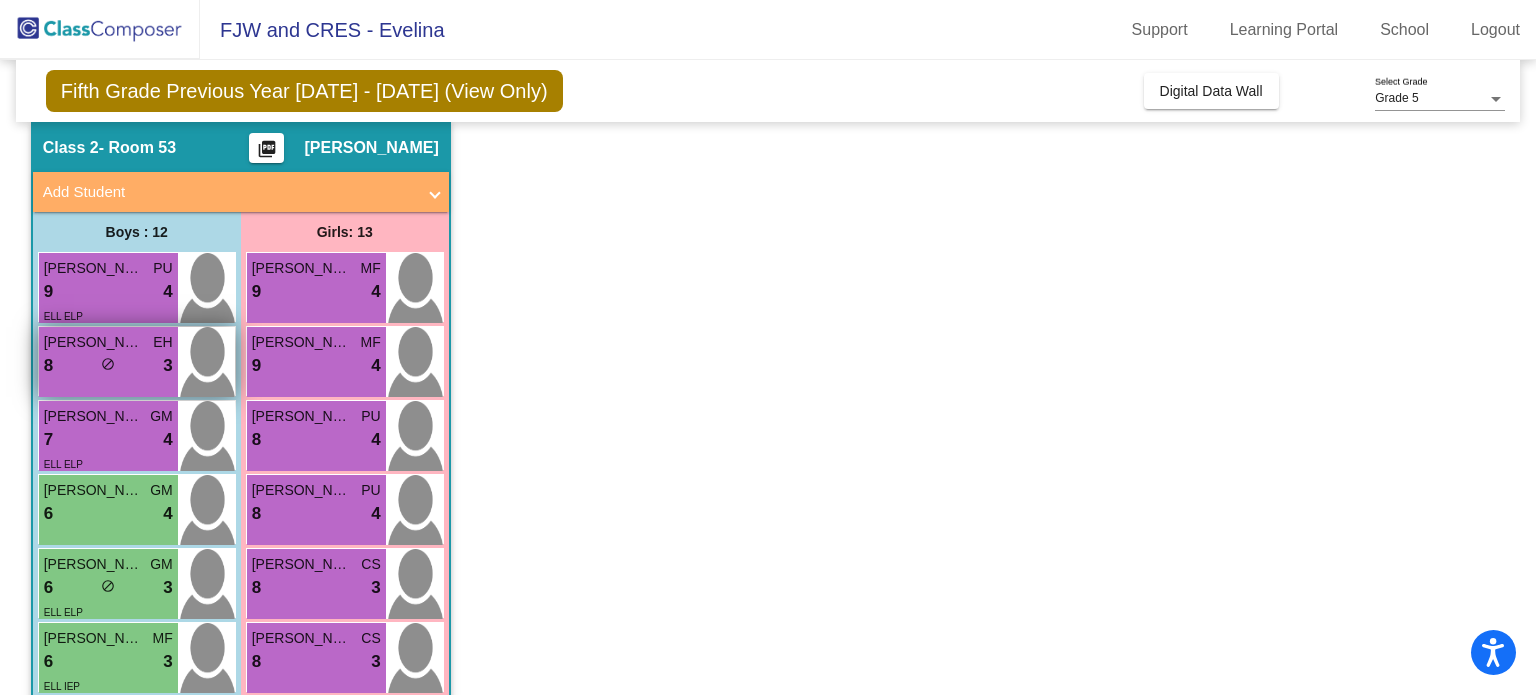 click on "8 lock do_not_disturb_alt 3" at bounding box center [108, 366] 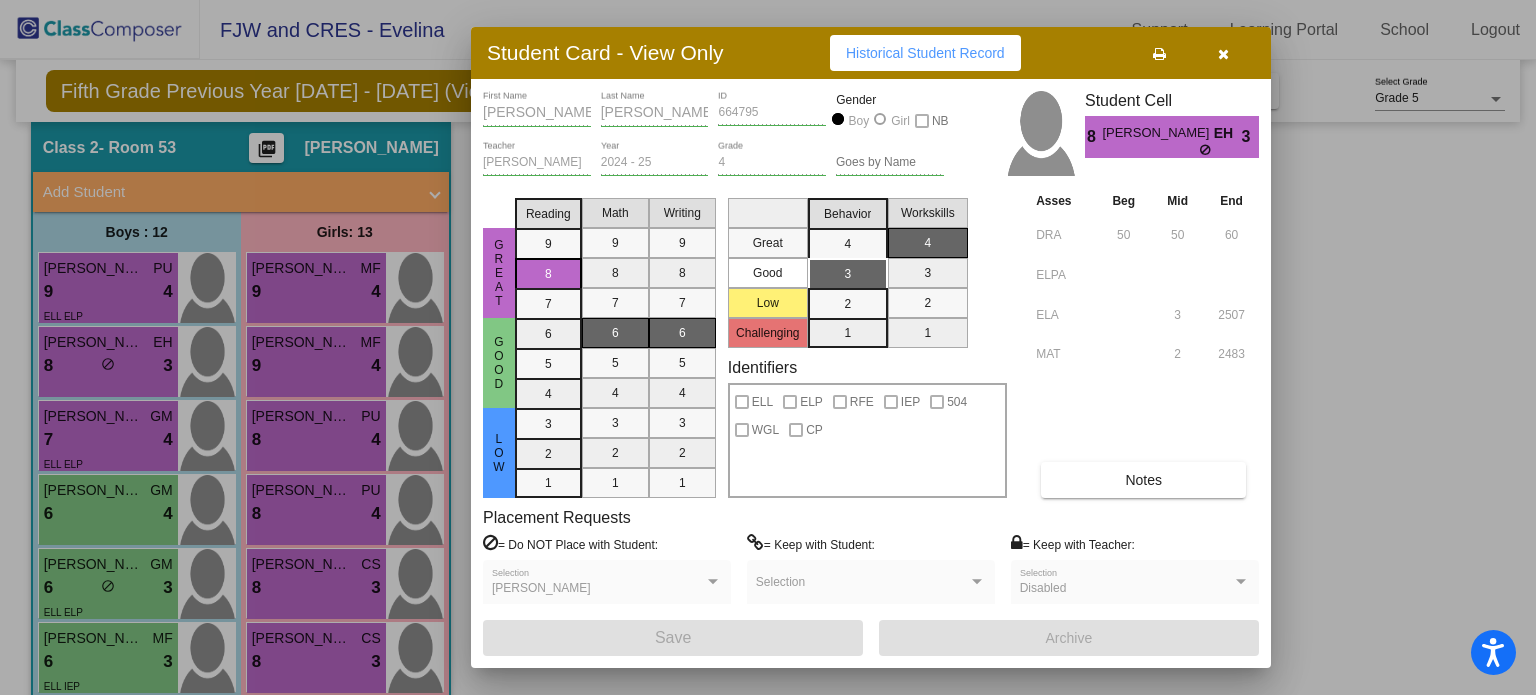 click at bounding box center (768, 347) 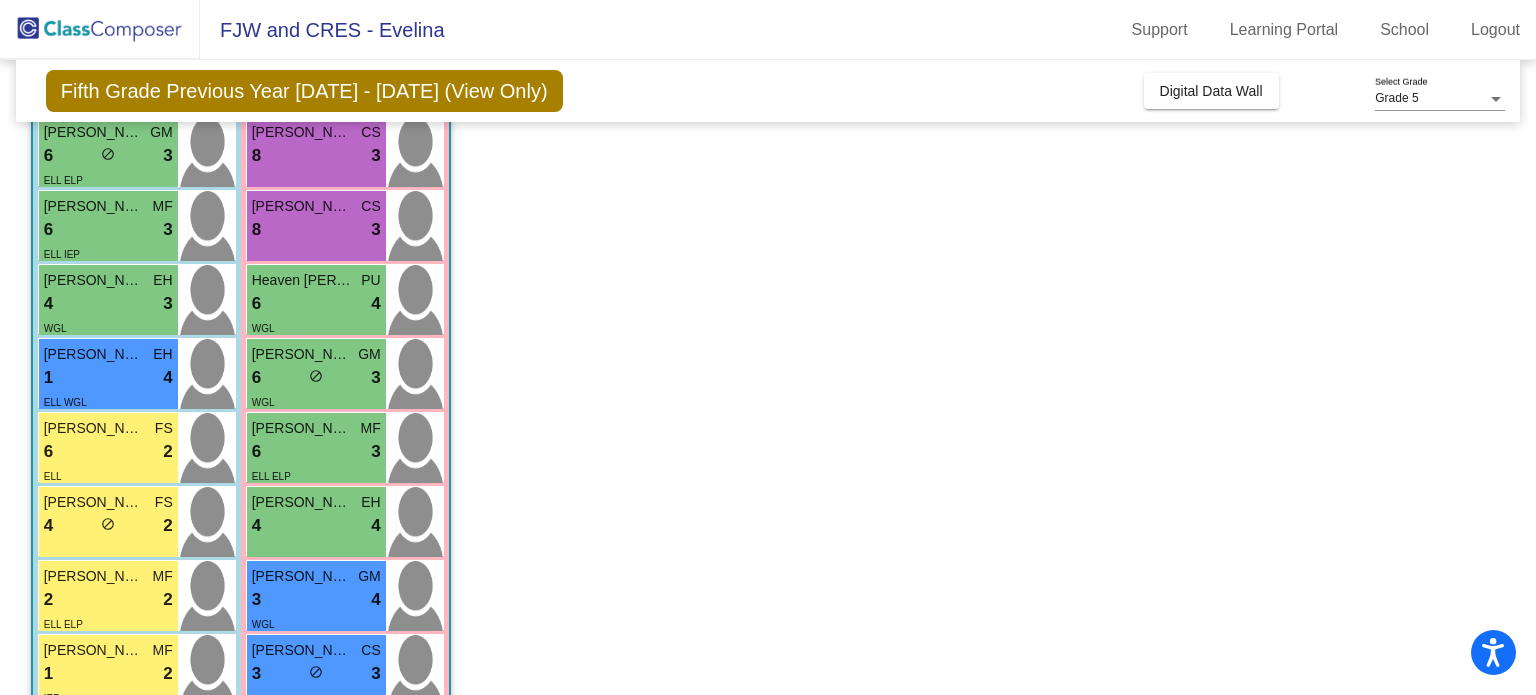 scroll, scrollTop: 617, scrollLeft: 0, axis: vertical 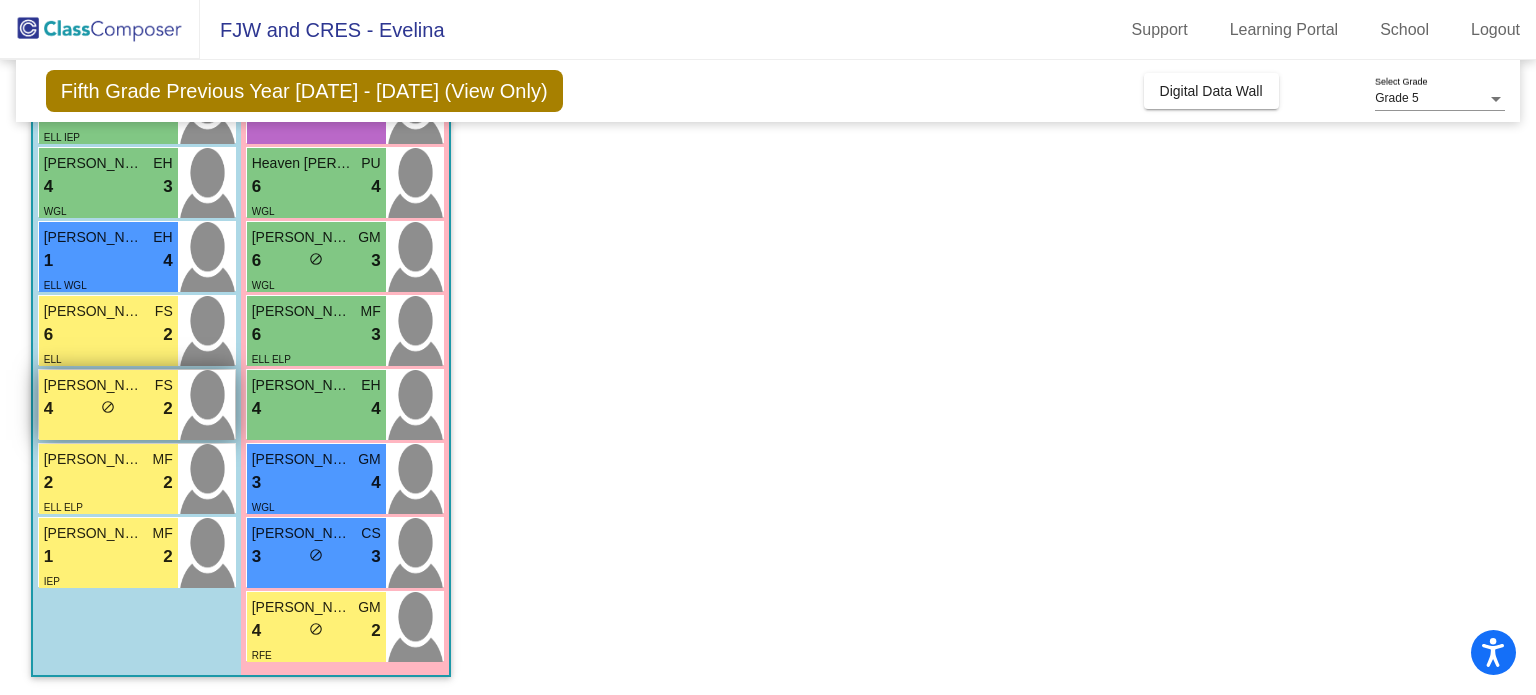 click on "4 lock do_not_disturb_alt 2" at bounding box center (108, 409) 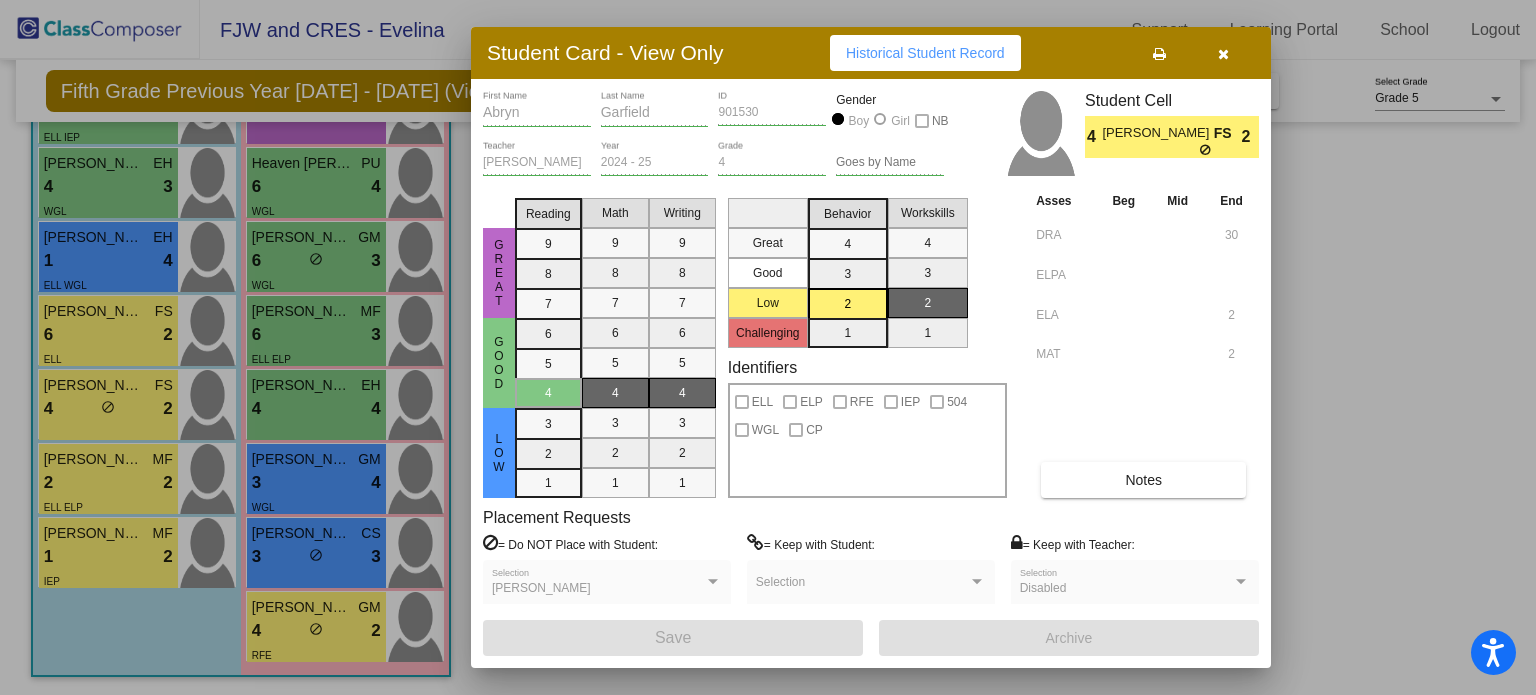 click at bounding box center [1223, 54] 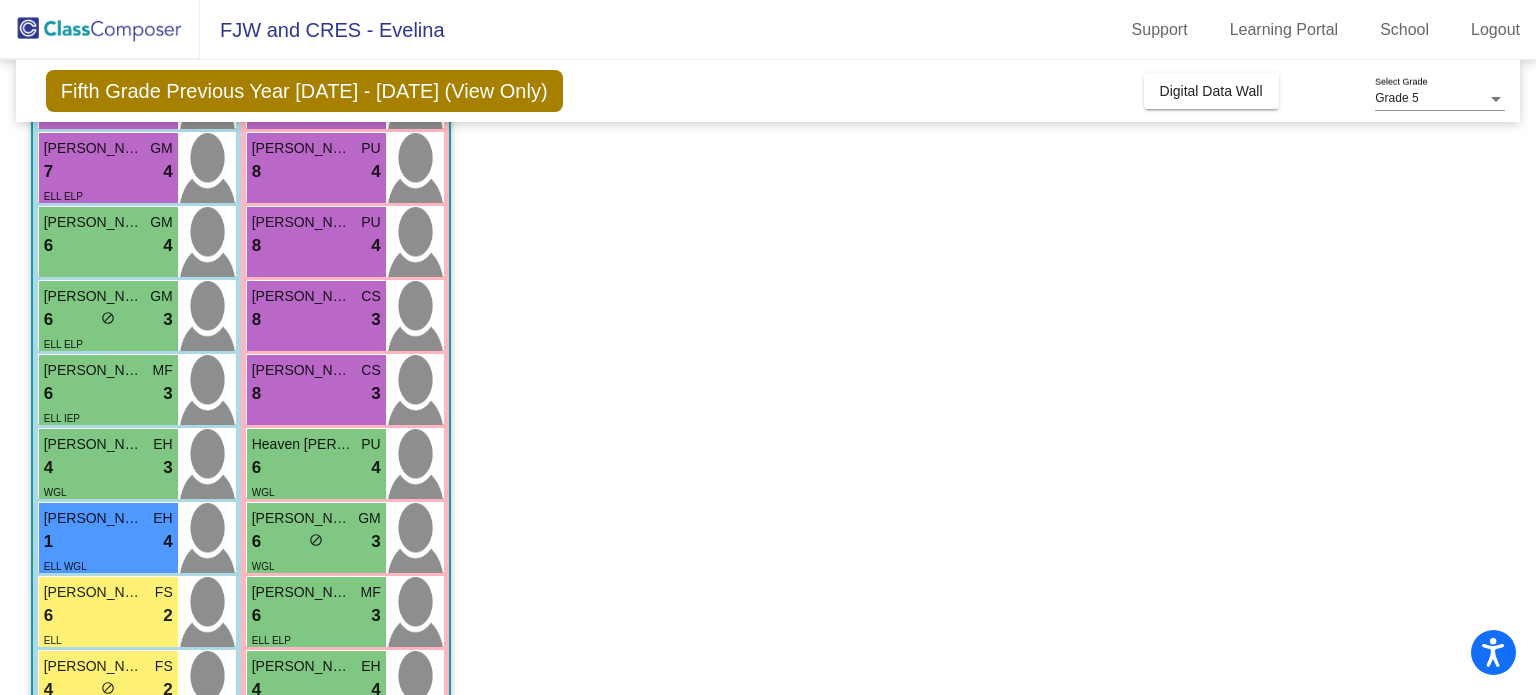 scroll, scrollTop: 333, scrollLeft: 0, axis: vertical 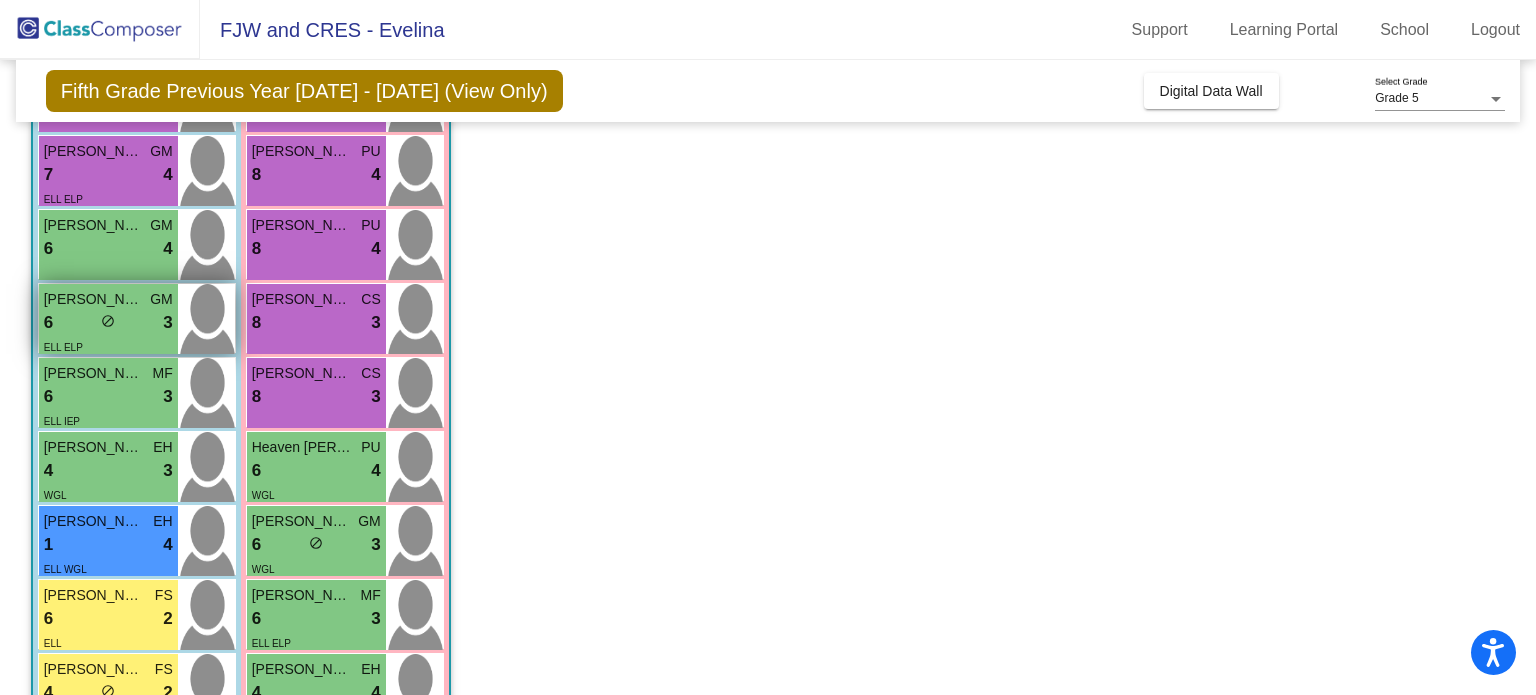 click on "6 lock do_not_disturb_alt 3" at bounding box center [108, 323] 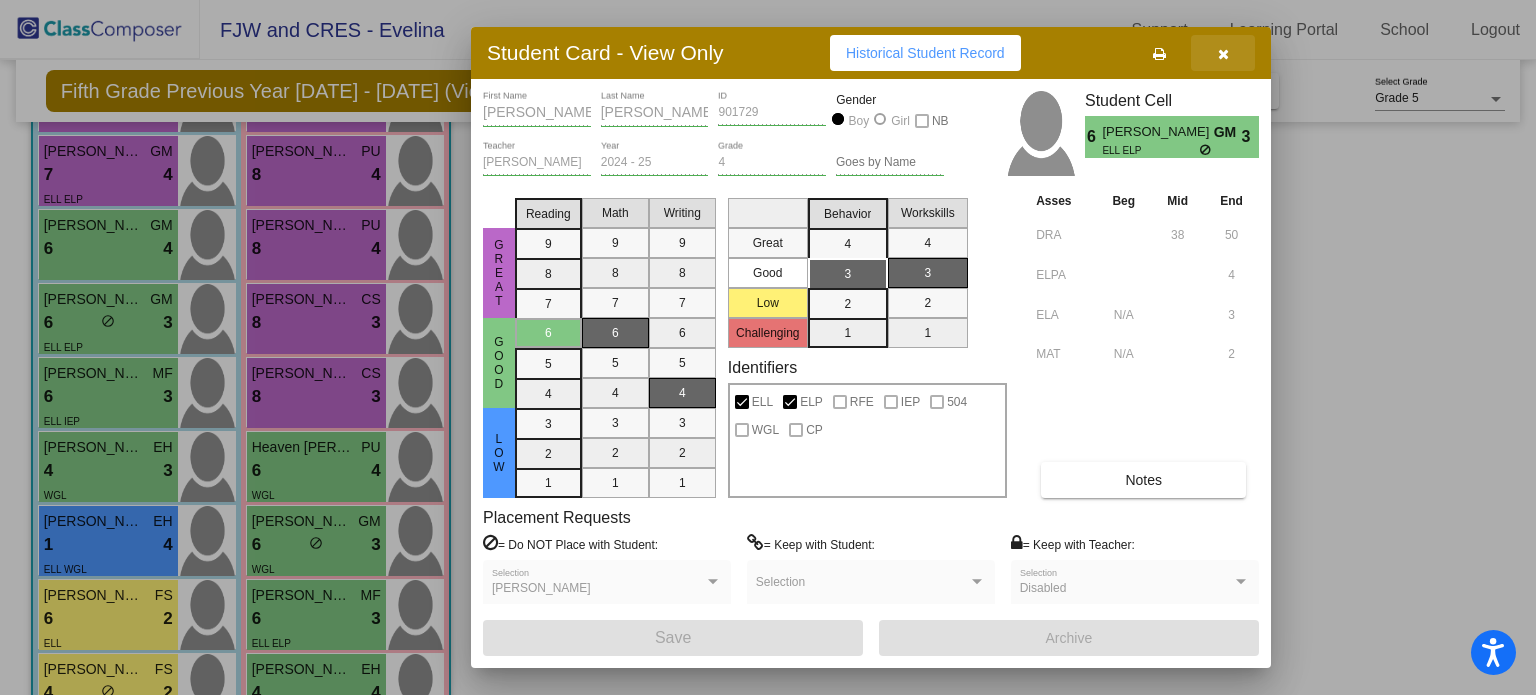 click at bounding box center [1223, 54] 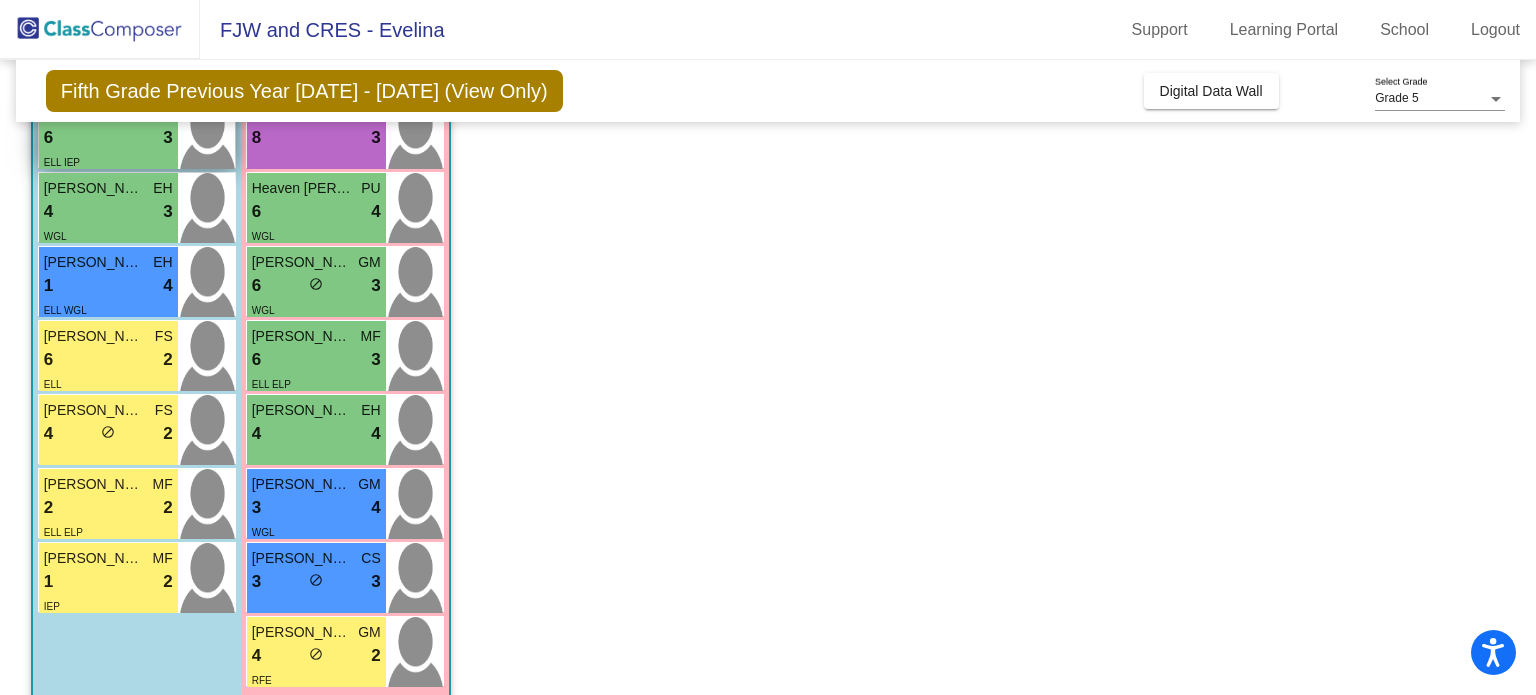 scroll, scrollTop: 617, scrollLeft: 0, axis: vertical 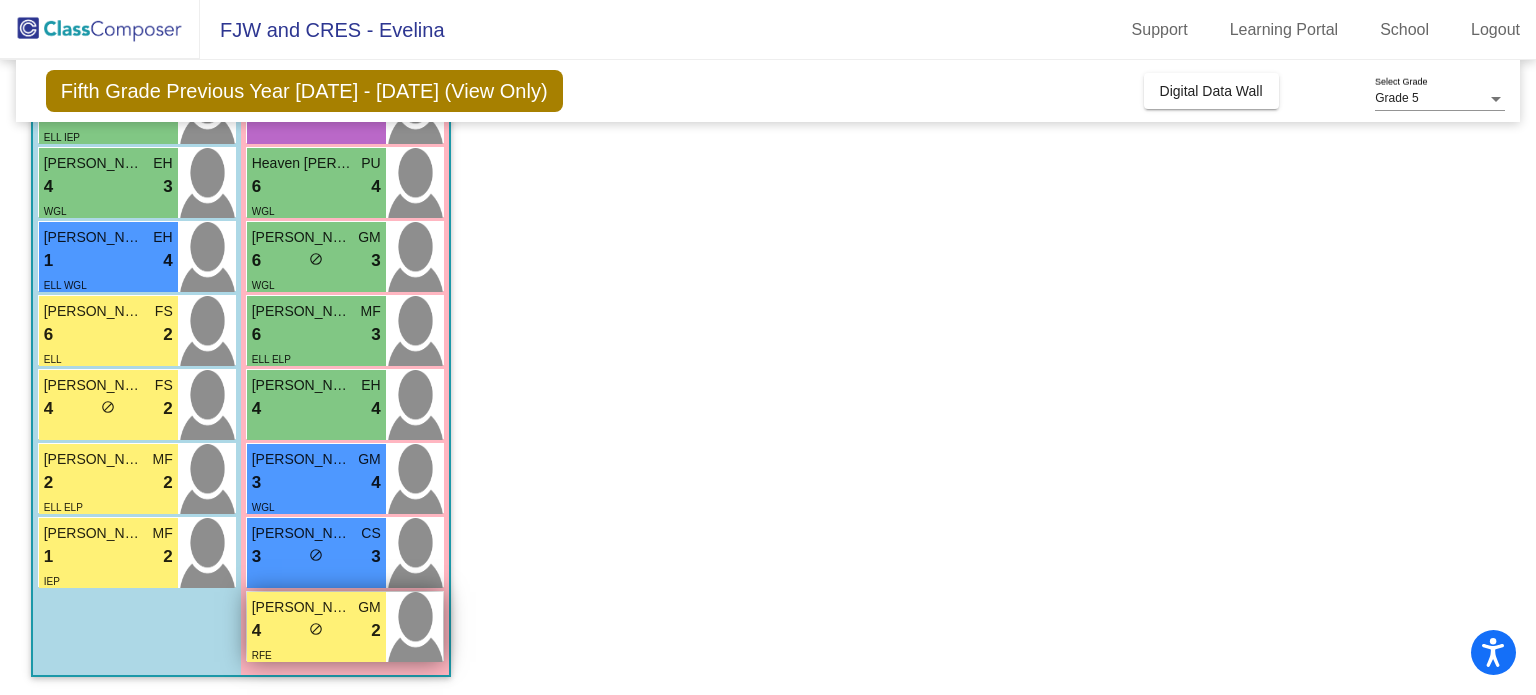 click on "do_not_disturb_alt" at bounding box center [316, 629] 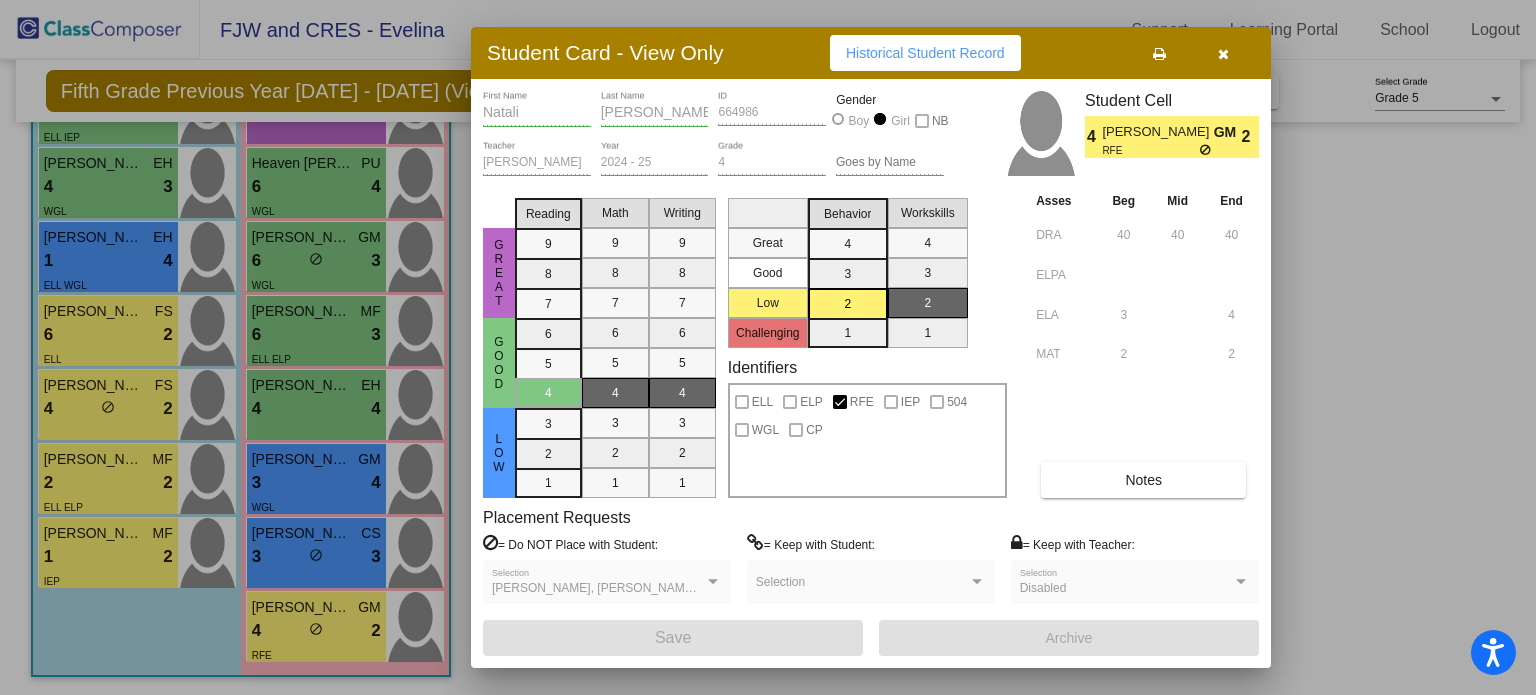click at bounding box center [768, 347] 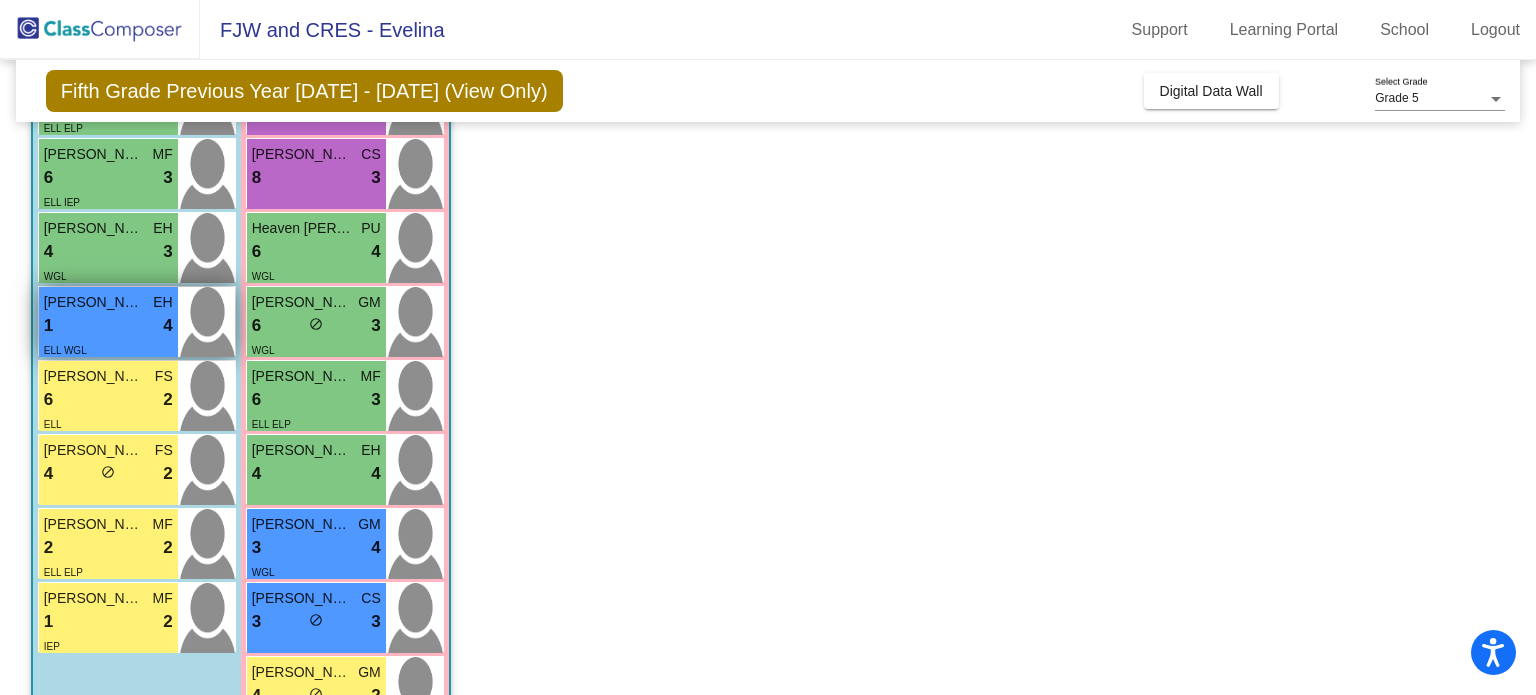 scroll, scrollTop: 557, scrollLeft: 0, axis: vertical 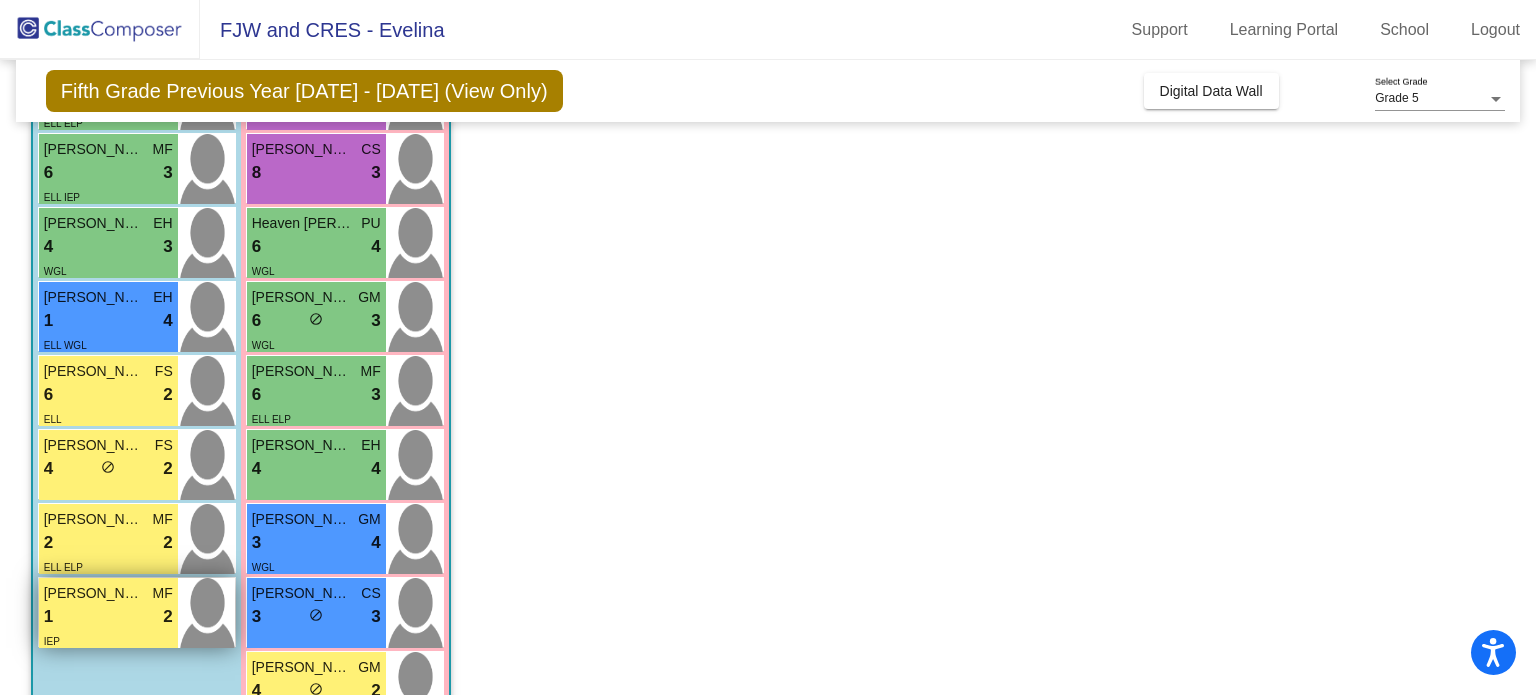 click on "1 lock do_not_disturb_alt 2" at bounding box center (108, 617) 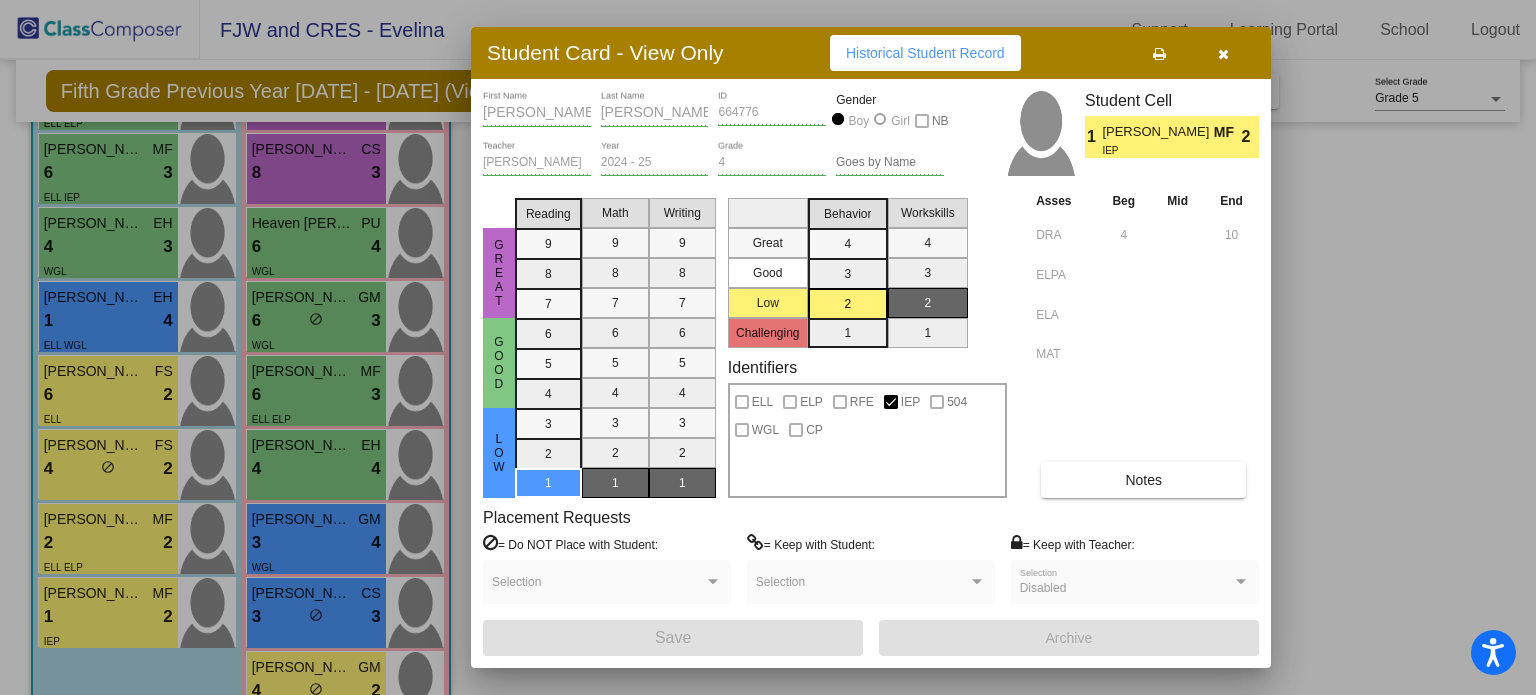 click at bounding box center (768, 347) 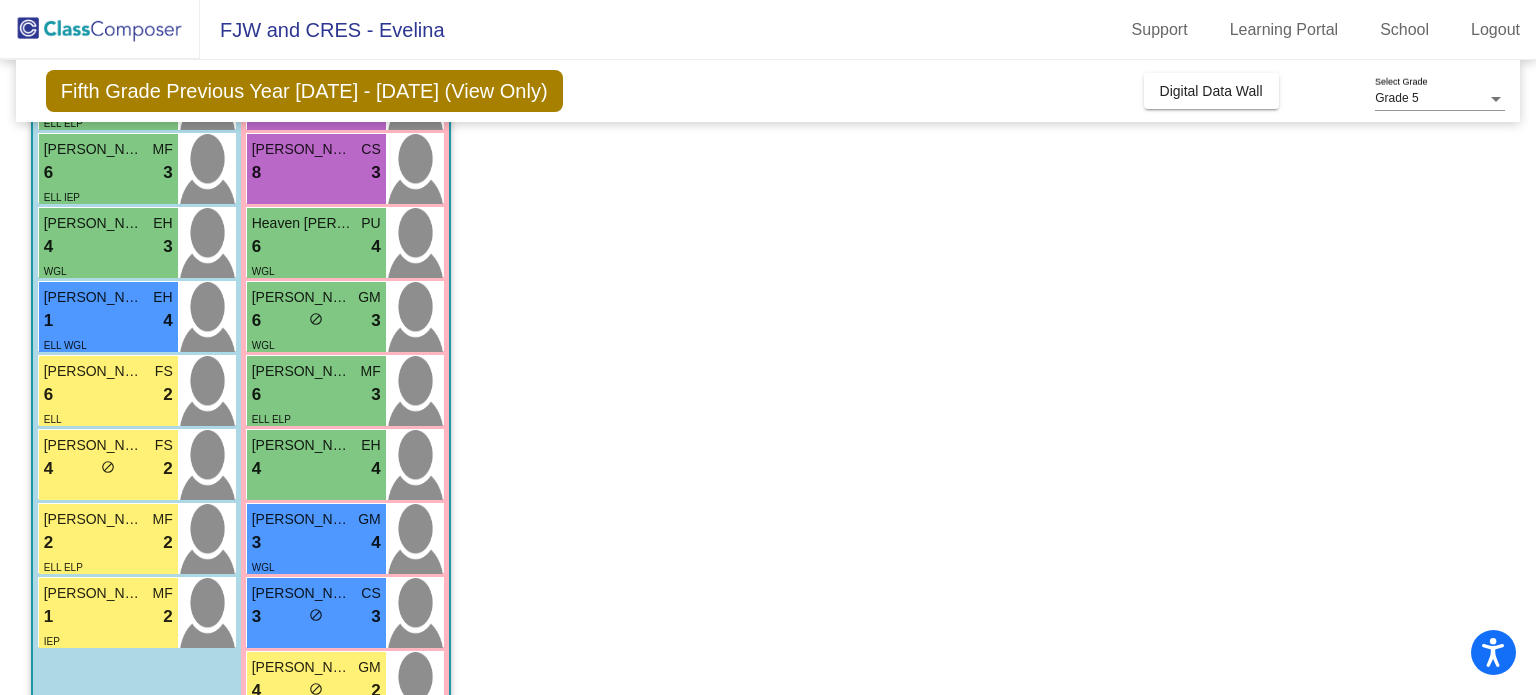click on "2 lock do_not_disturb_alt 2" at bounding box center (108, 543) 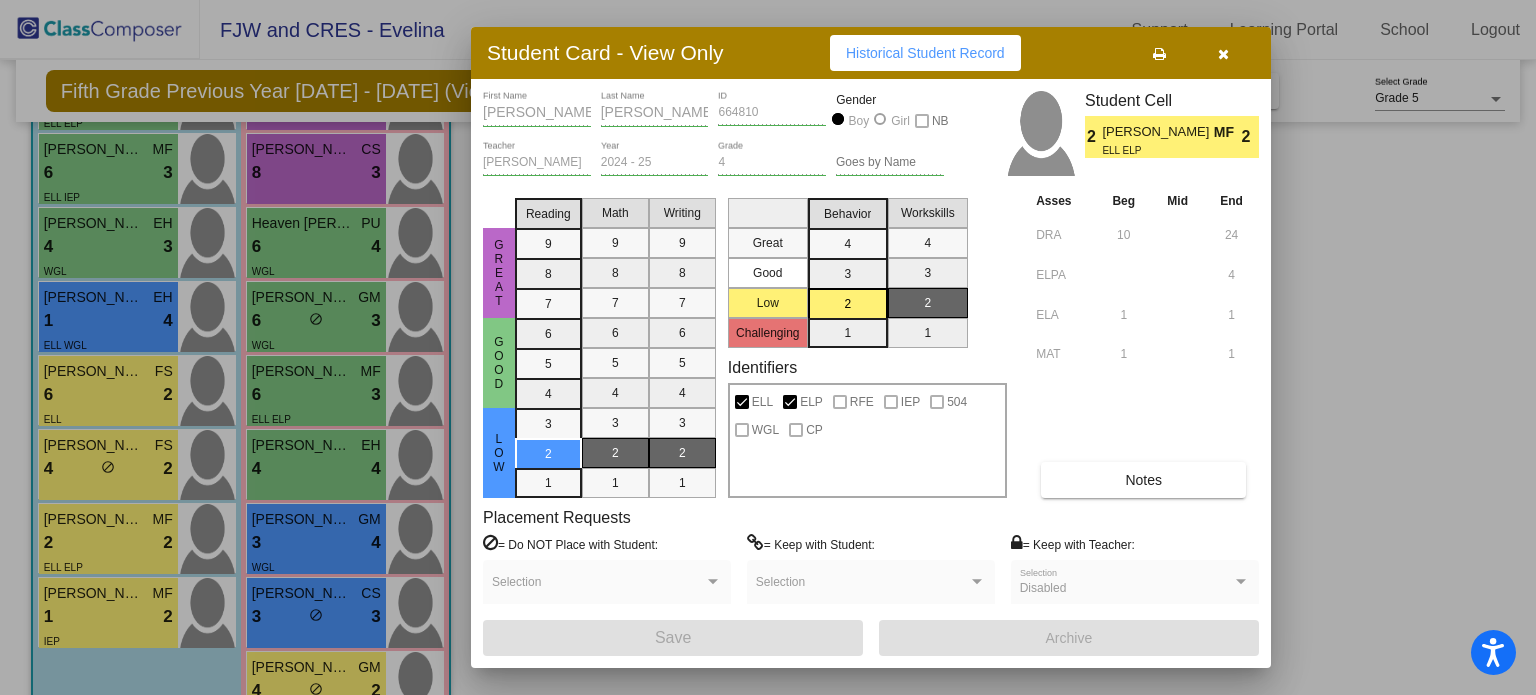 click at bounding box center (768, 347) 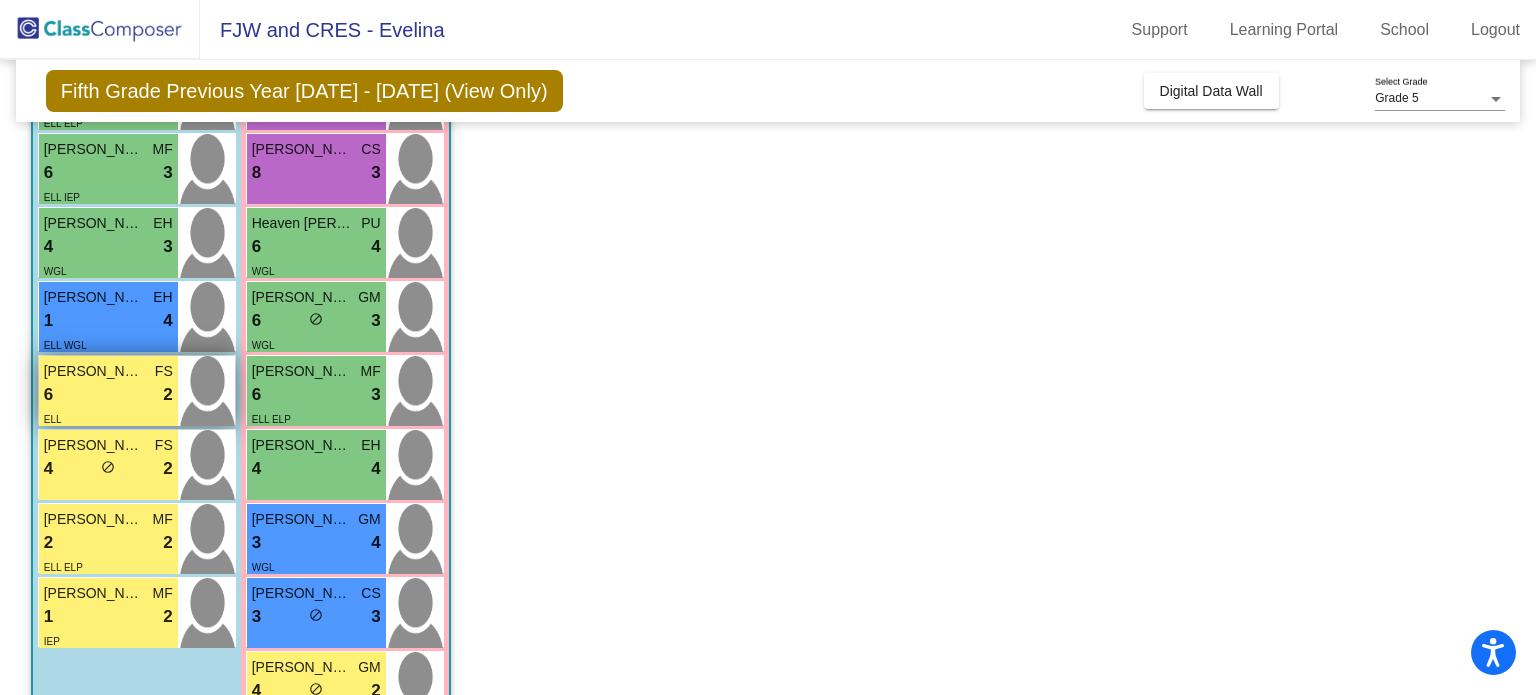 click on "6 lock do_not_disturb_alt 2" at bounding box center [108, 395] 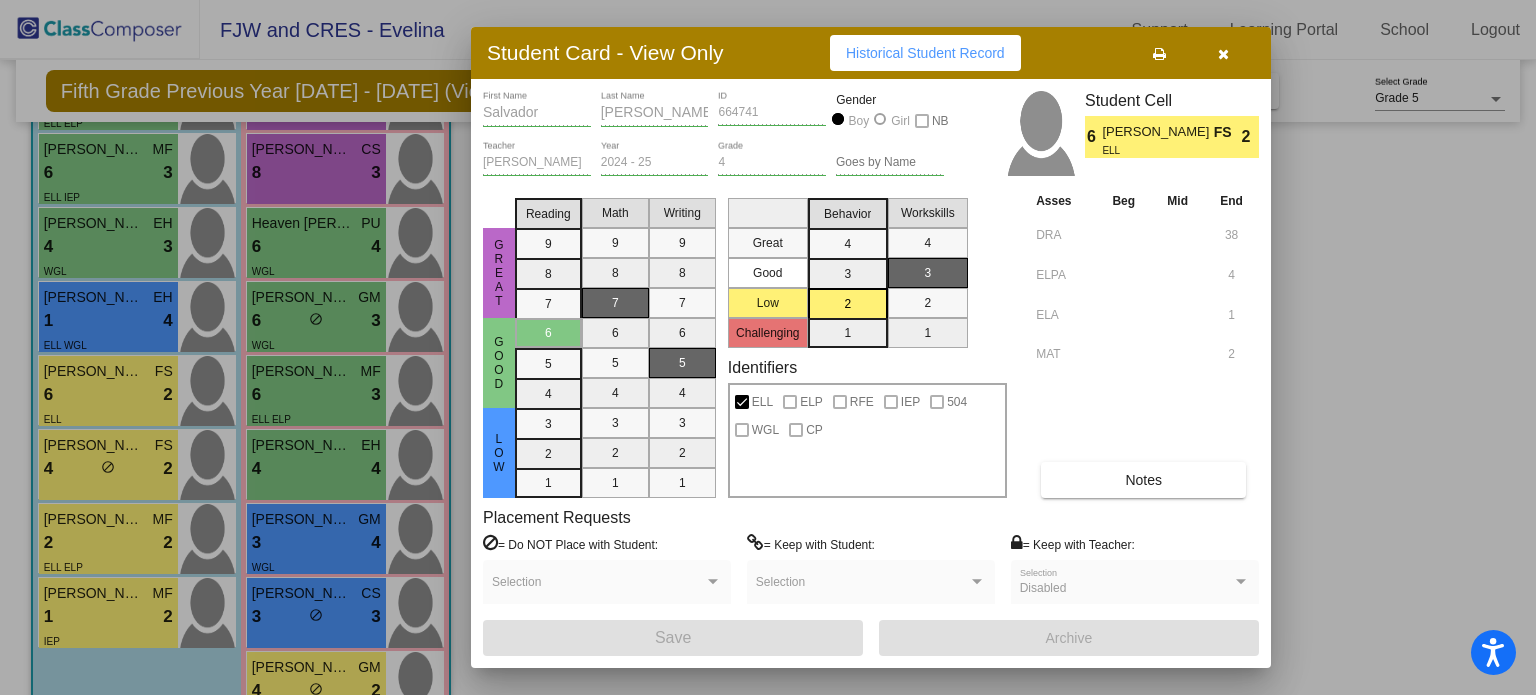 click at bounding box center (1223, 54) 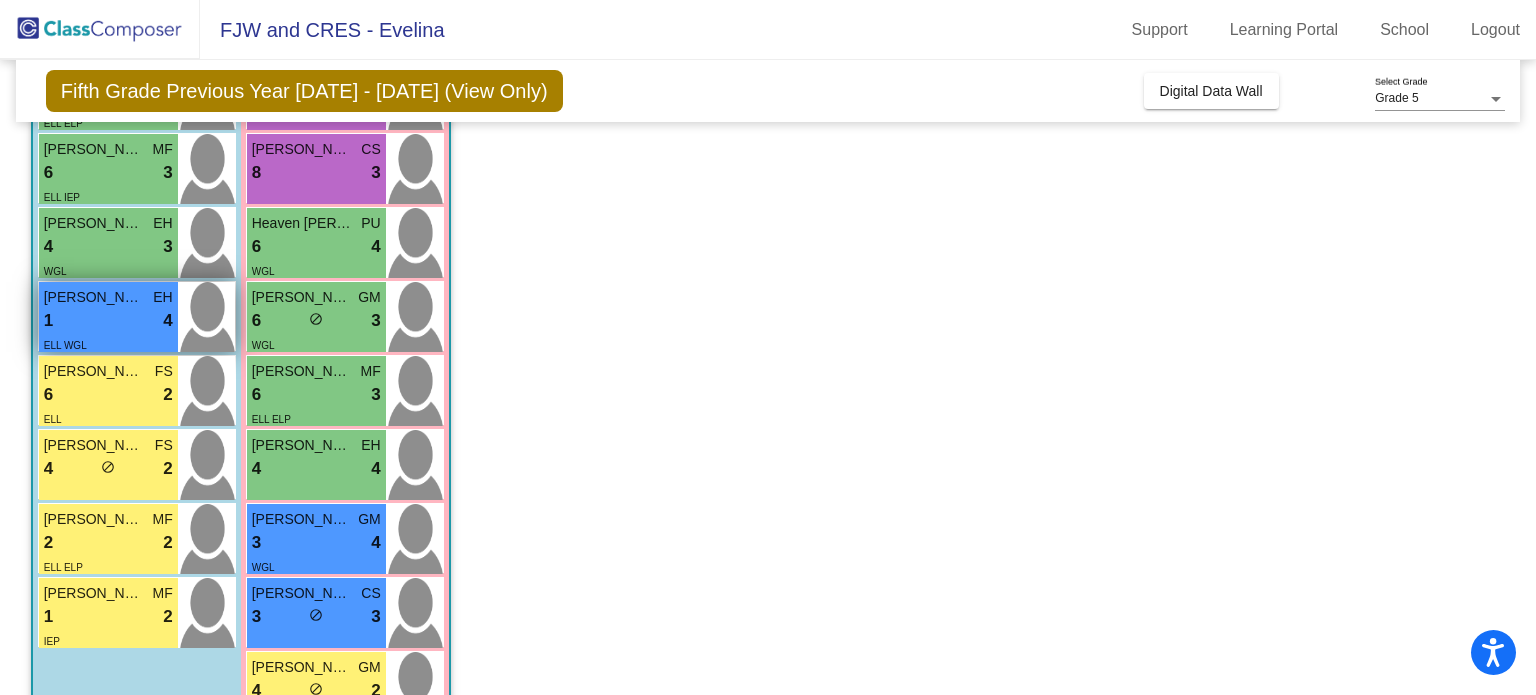 click on "1 lock do_not_disturb_alt 4" at bounding box center (108, 321) 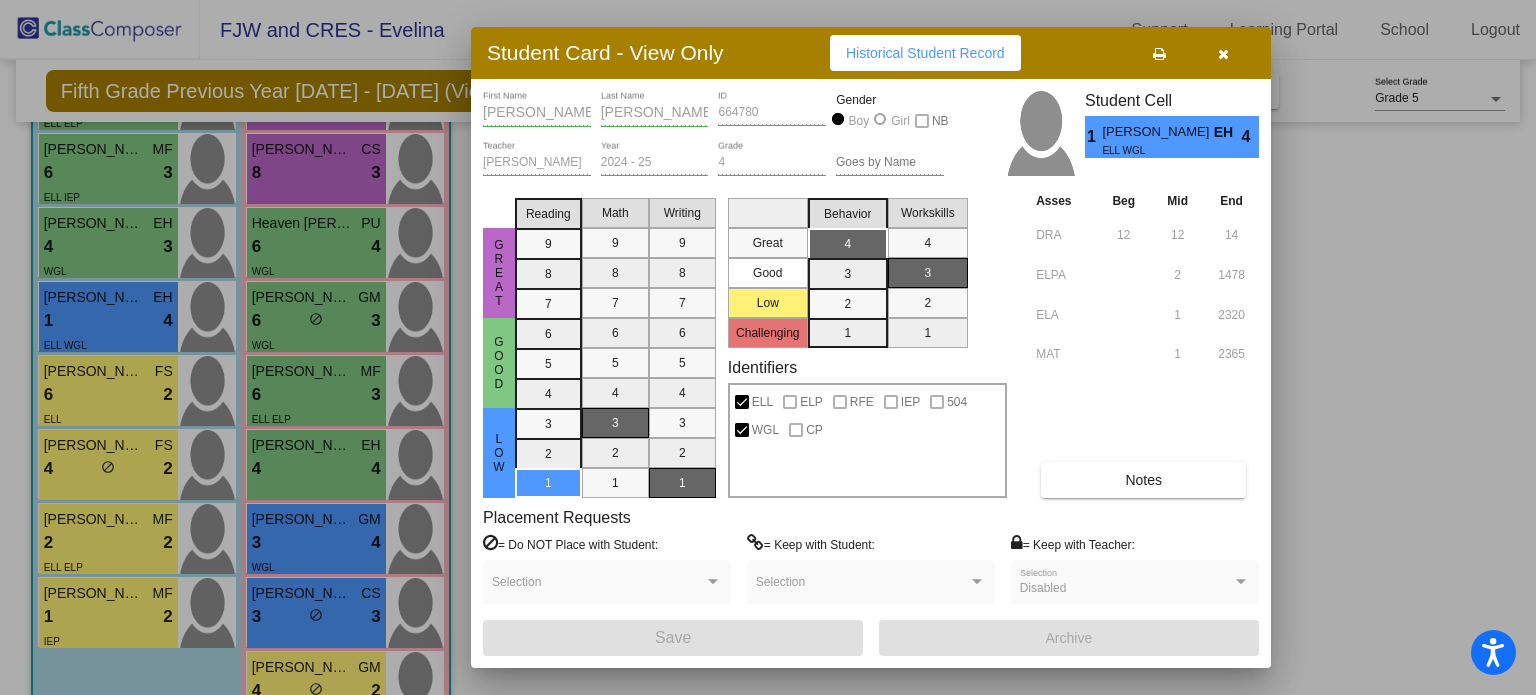 click at bounding box center (768, 347) 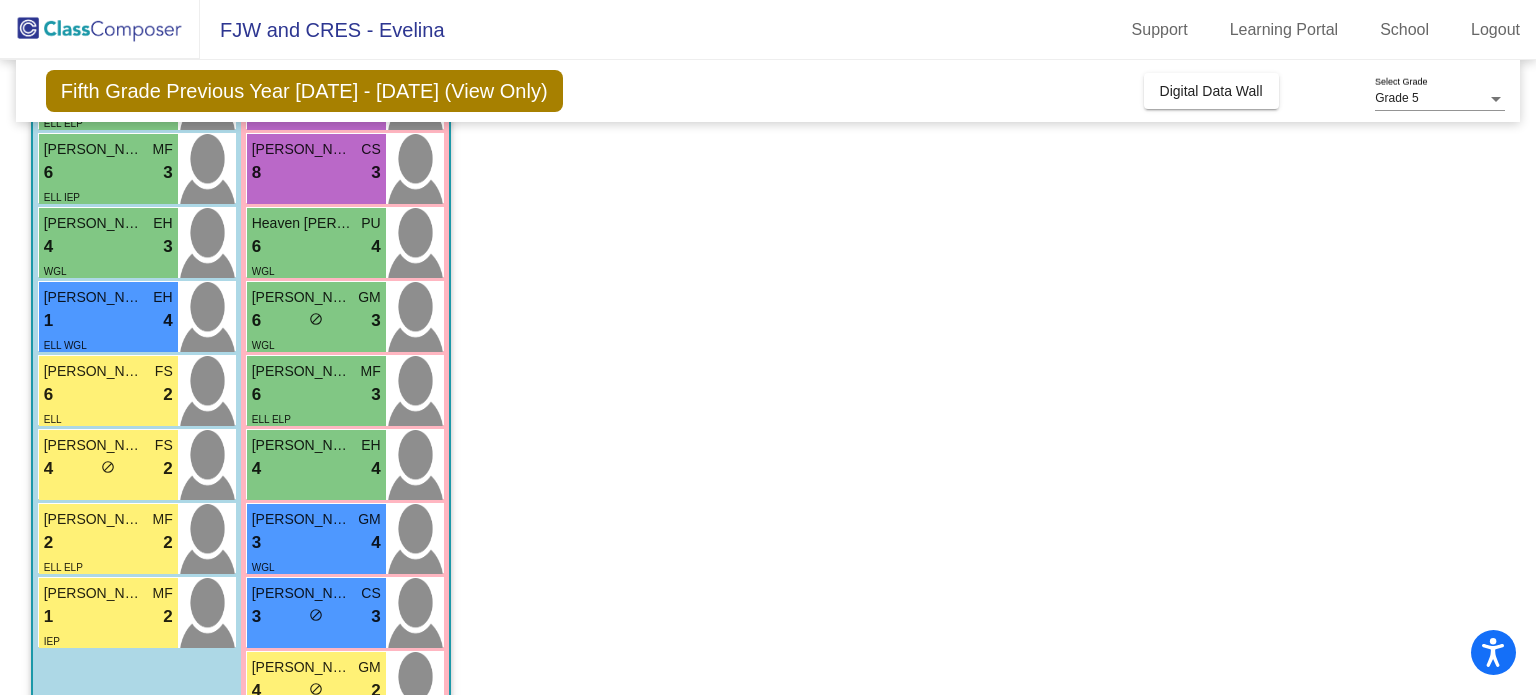 click on "ELL" at bounding box center (108, 418) 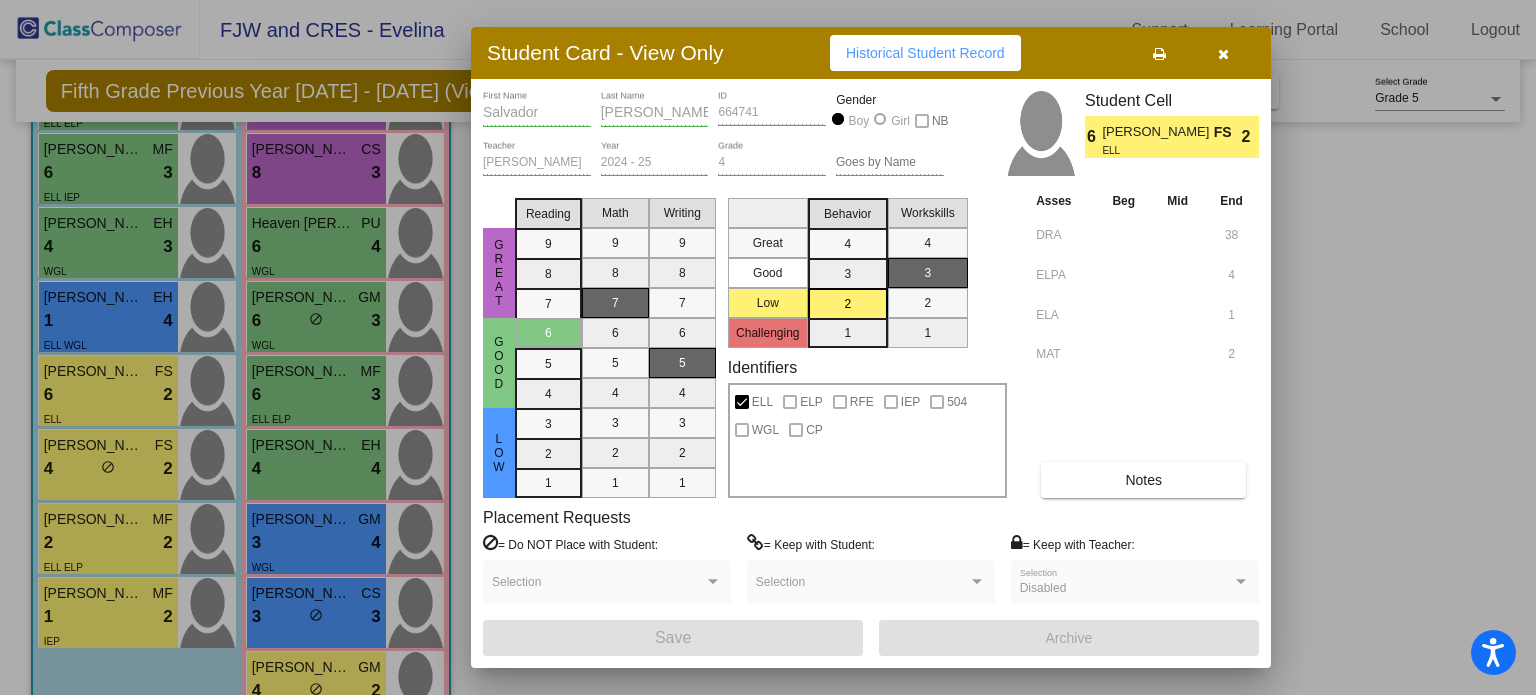 click at bounding box center [1223, 53] 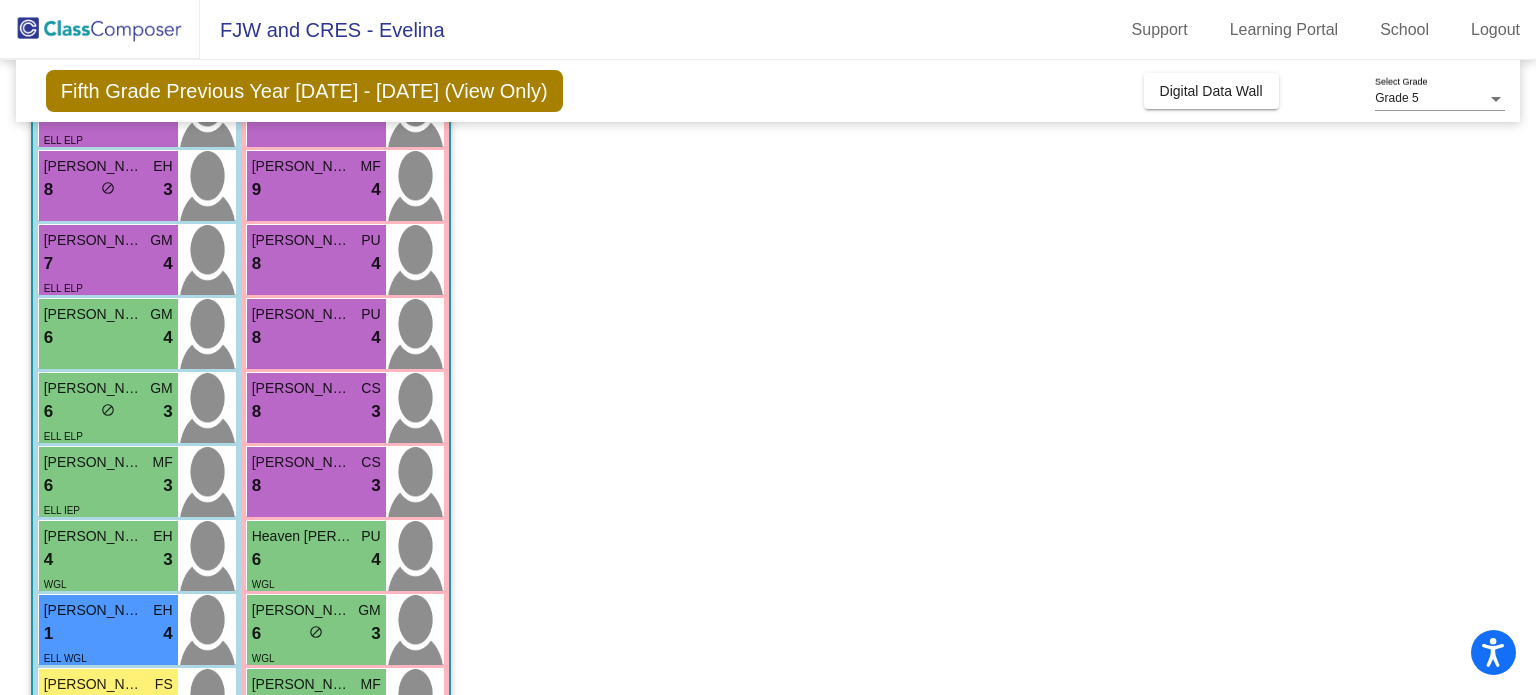scroll, scrollTop: 230, scrollLeft: 0, axis: vertical 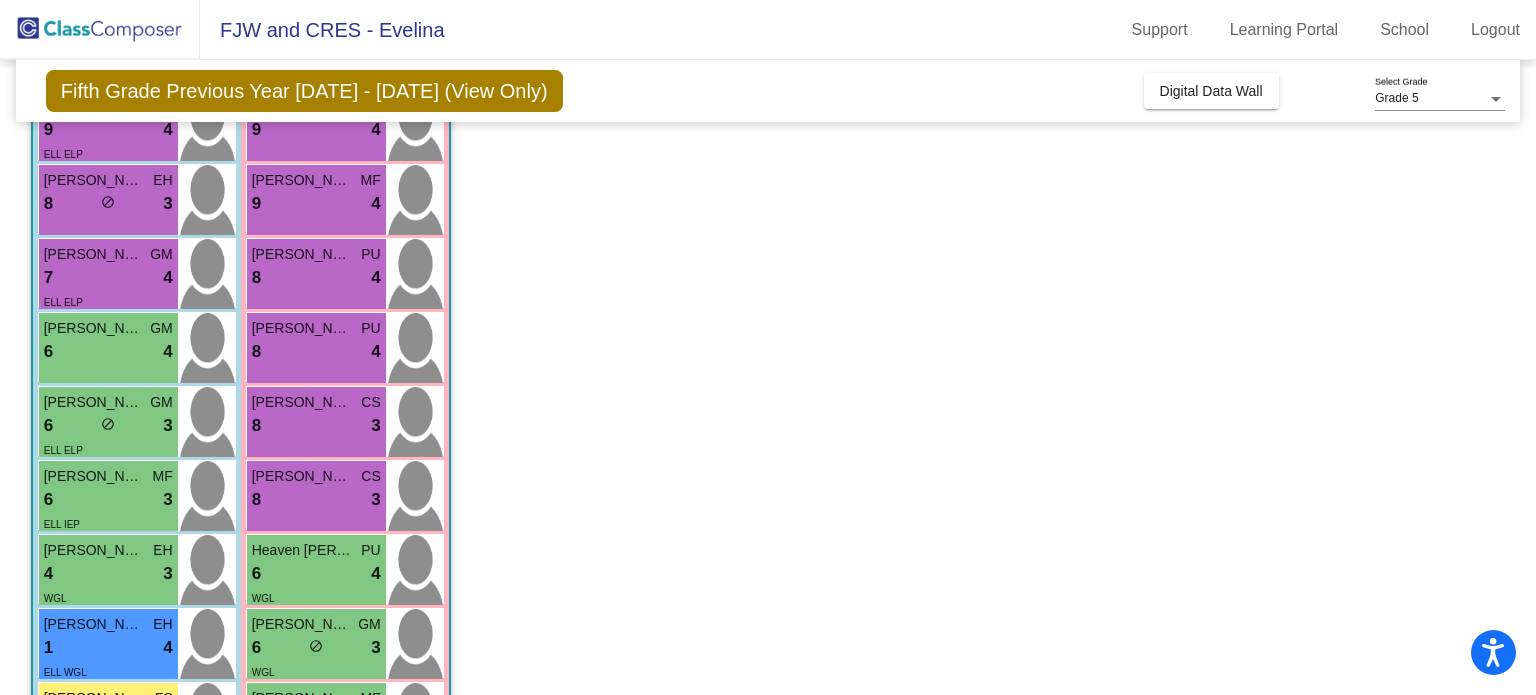 click on "Kamila Cruz CS 8 lock do_not_disturb_alt 3" at bounding box center (316, 496) 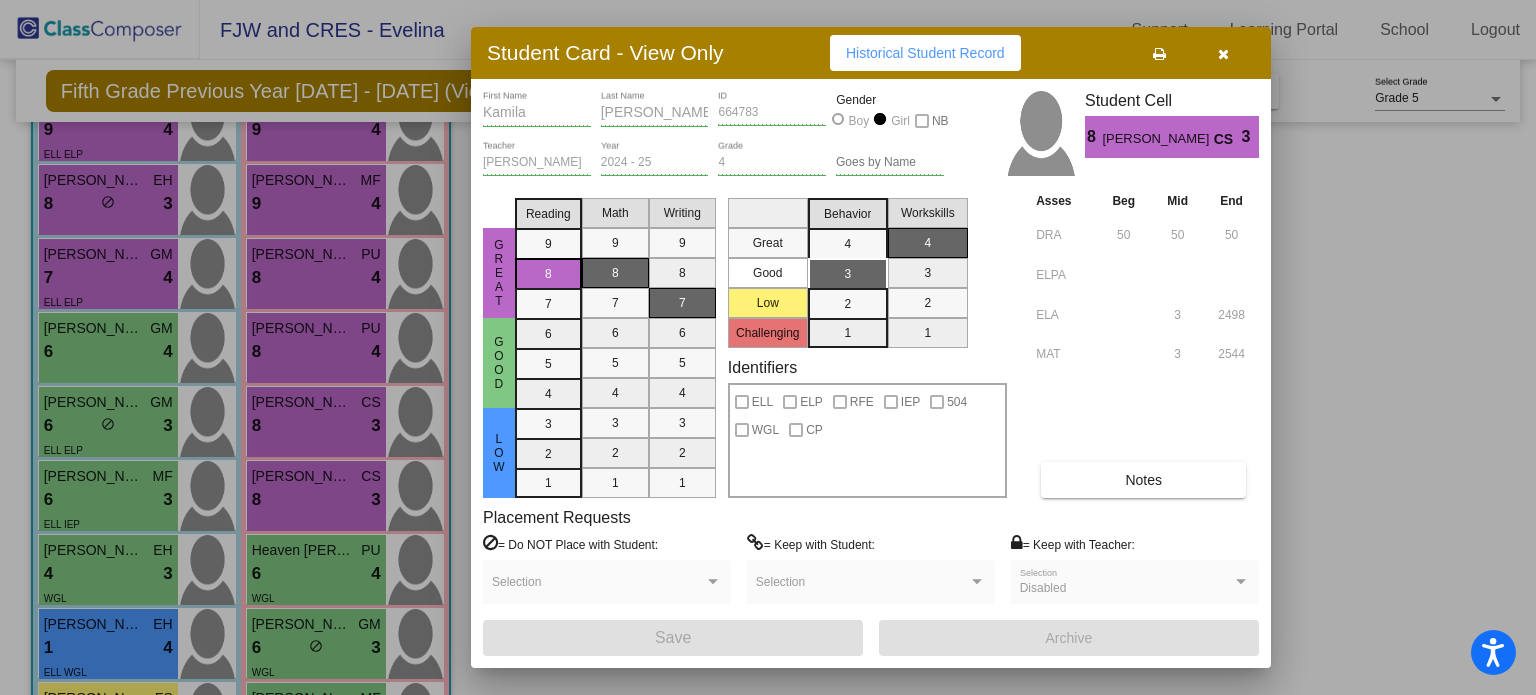 click at bounding box center [1223, 53] 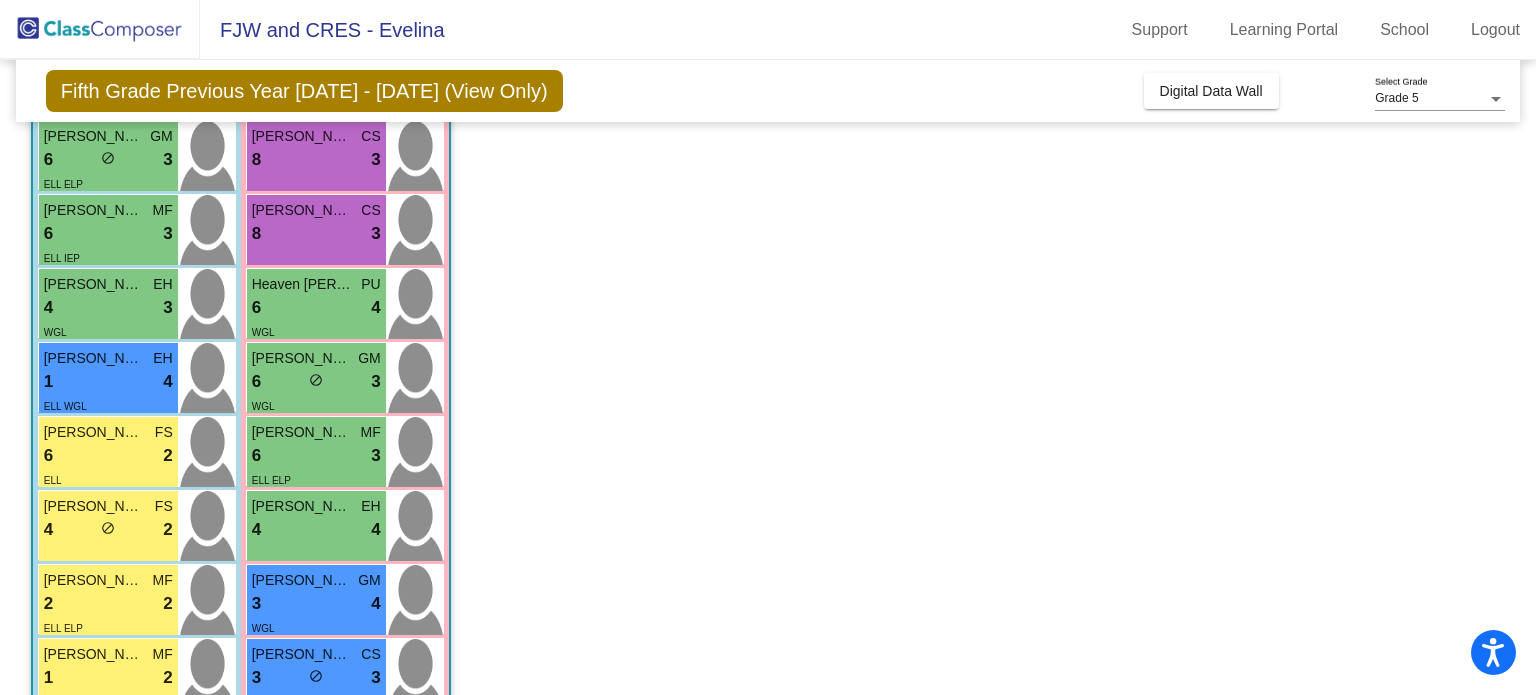 scroll, scrollTop: 496, scrollLeft: 0, axis: vertical 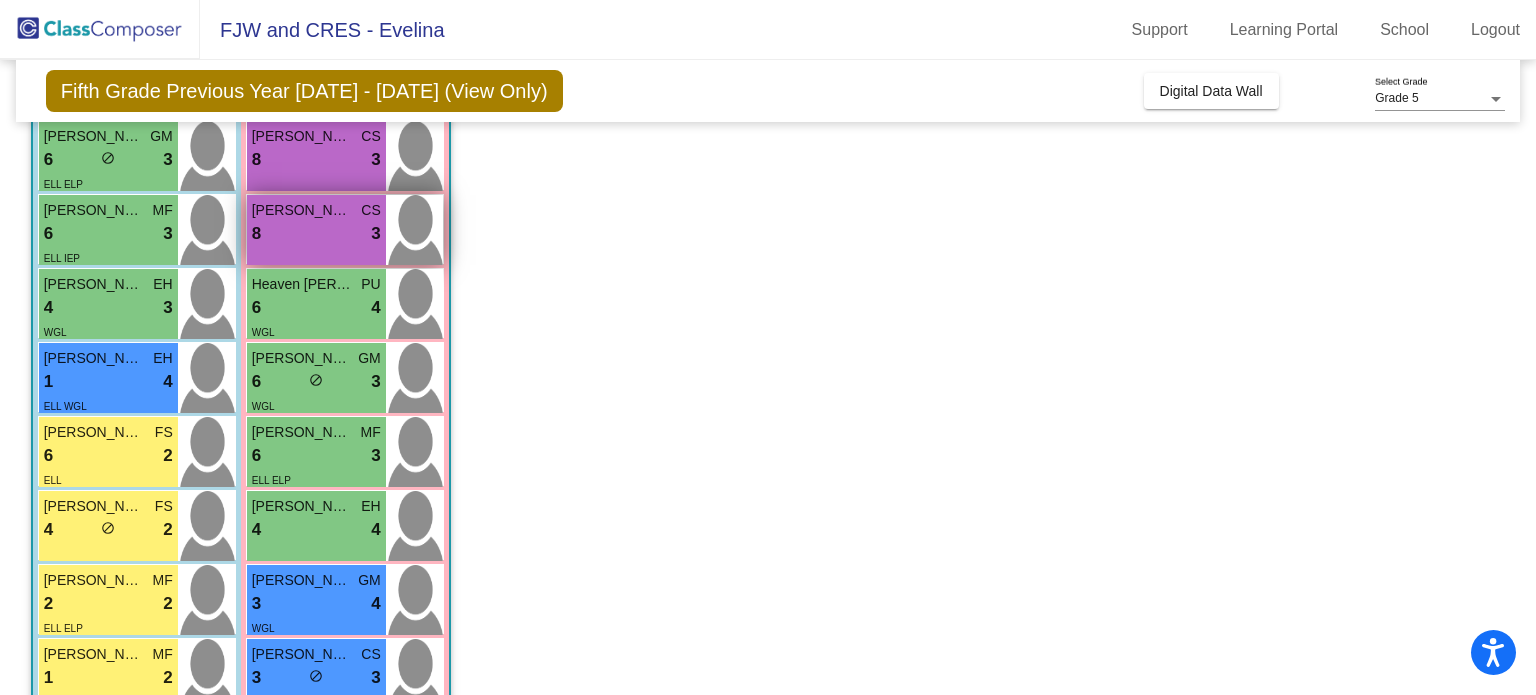 click on "8 lock do_not_disturb_alt 3" at bounding box center [316, 234] 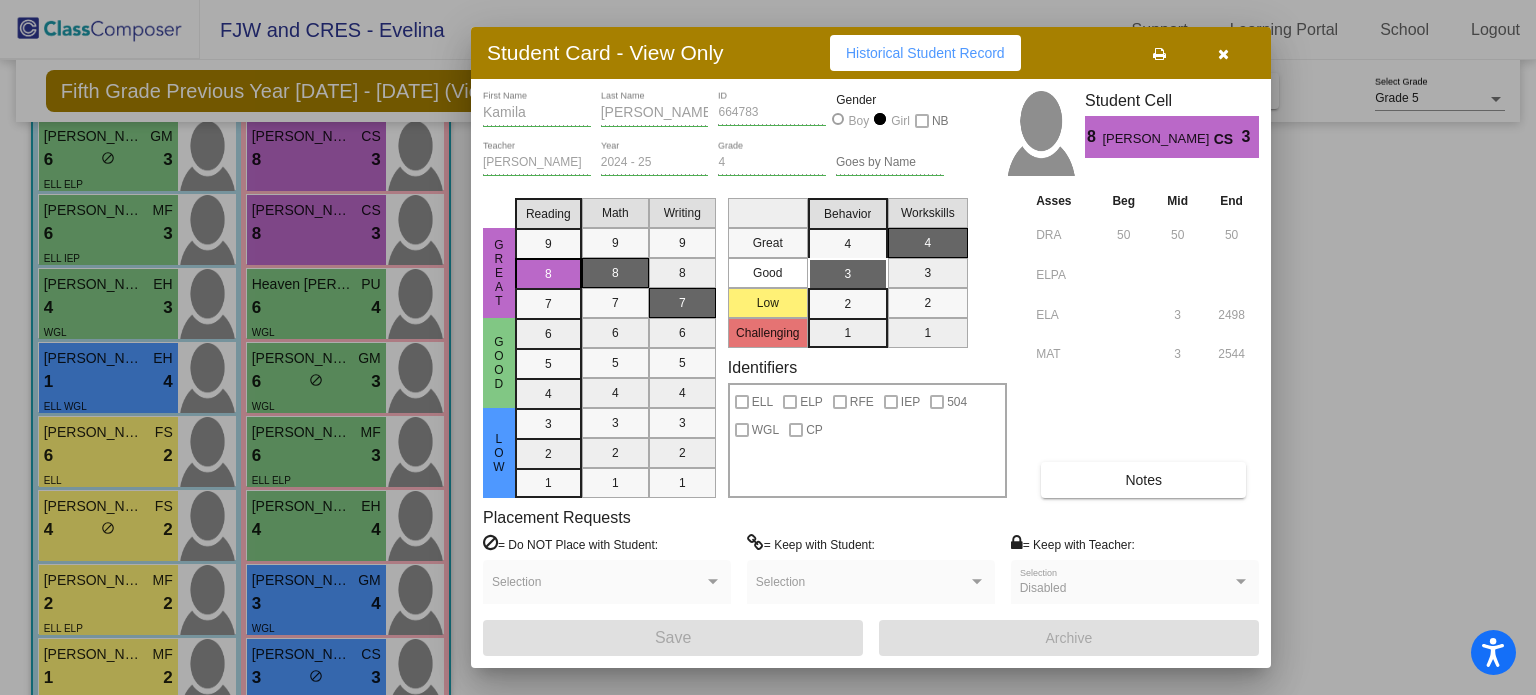 click at bounding box center (1223, 54) 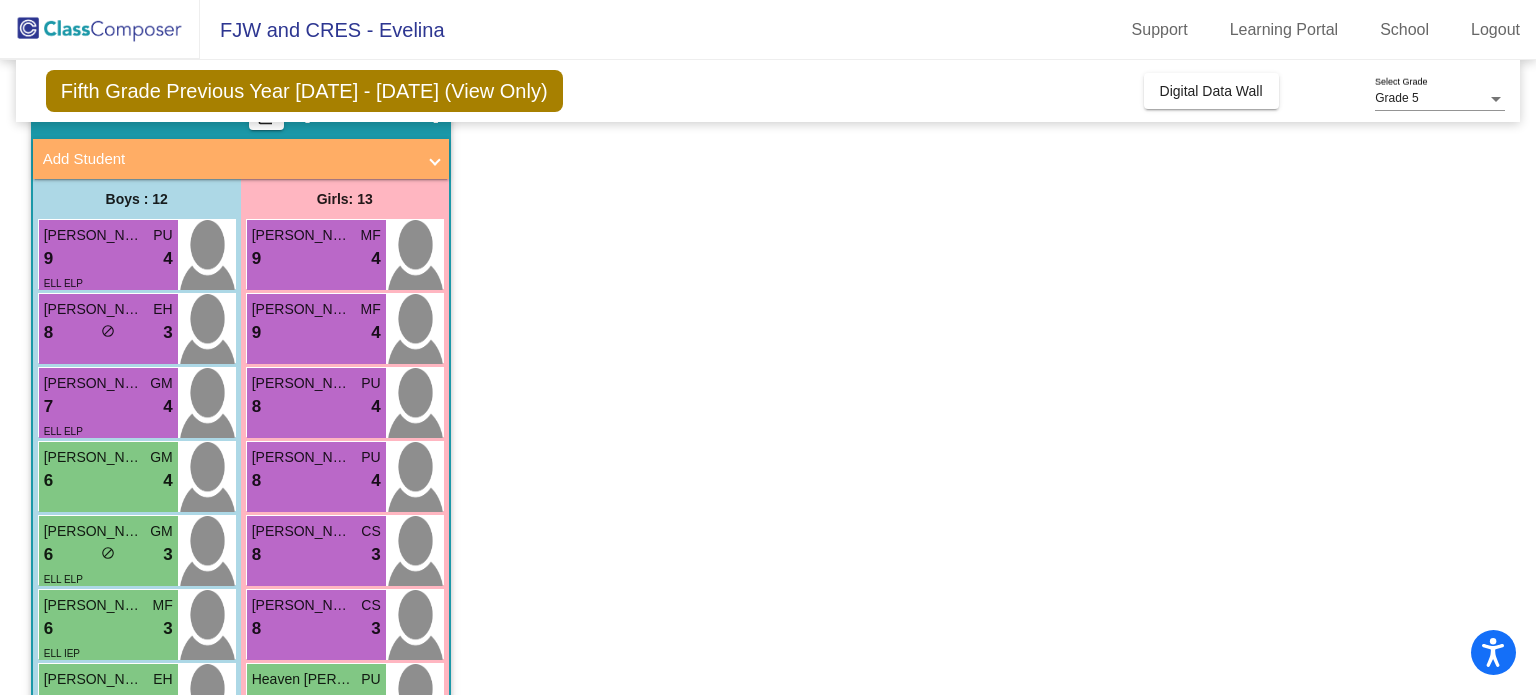 scroll, scrollTop: 0, scrollLeft: 0, axis: both 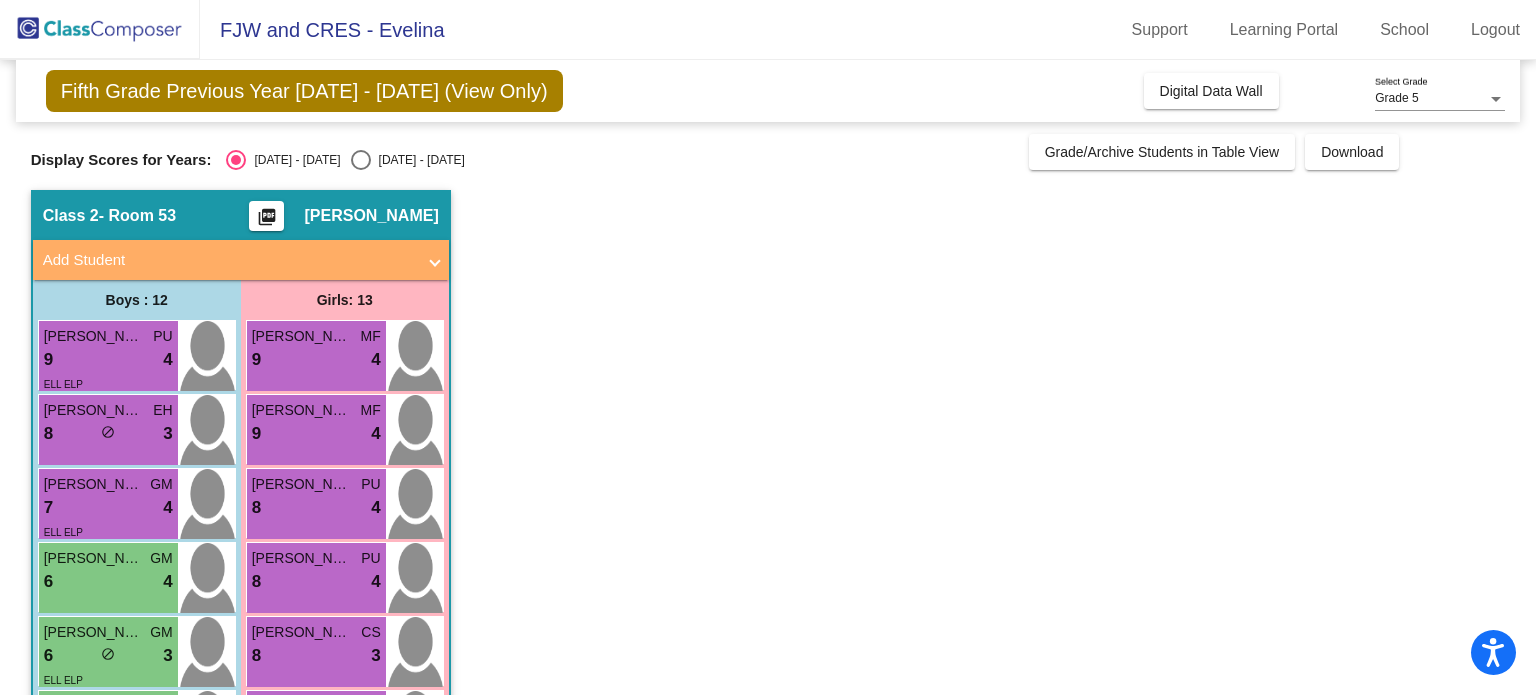 click at bounding box center [361, 160] 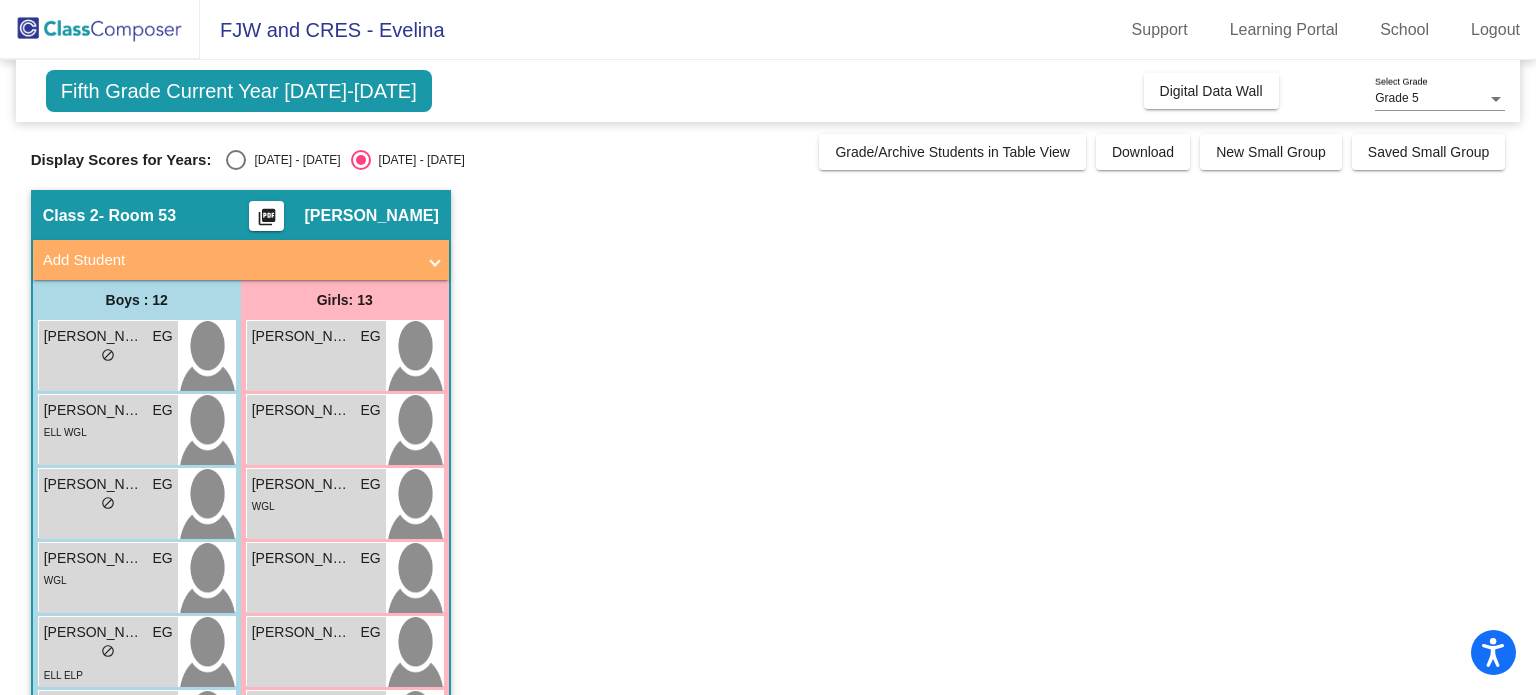 click on "Add Student" at bounding box center (237, 260) 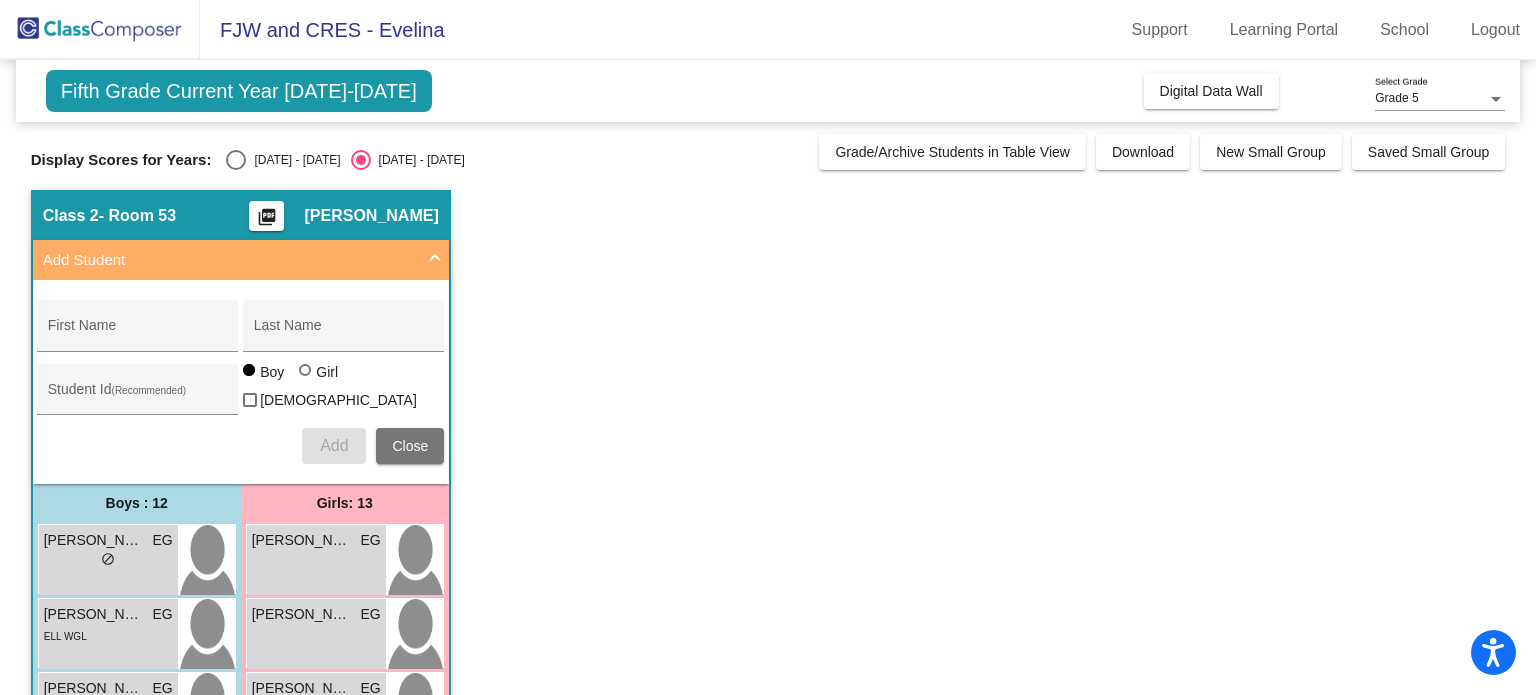 click on "Add Student" at bounding box center [237, 260] 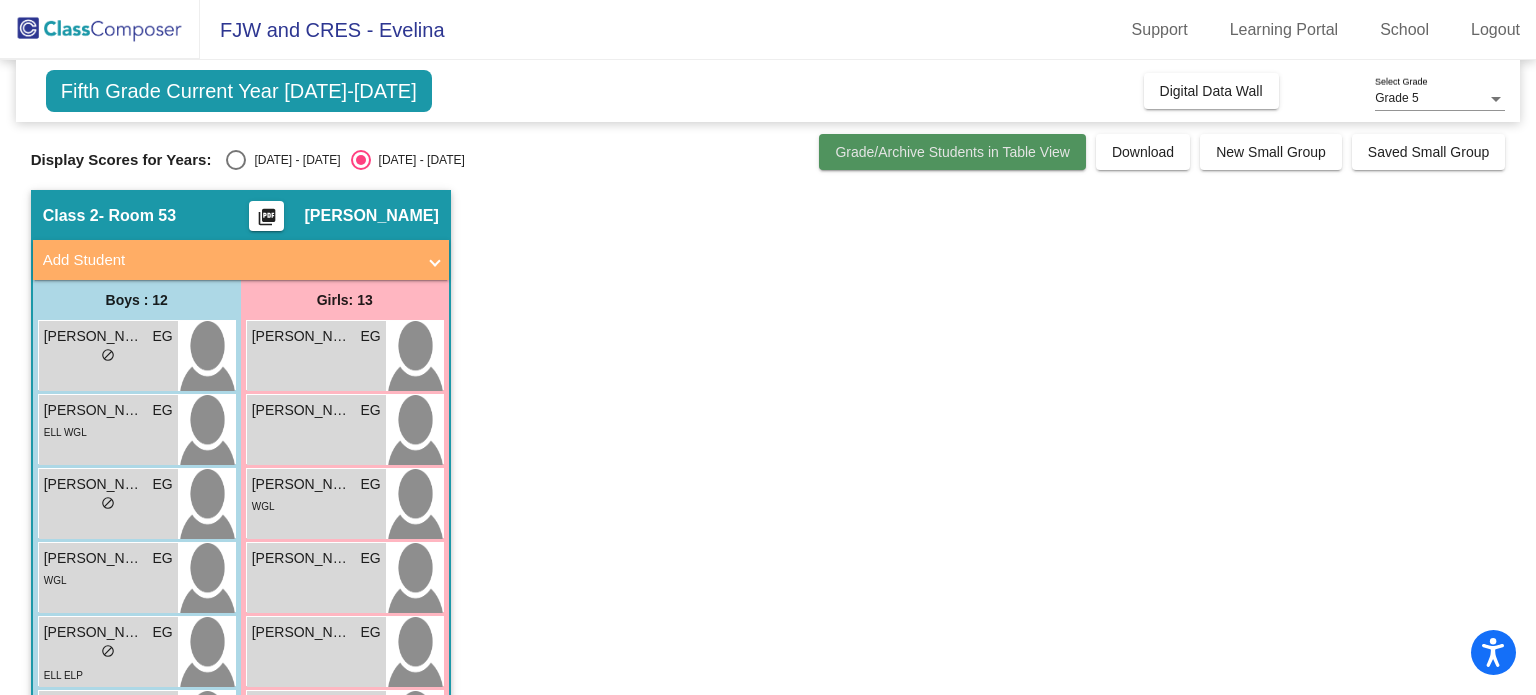 click on "Grade/Archive Students in Table View" 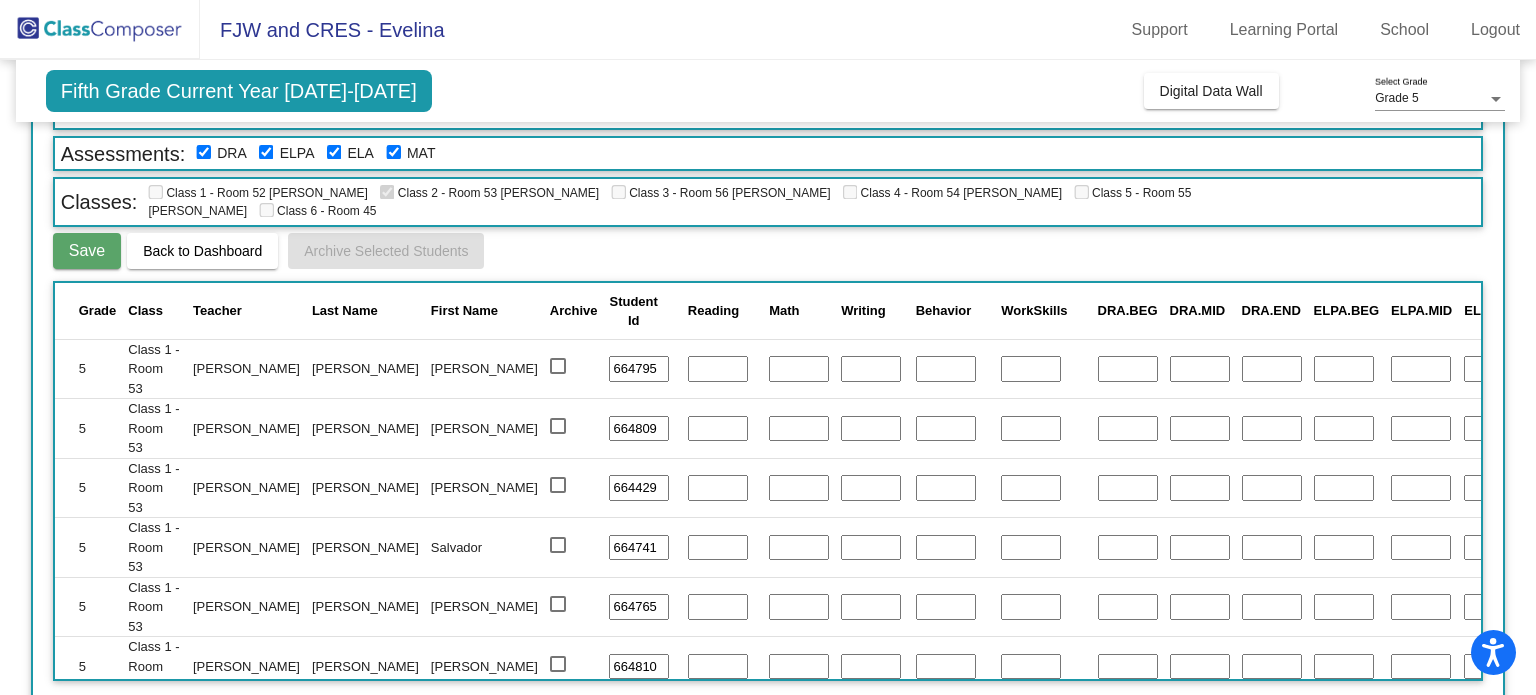 scroll, scrollTop: 0, scrollLeft: 0, axis: both 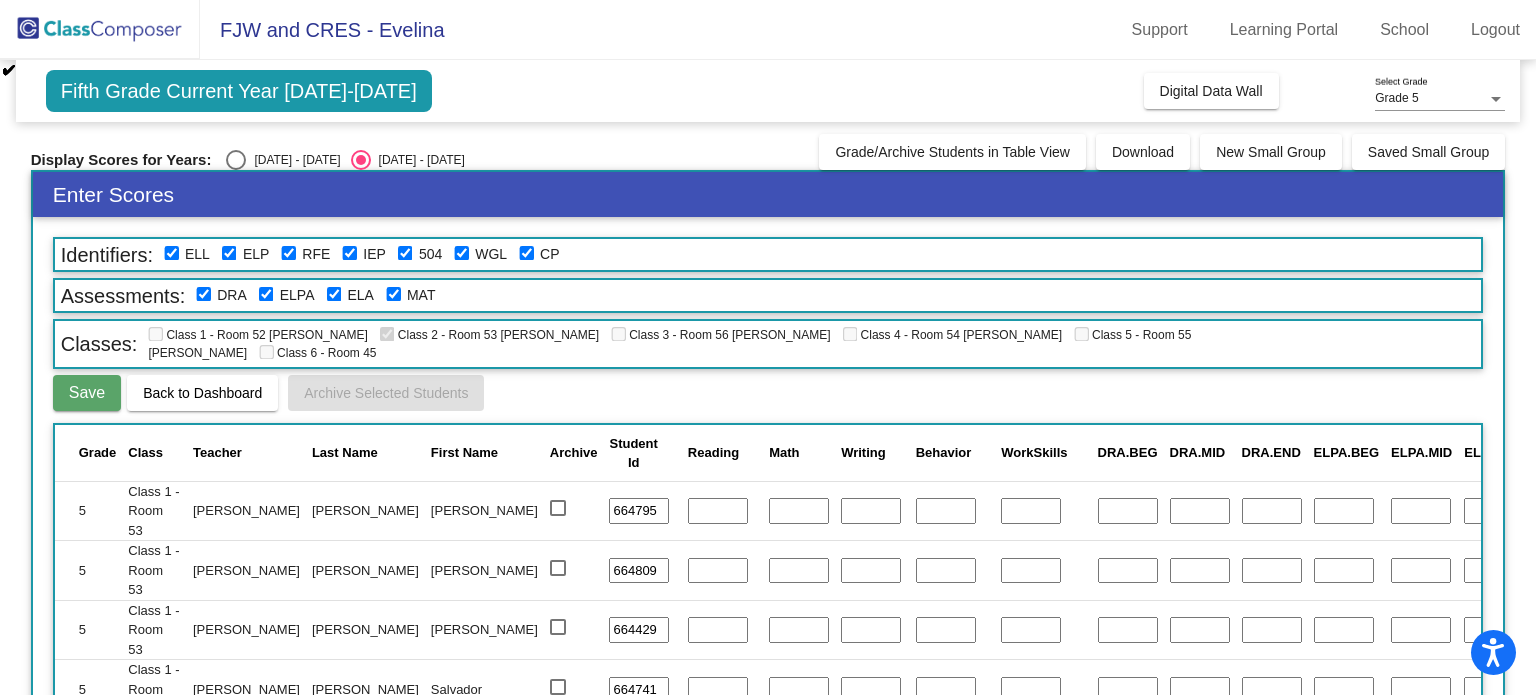 click on "Fifth Grade Current Year [DATE]-[DATE]" 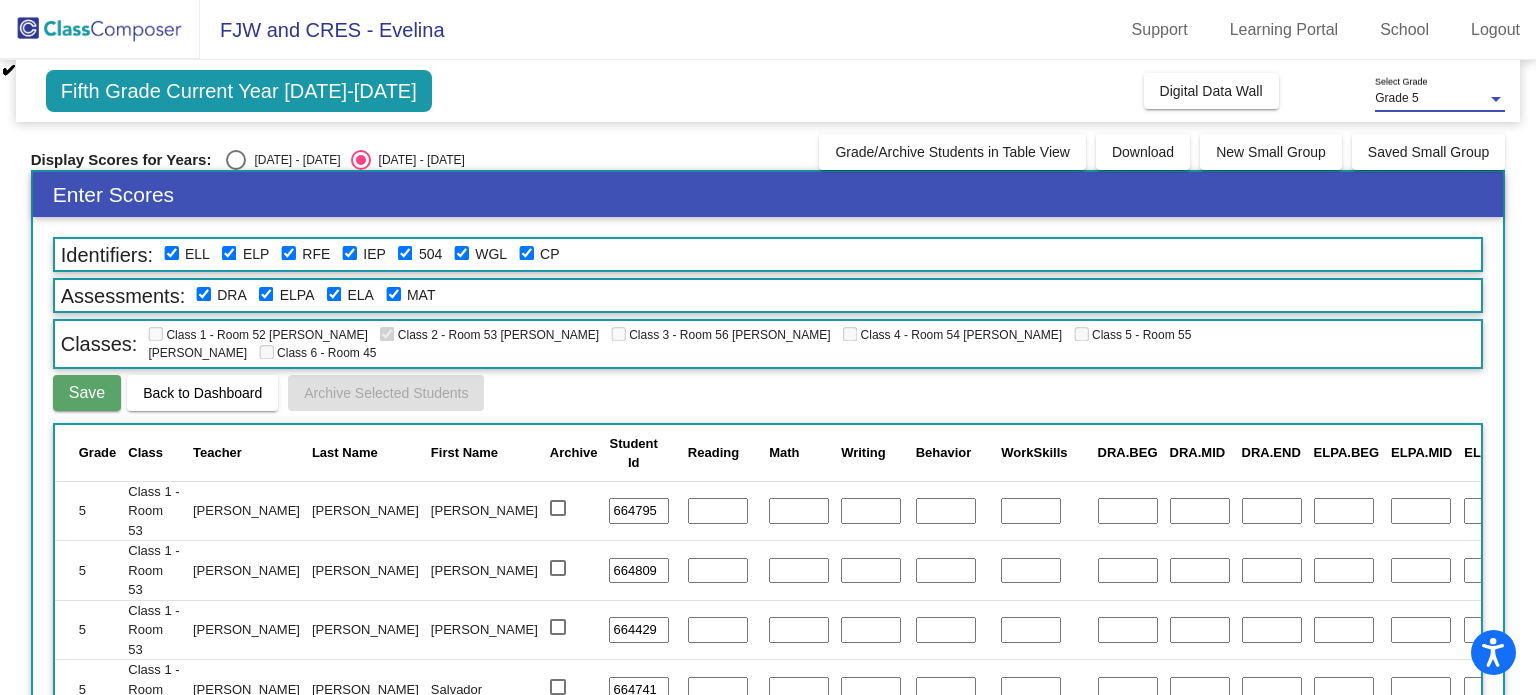 click on "Grade 5" at bounding box center (1431, 99) 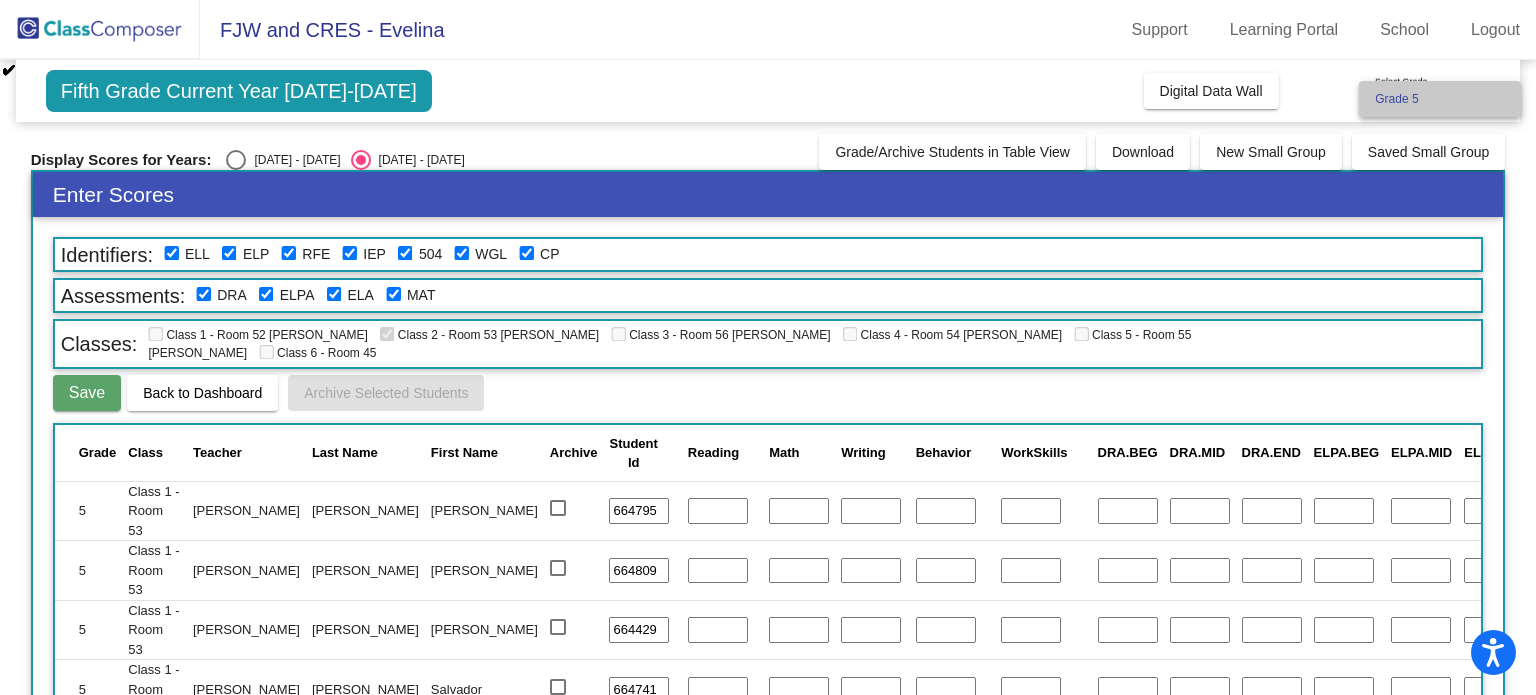 click on "Grade 5" at bounding box center [1440, 99] 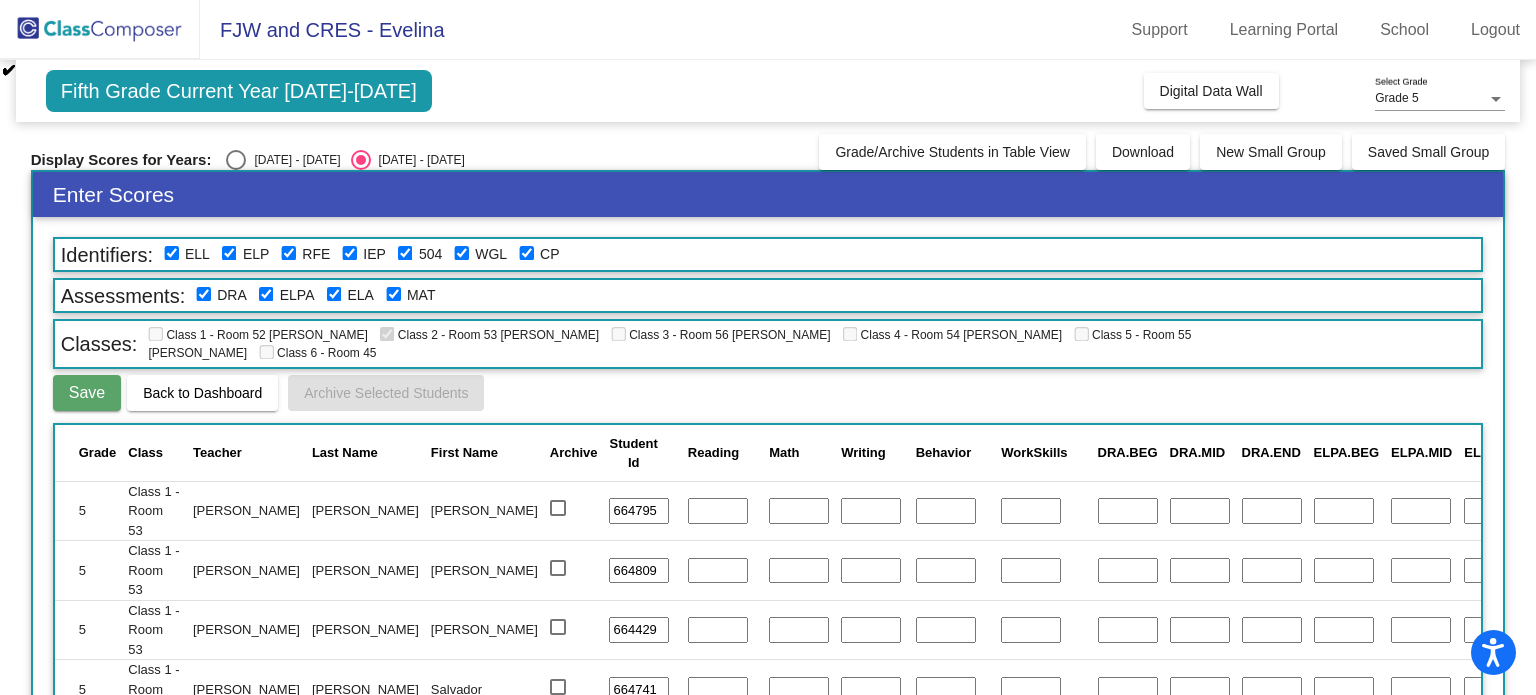 click on "Fifth Grade Current Year [DATE]-[DATE]" 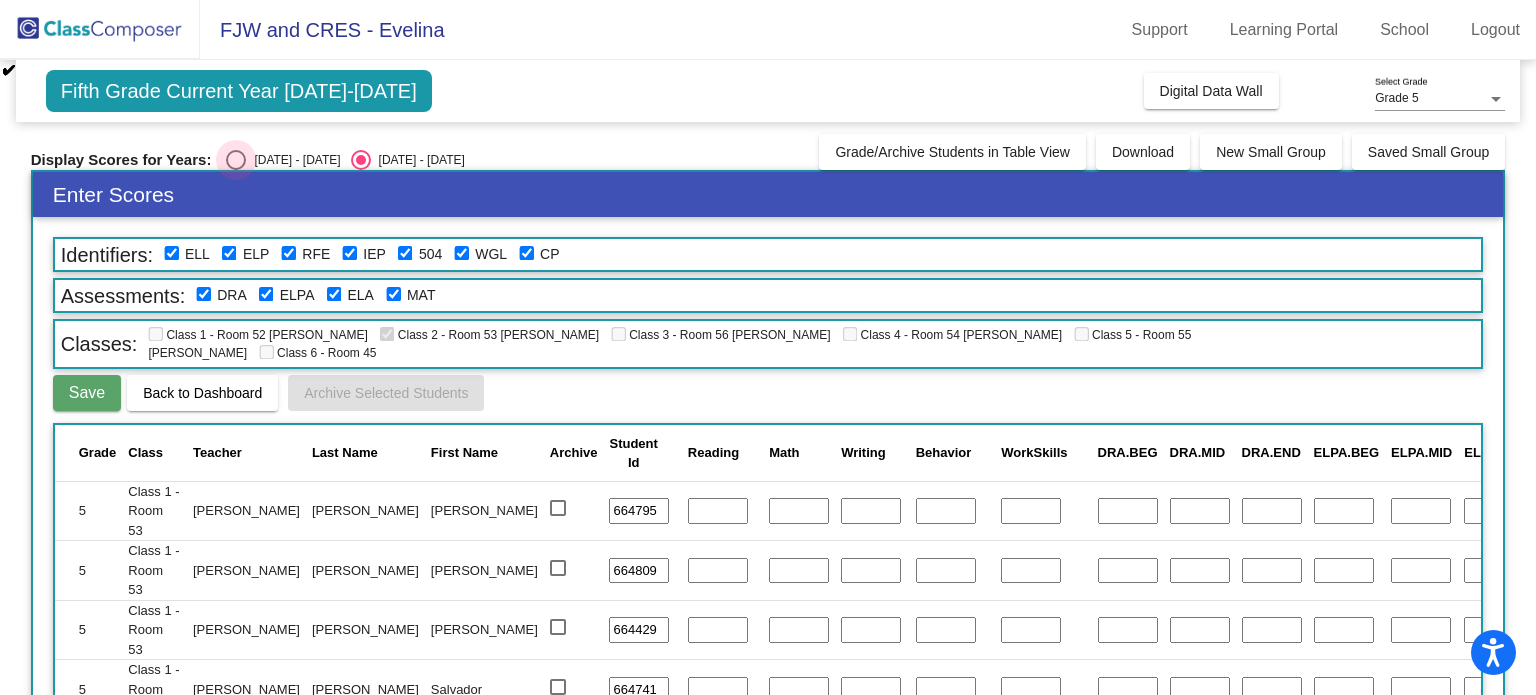 click on "[DATE] - [DATE]" at bounding box center (293, 160) 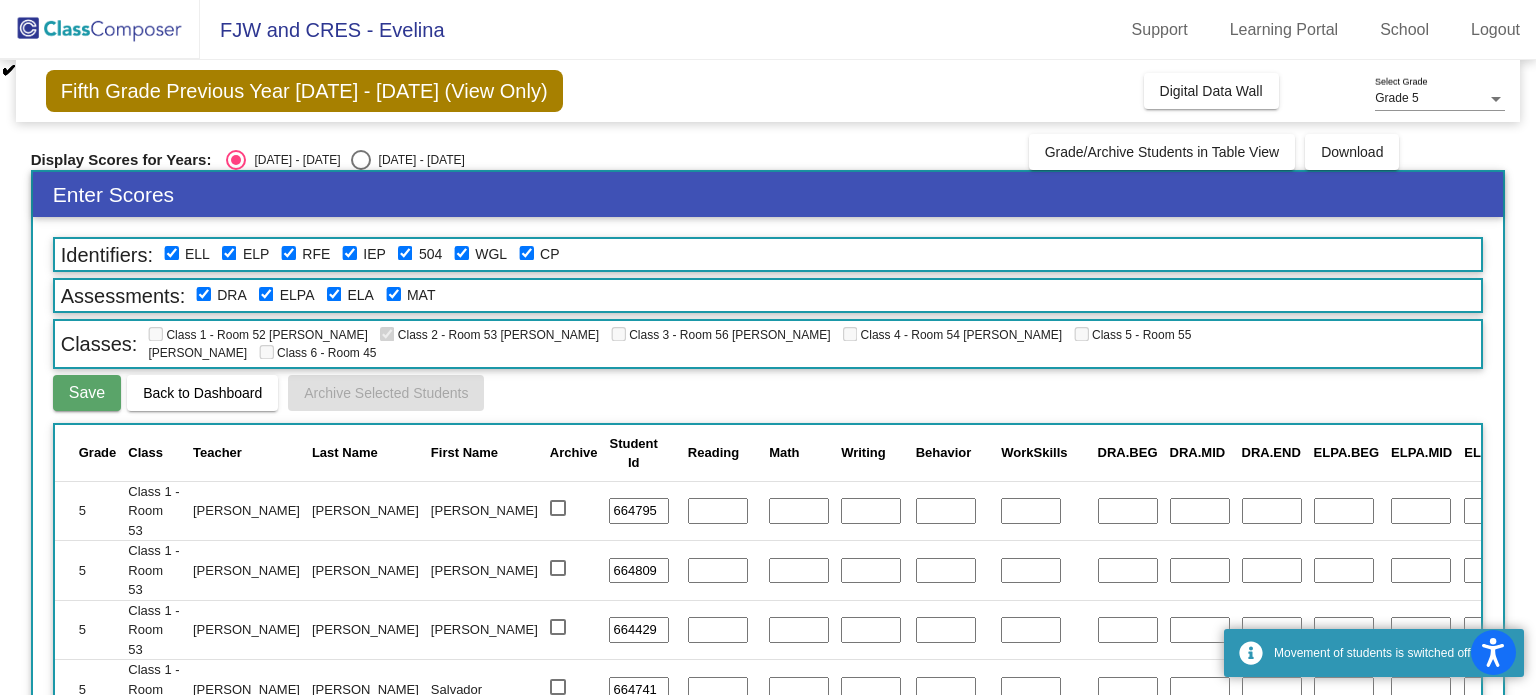 click at bounding box center (361, 160) 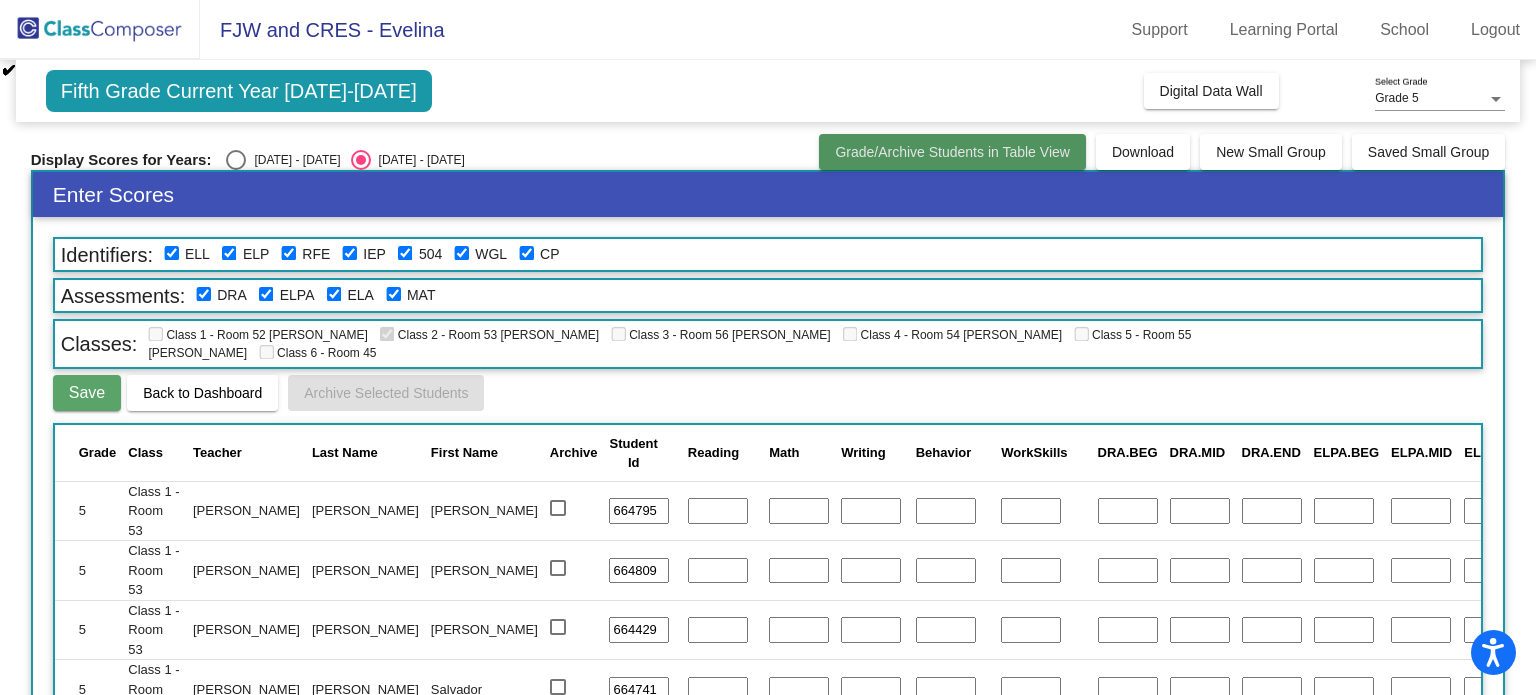 click on "Grade/Archive Students in Table View" 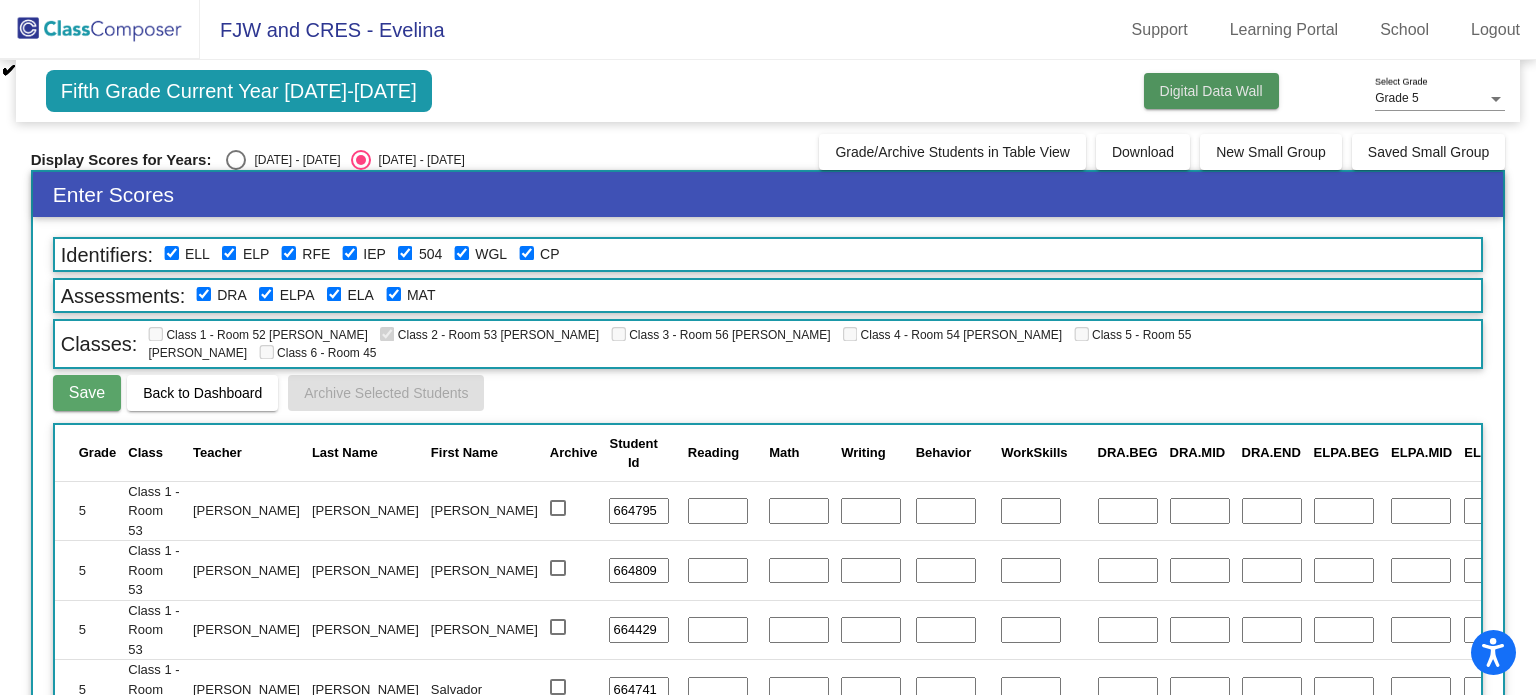 click on "Digital Data Wall" 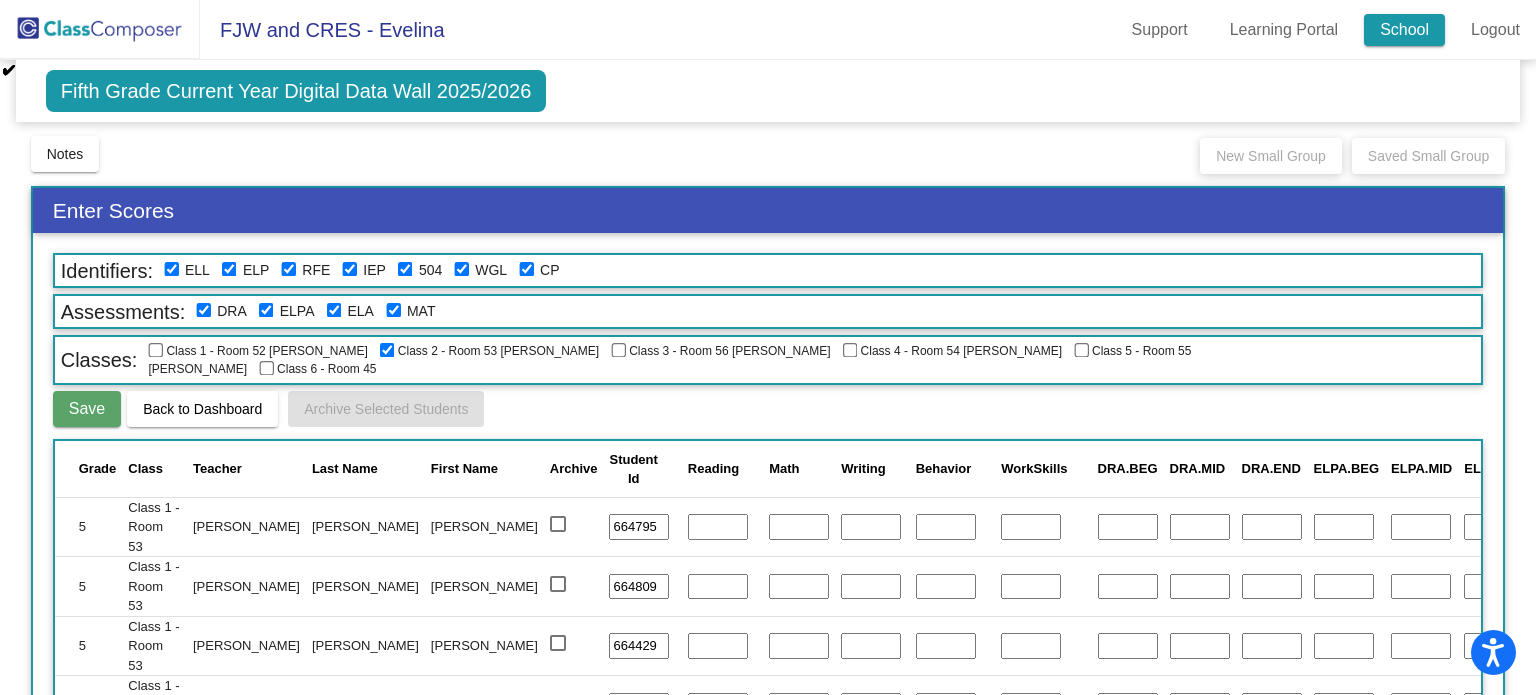 click on "School" 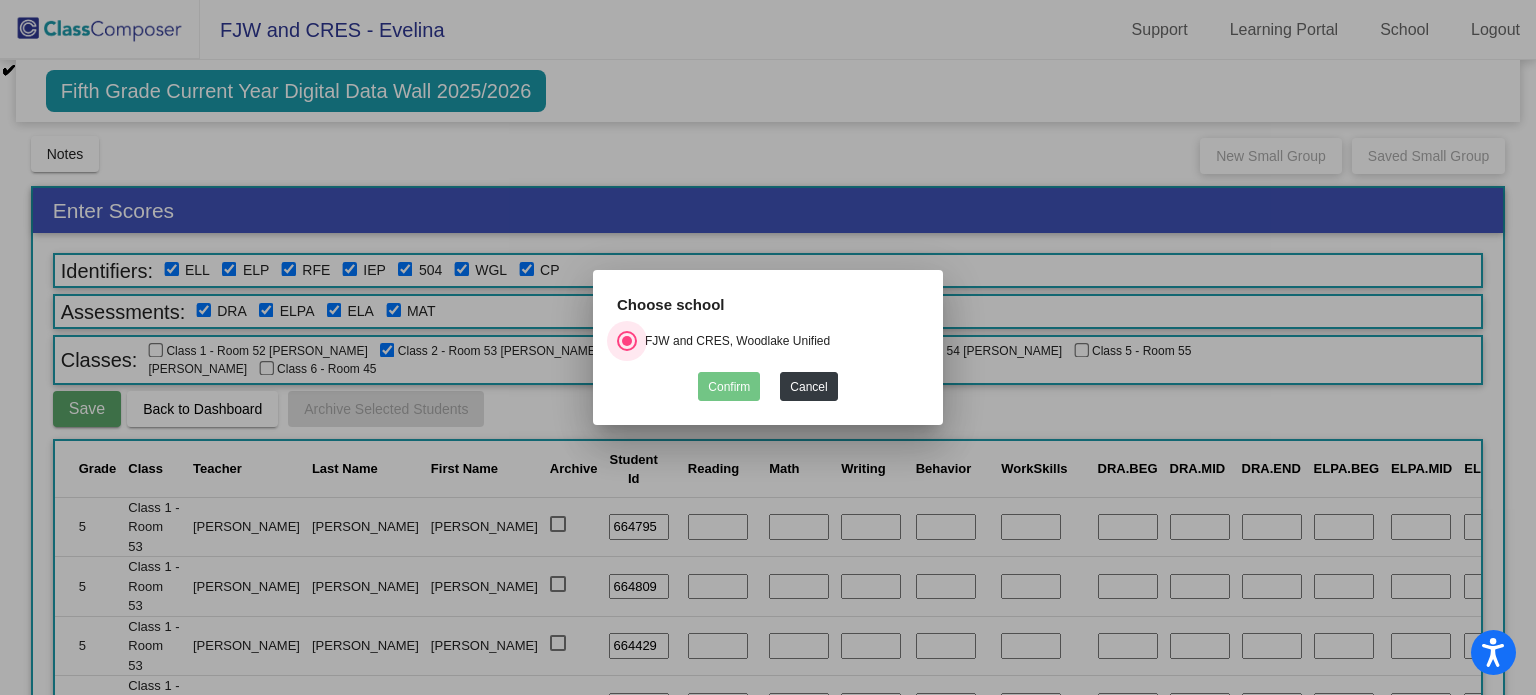 click on "Confirm Cancel" at bounding box center (768, 381) 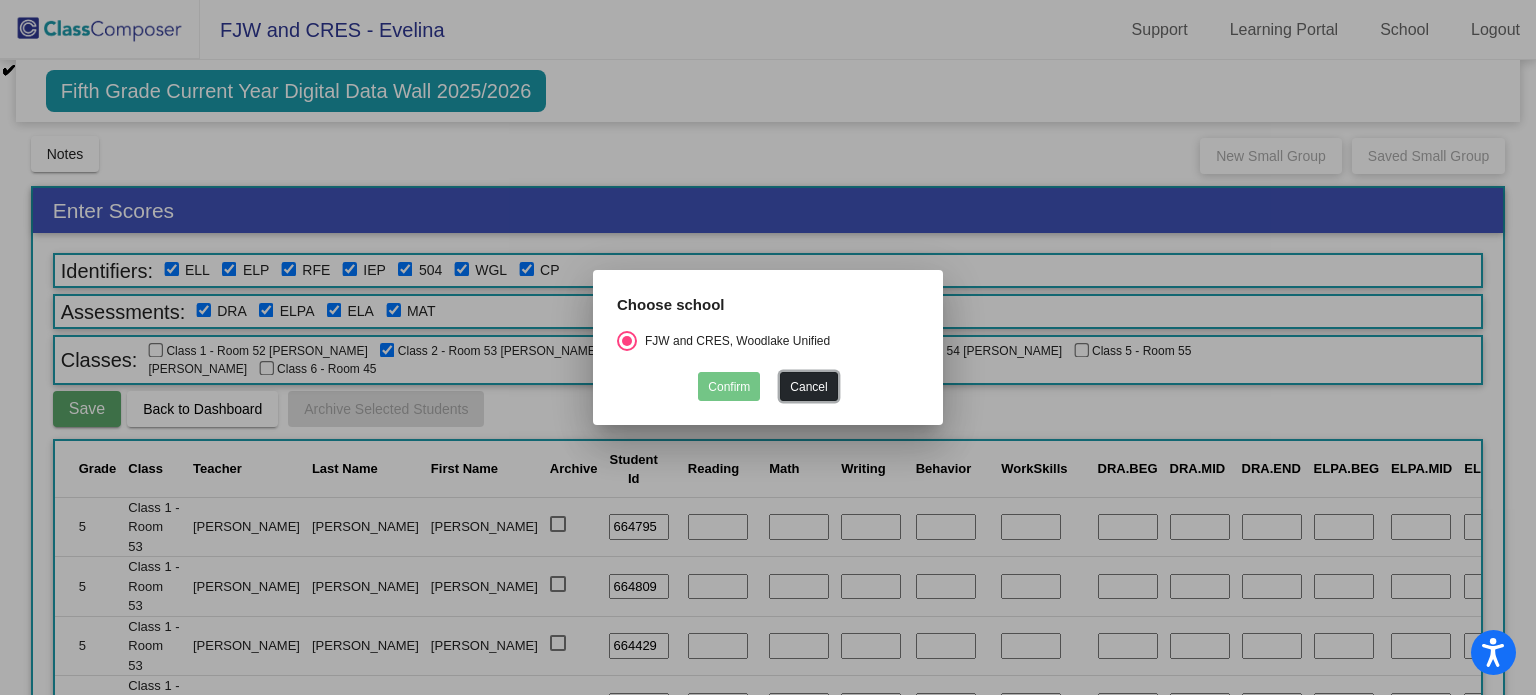 click on "Cancel" at bounding box center [808, 386] 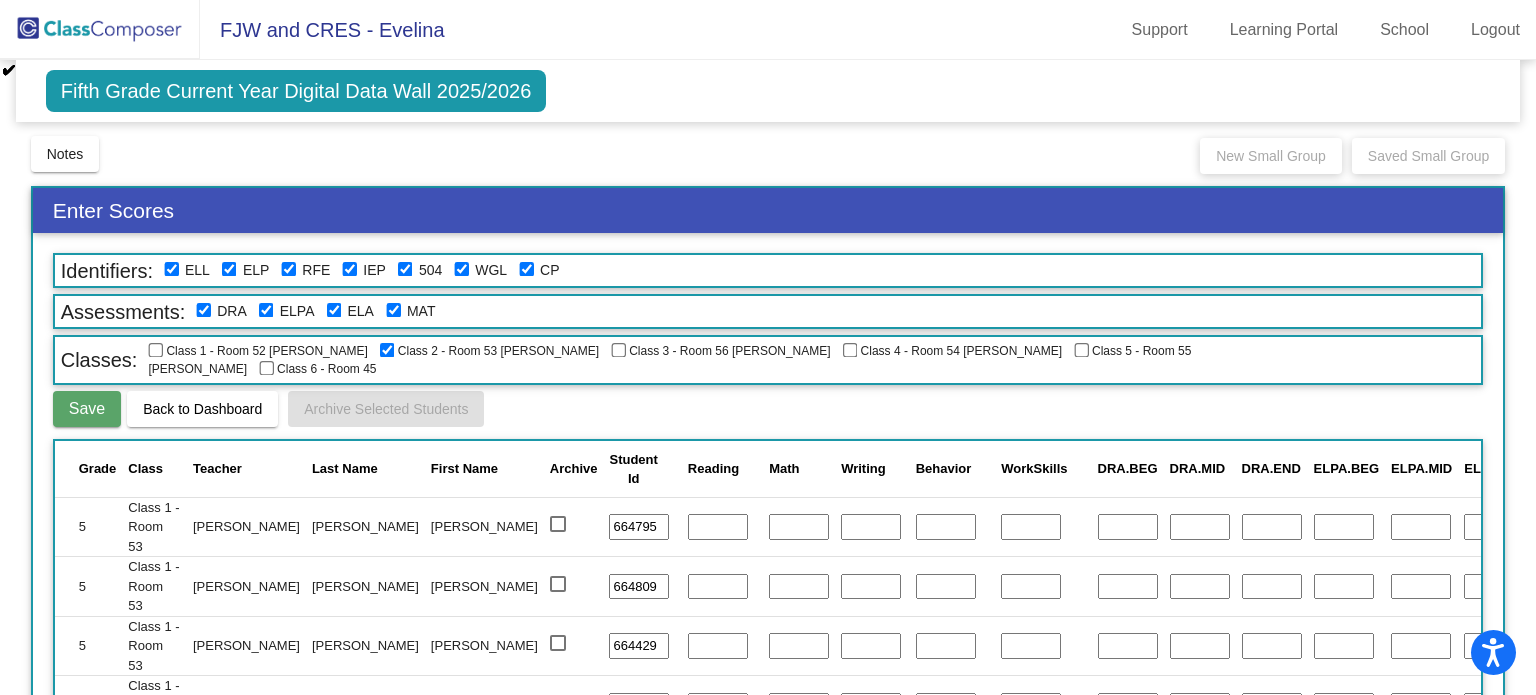 click 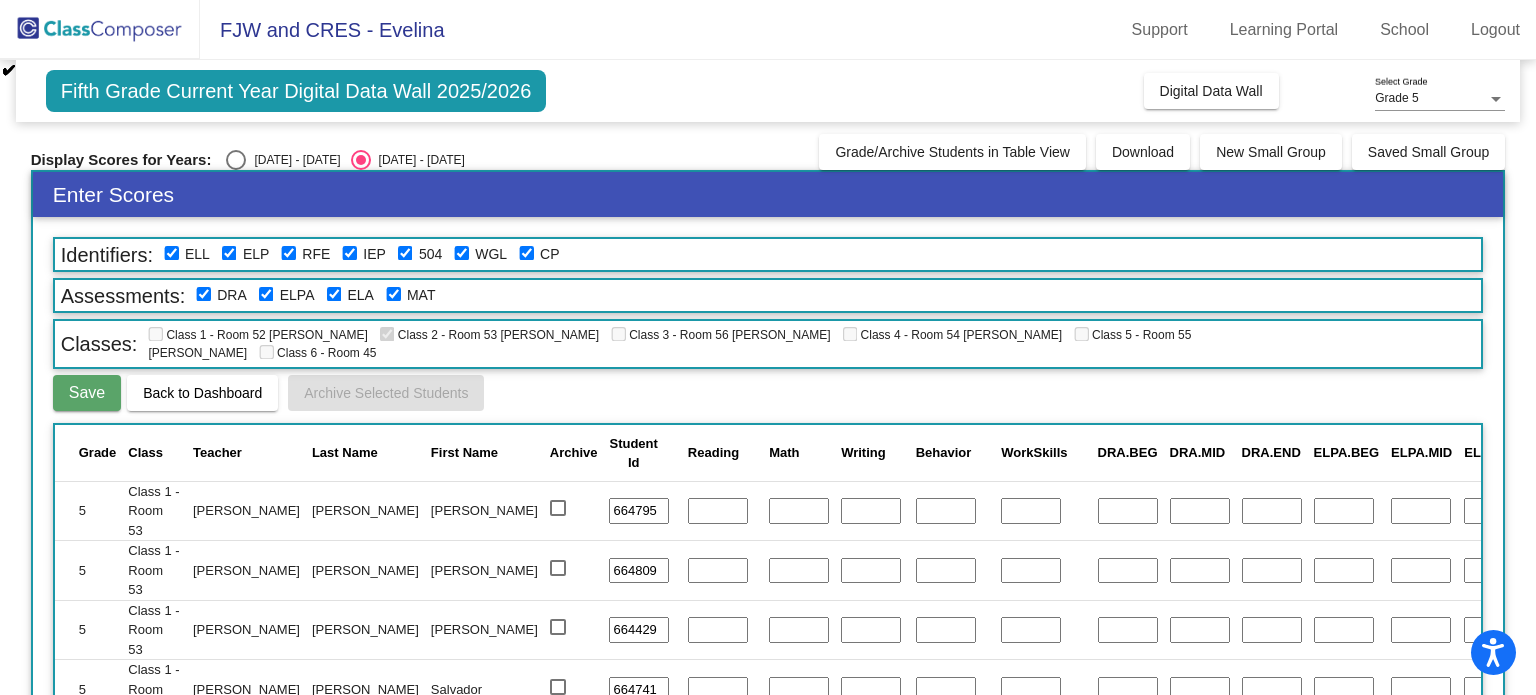 click 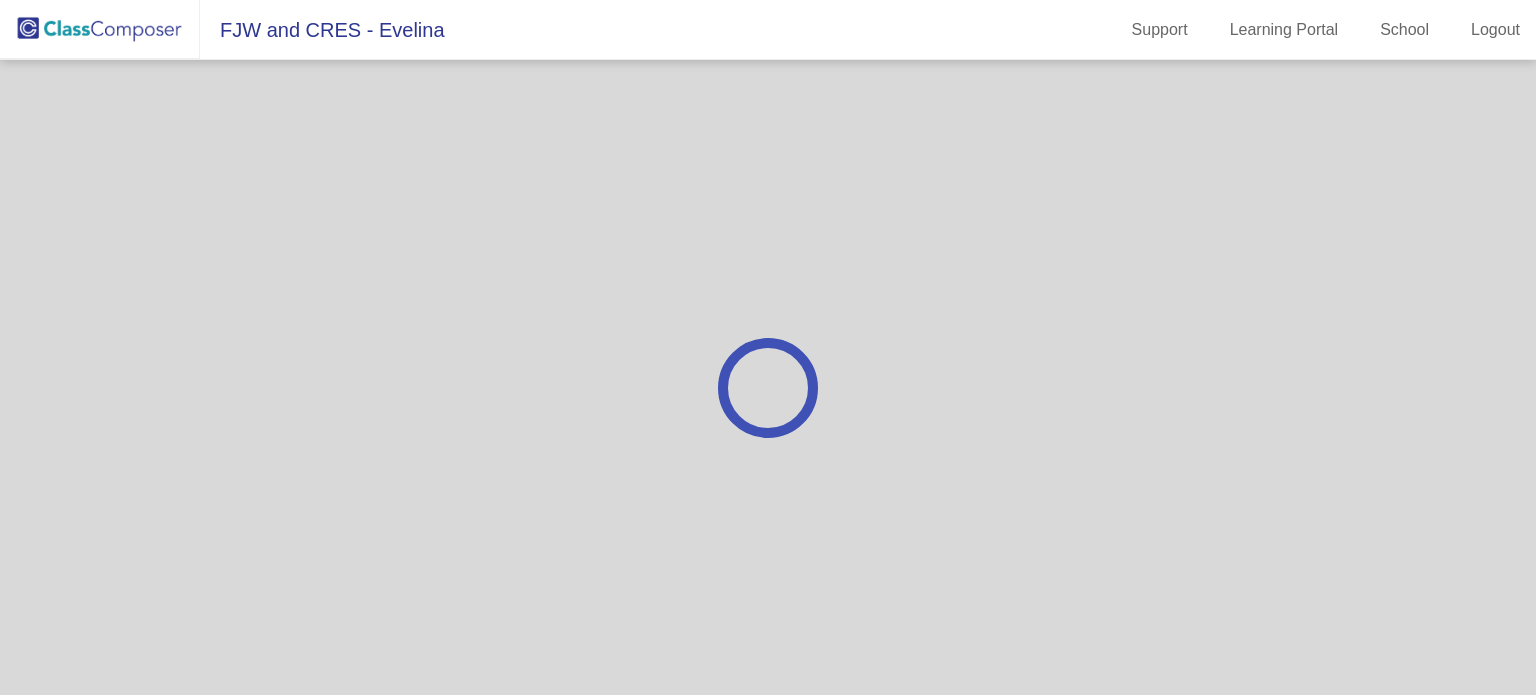 scroll, scrollTop: 0, scrollLeft: 0, axis: both 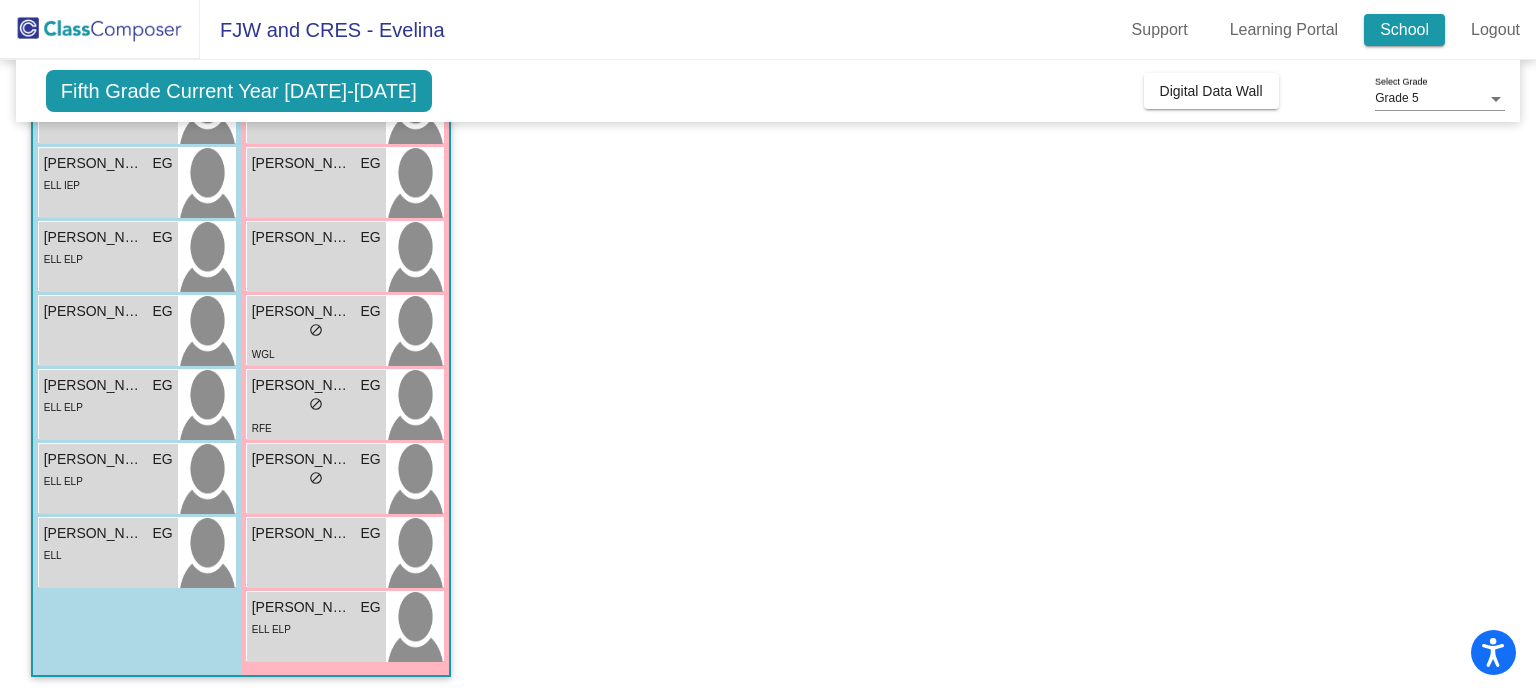 click on "School" 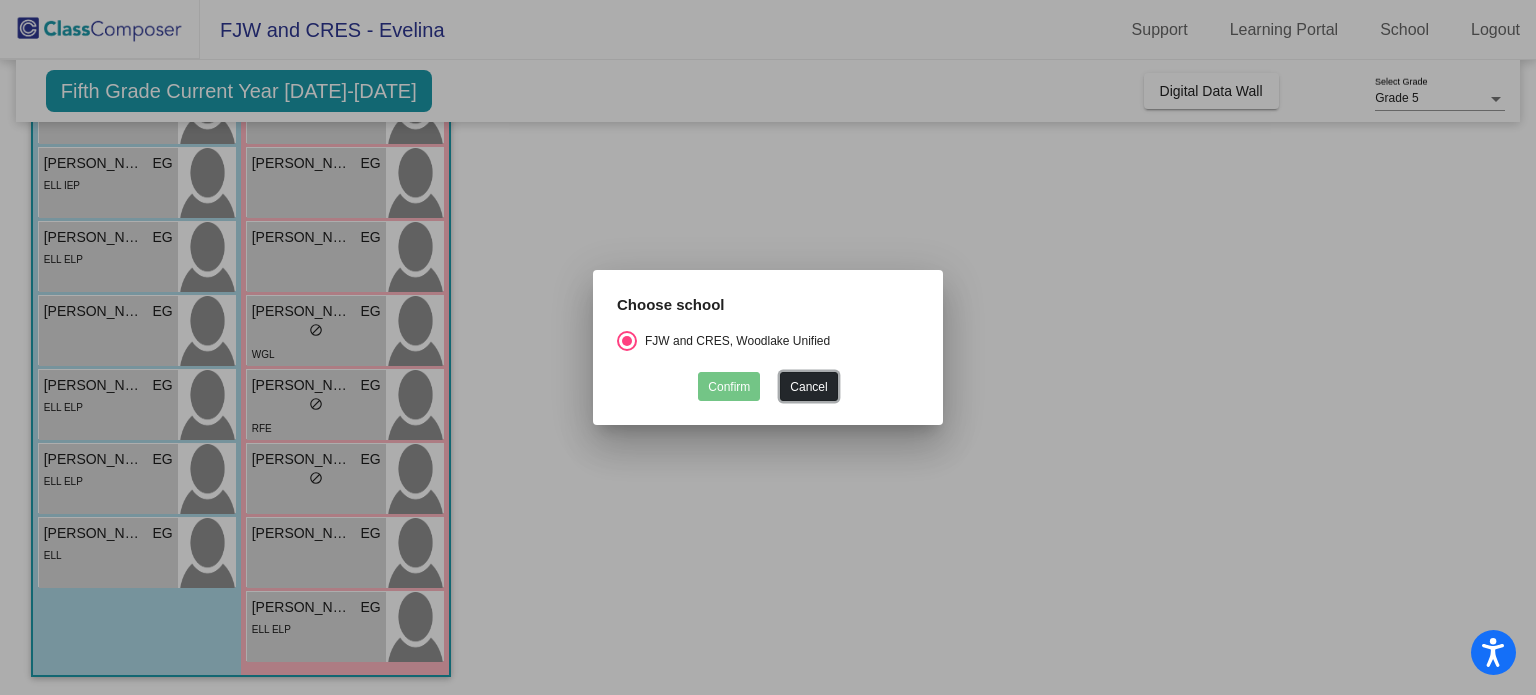click on "Cancel" at bounding box center (808, 386) 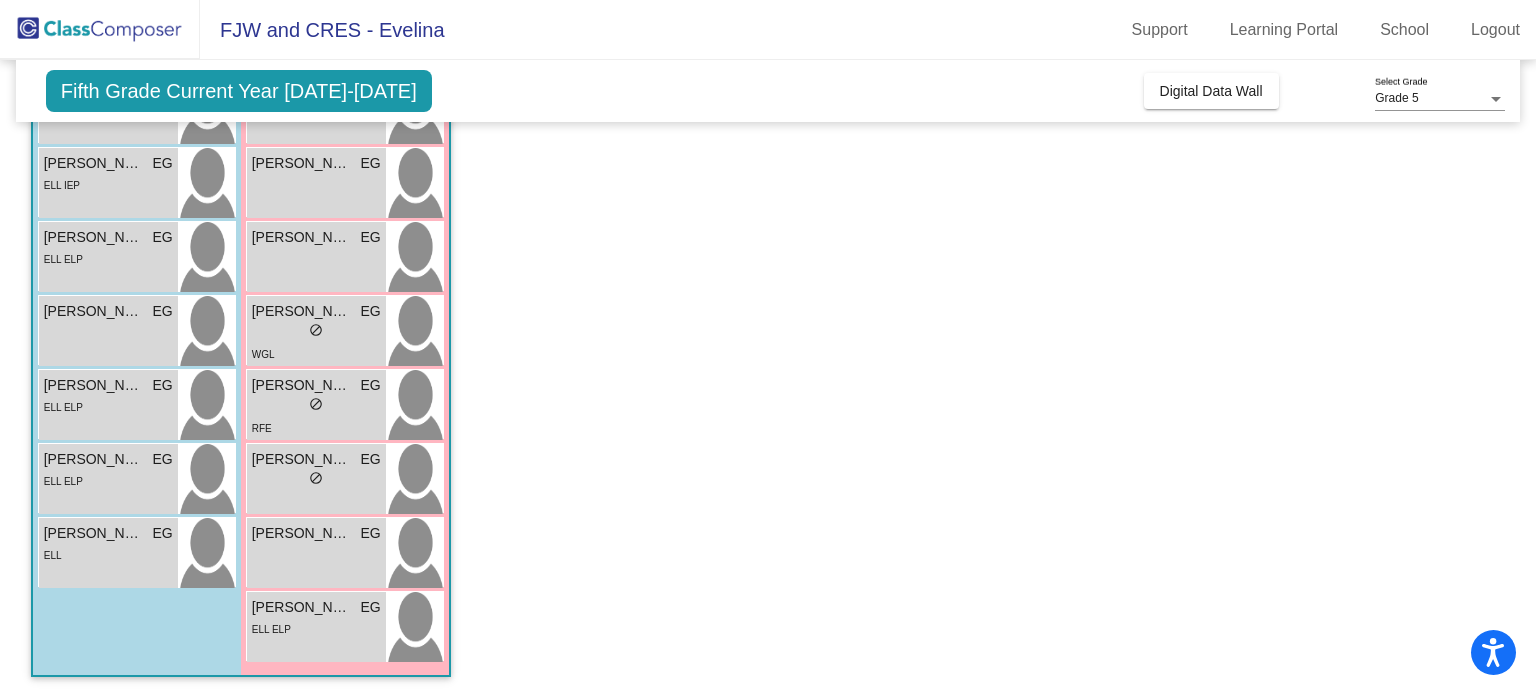 click on "Fifth Grade Current Year [DATE]-[DATE]" 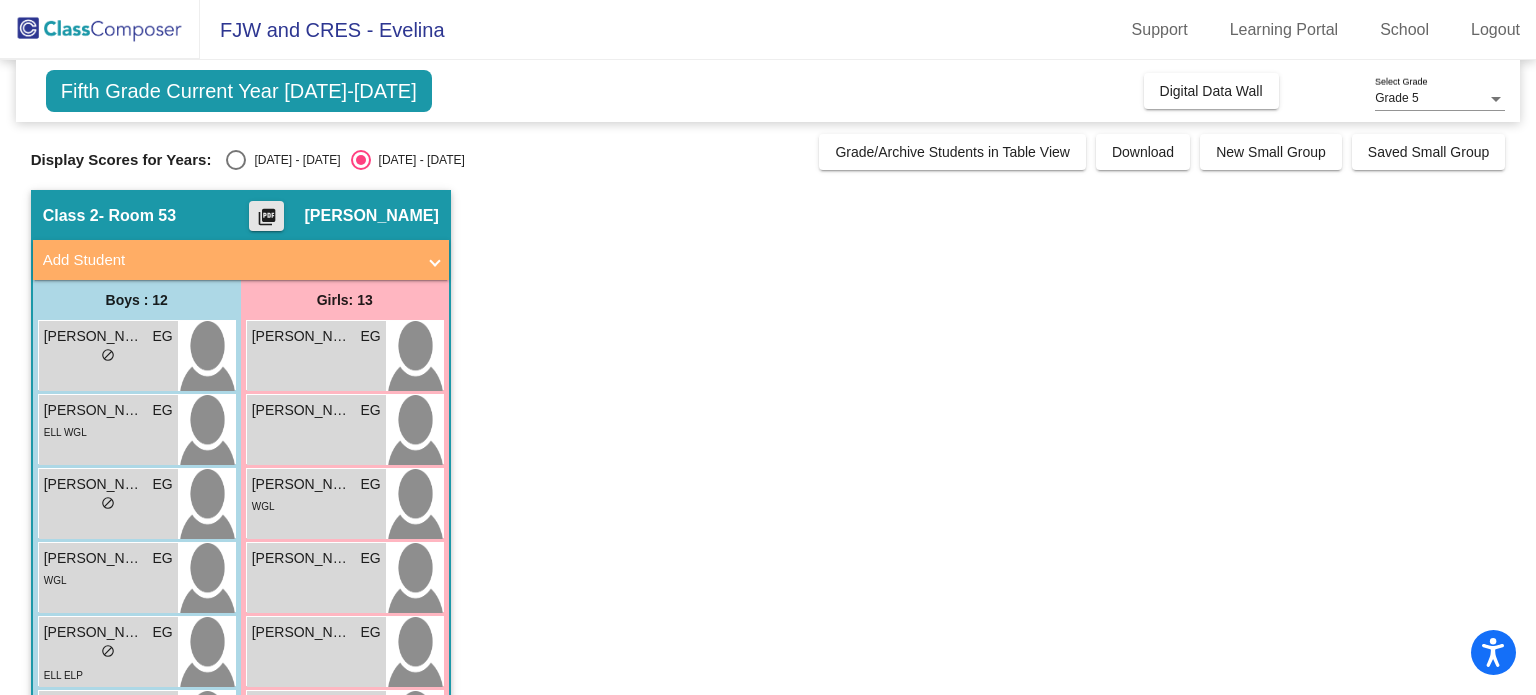 click on "picture_as_pdf" 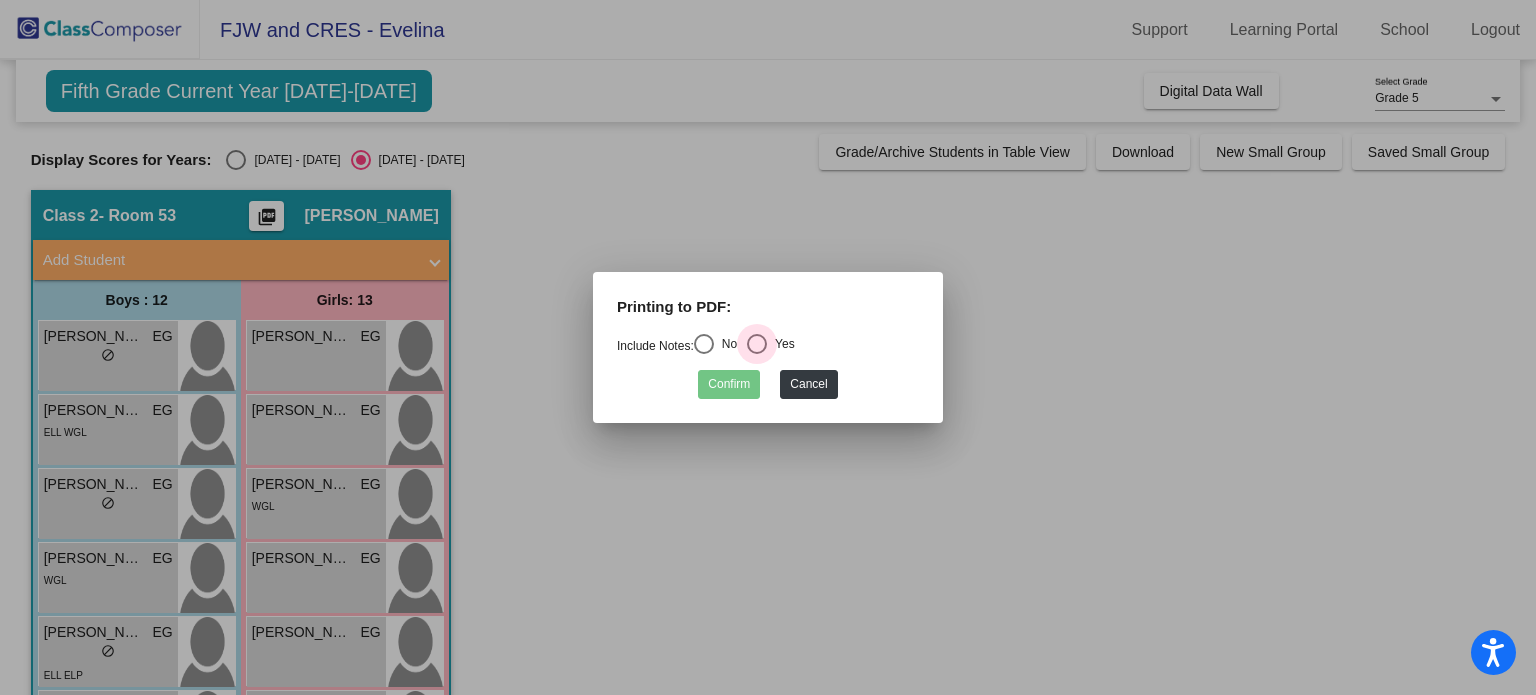click at bounding box center (757, 344) 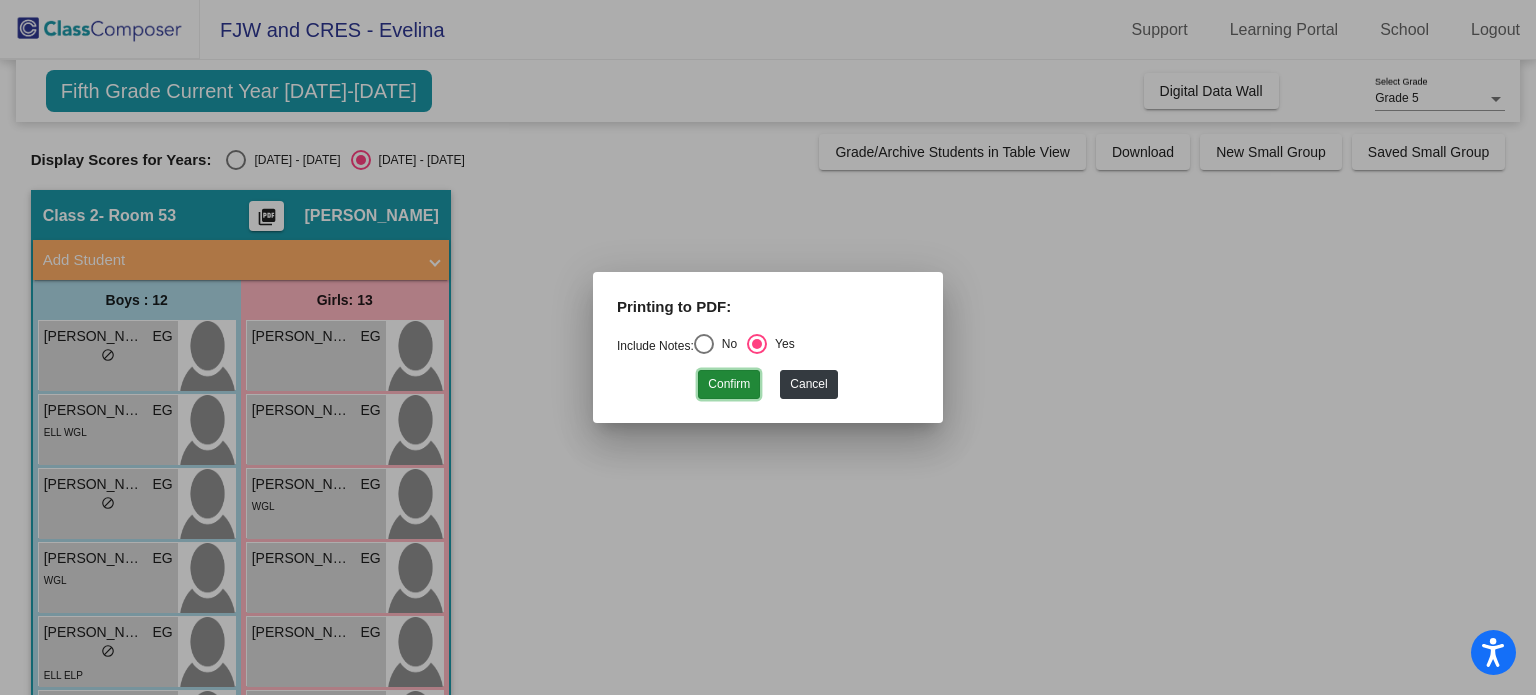 click on "Confirm" at bounding box center (729, 384) 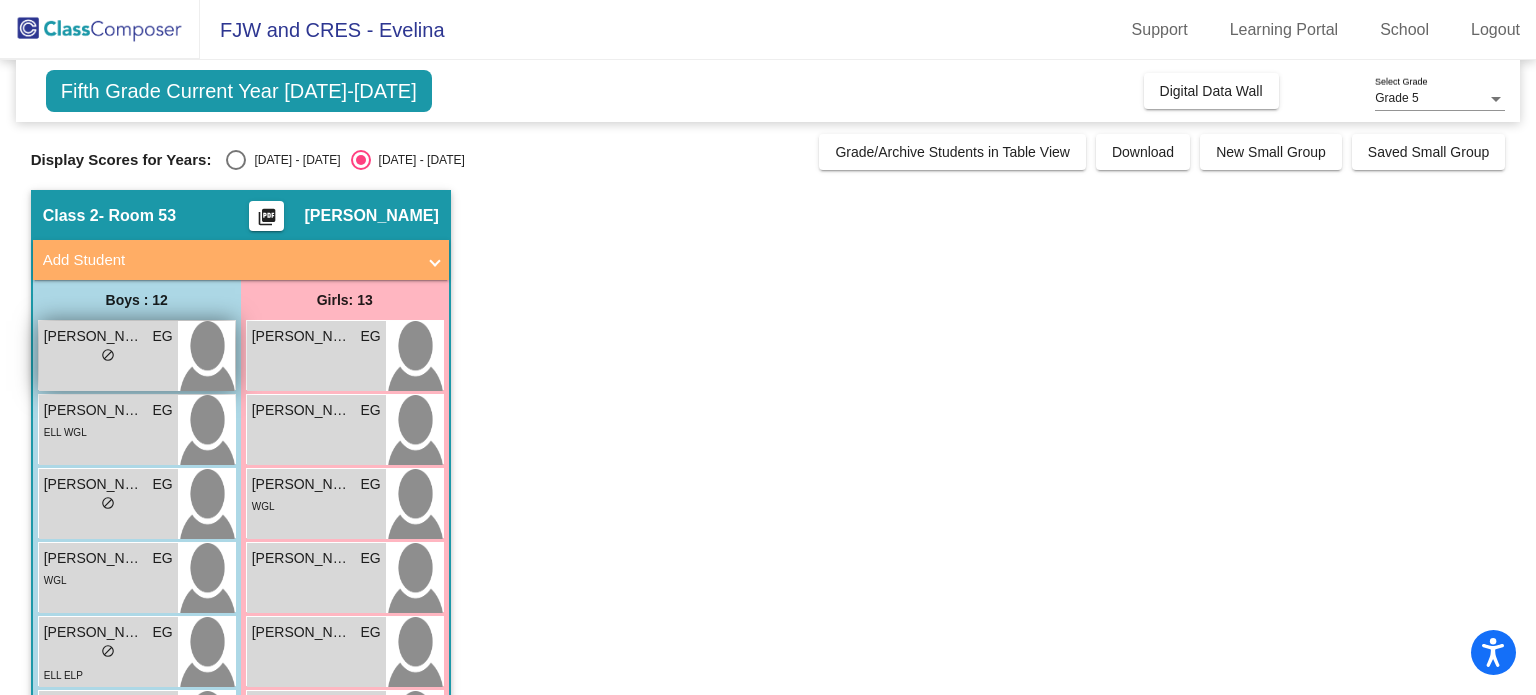click at bounding box center [206, 356] 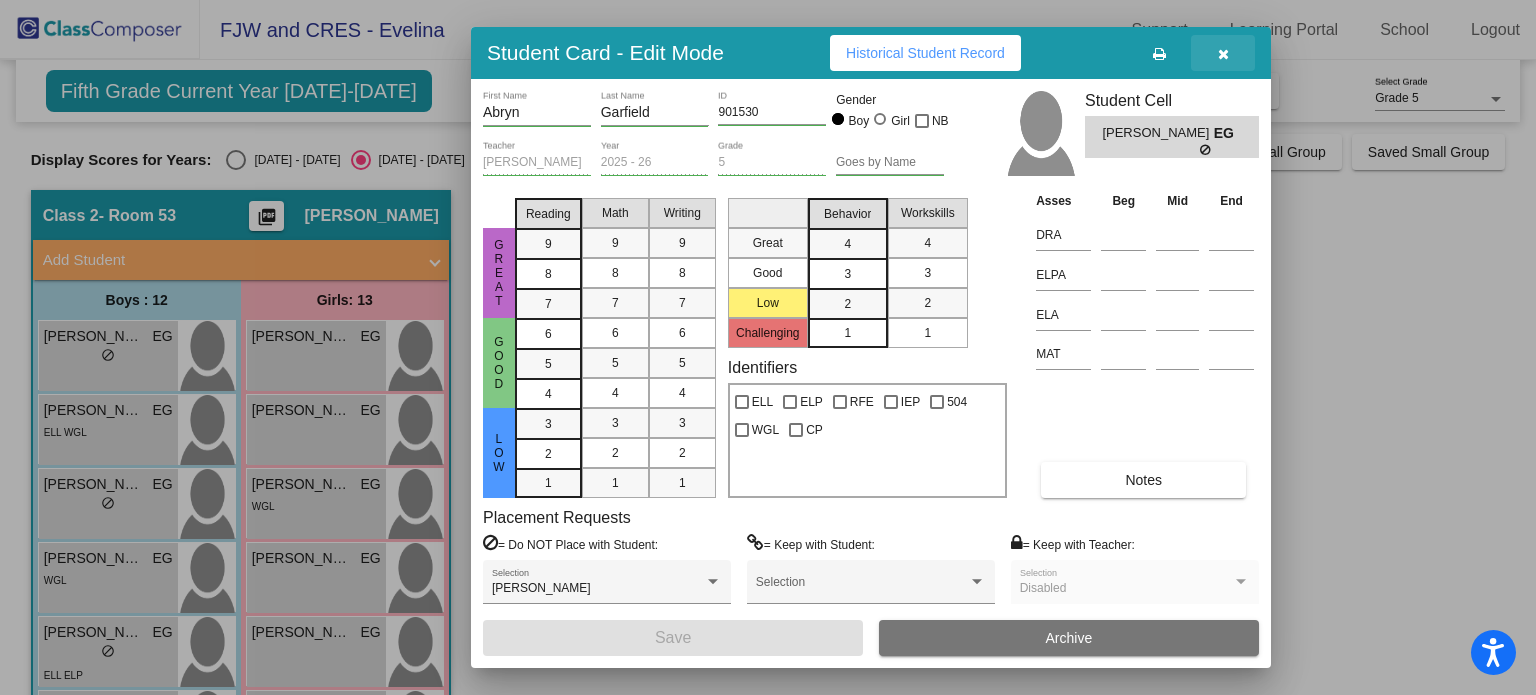 click at bounding box center [1223, 53] 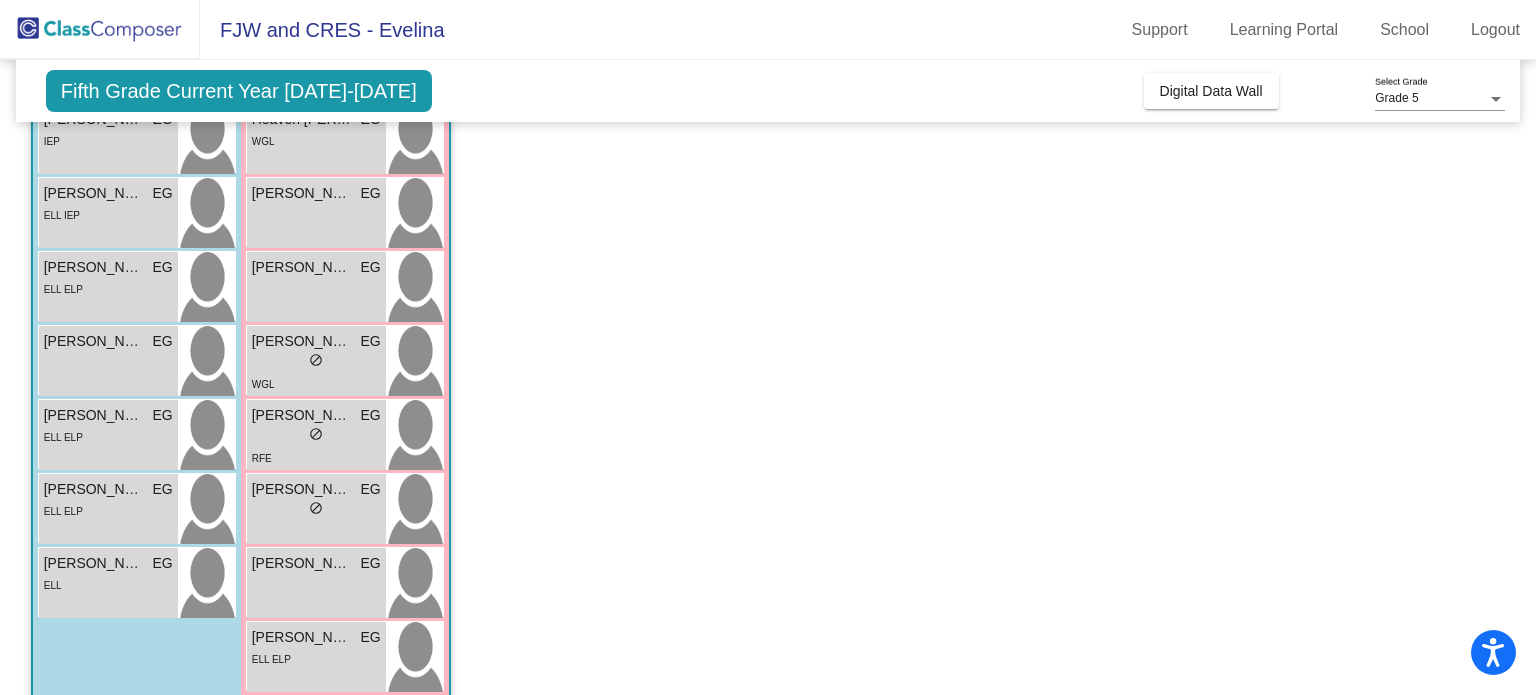 scroll, scrollTop: 617, scrollLeft: 0, axis: vertical 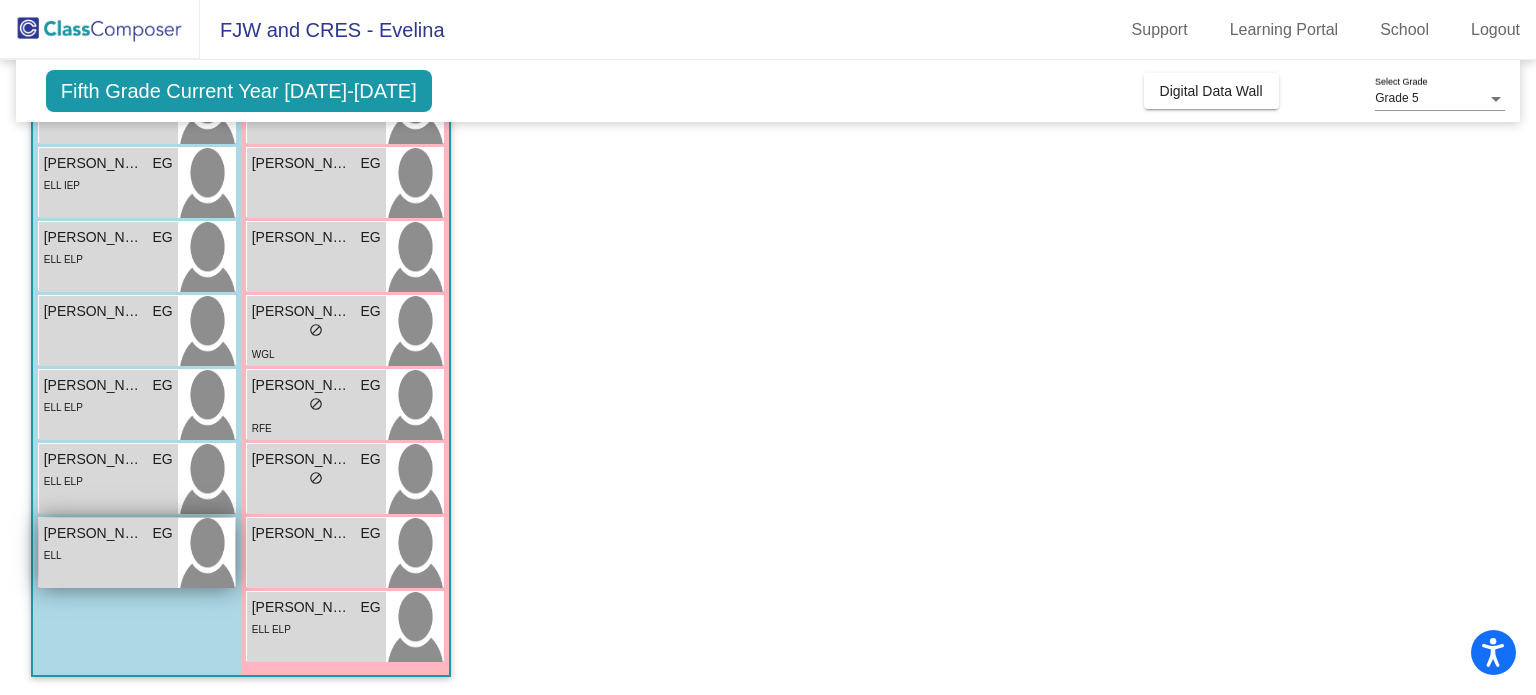 click on "ELL" at bounding box center (108, 554) 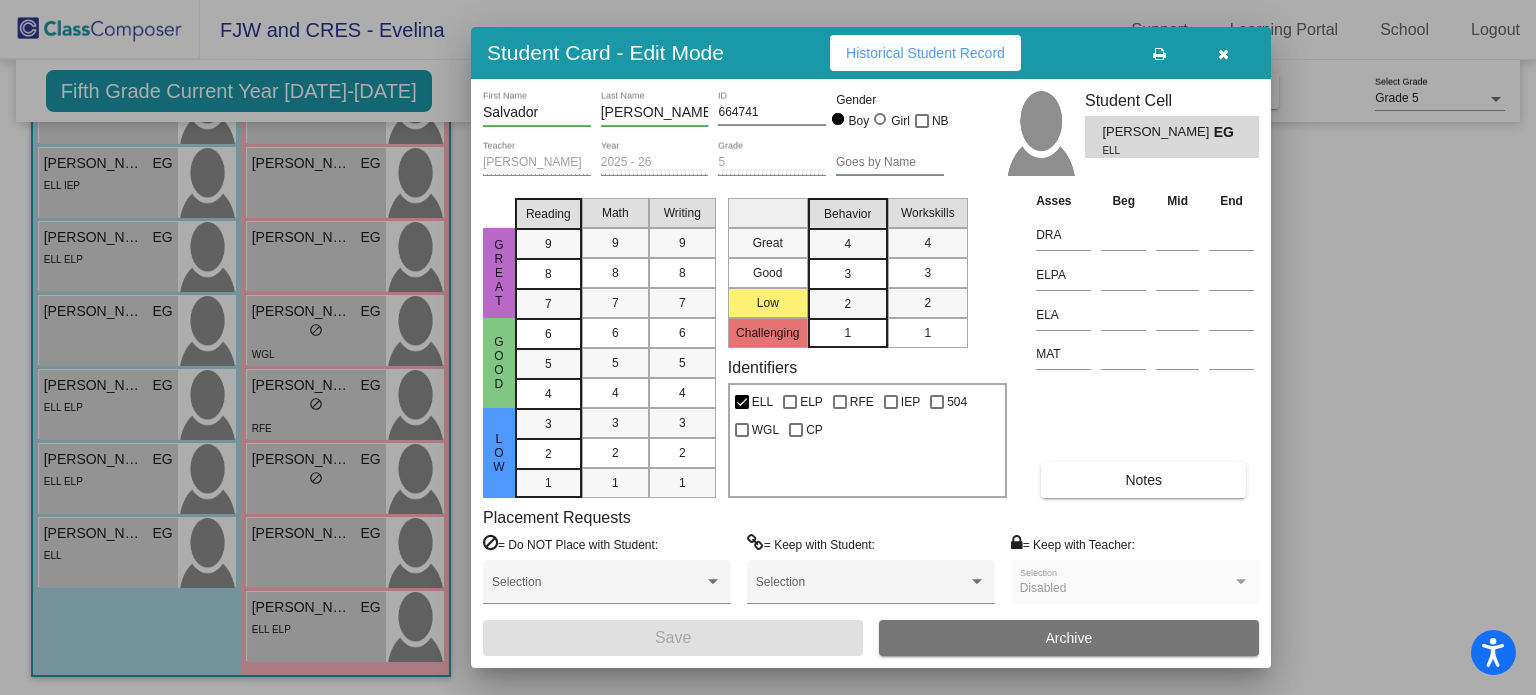 click at bounding box center (768, 347) 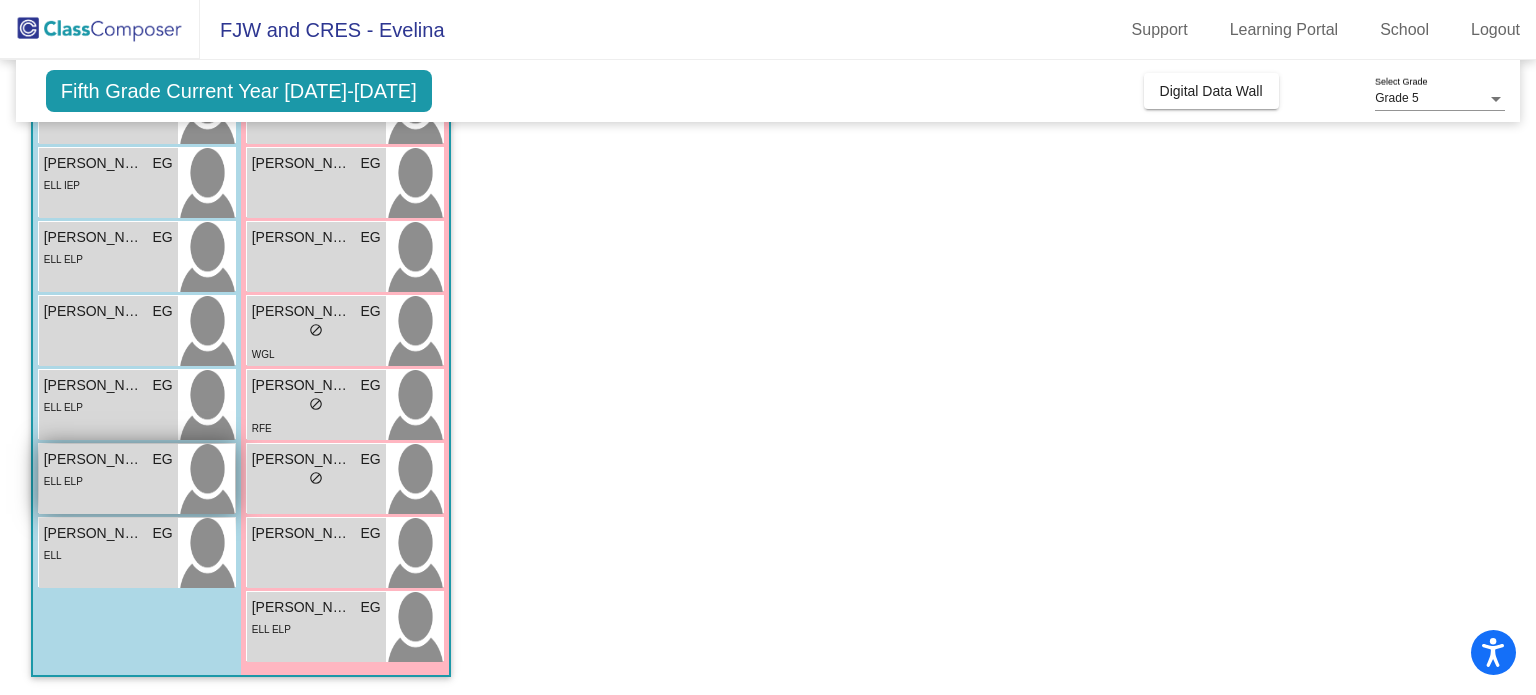 click on "[PERSON_NAME] [PERSON_NAME]" at bounding box center [94, 459] 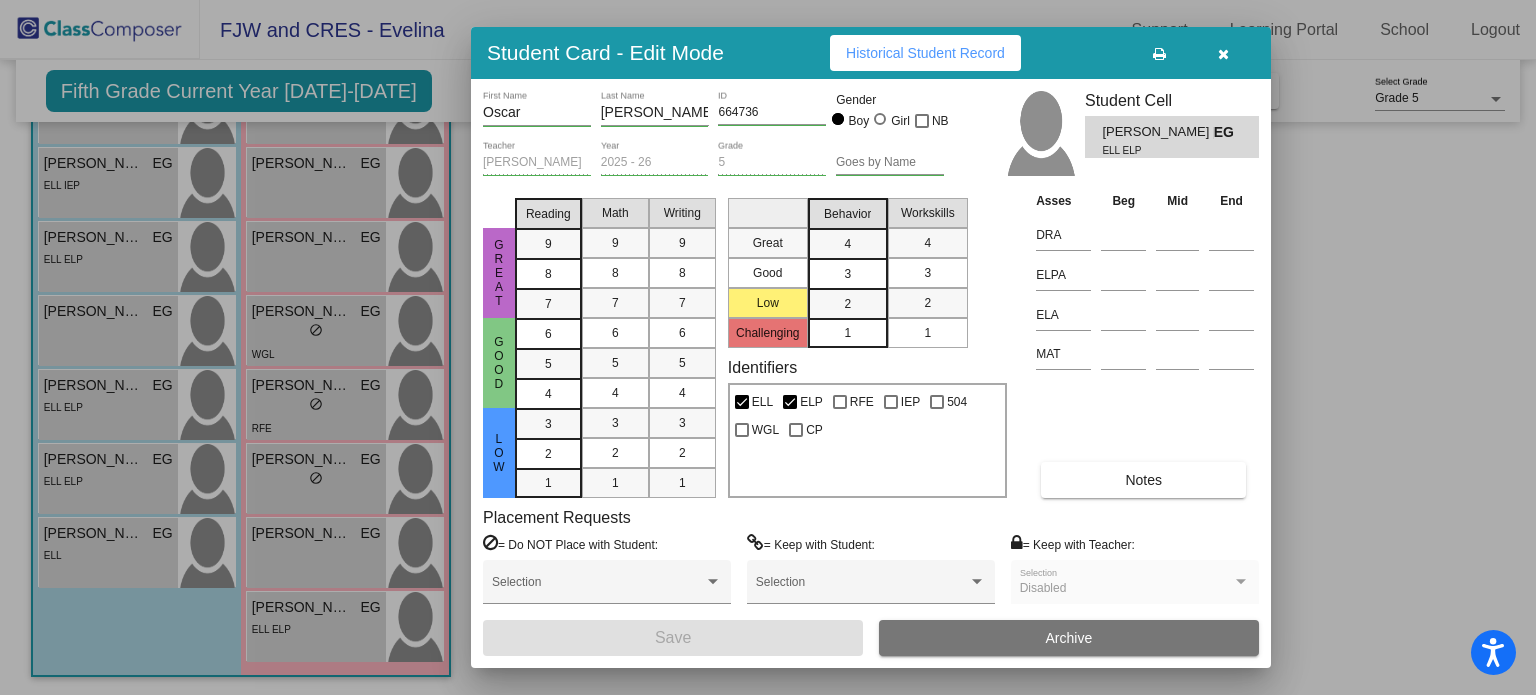 click at bounding box center (768, 347) 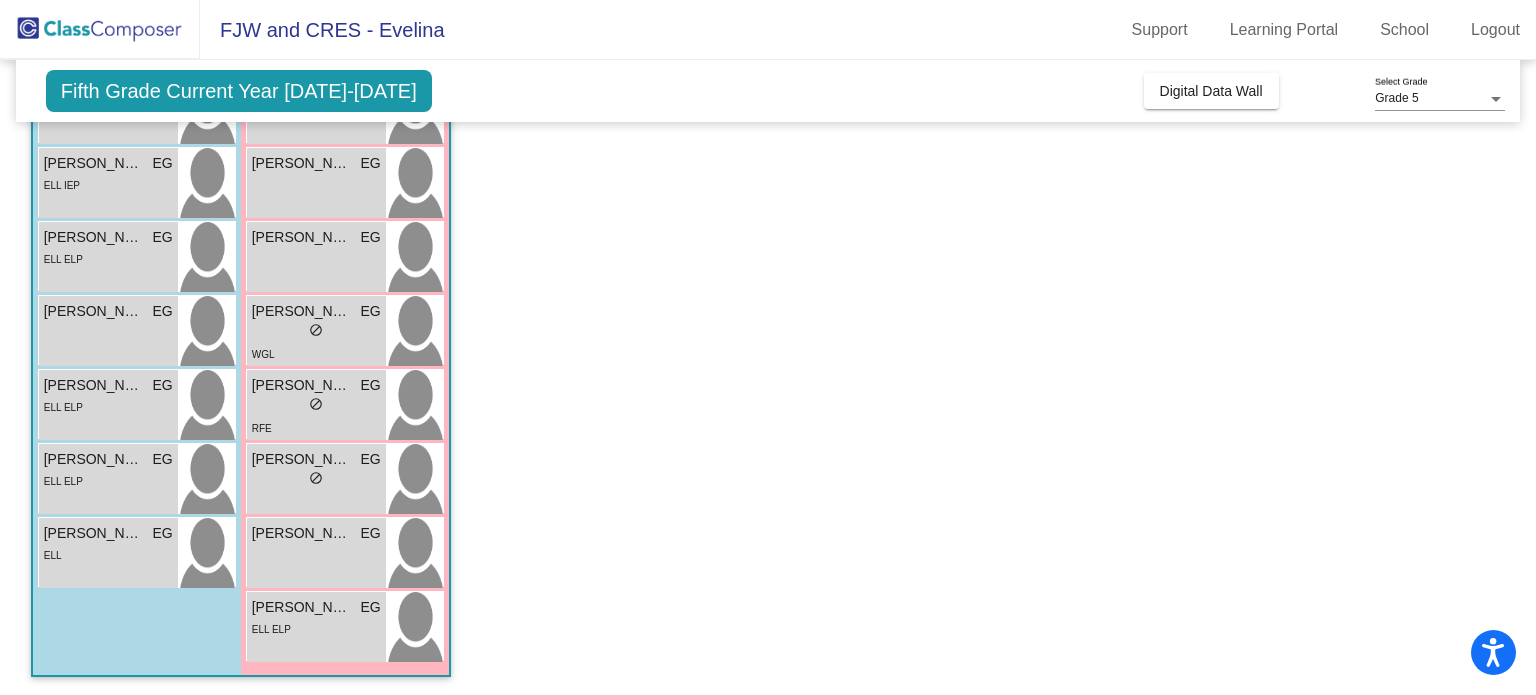 click on "[PERSON_NAME] EG lock do_not_disturb_alt ELL ELP" at bounding box center [108, 405] 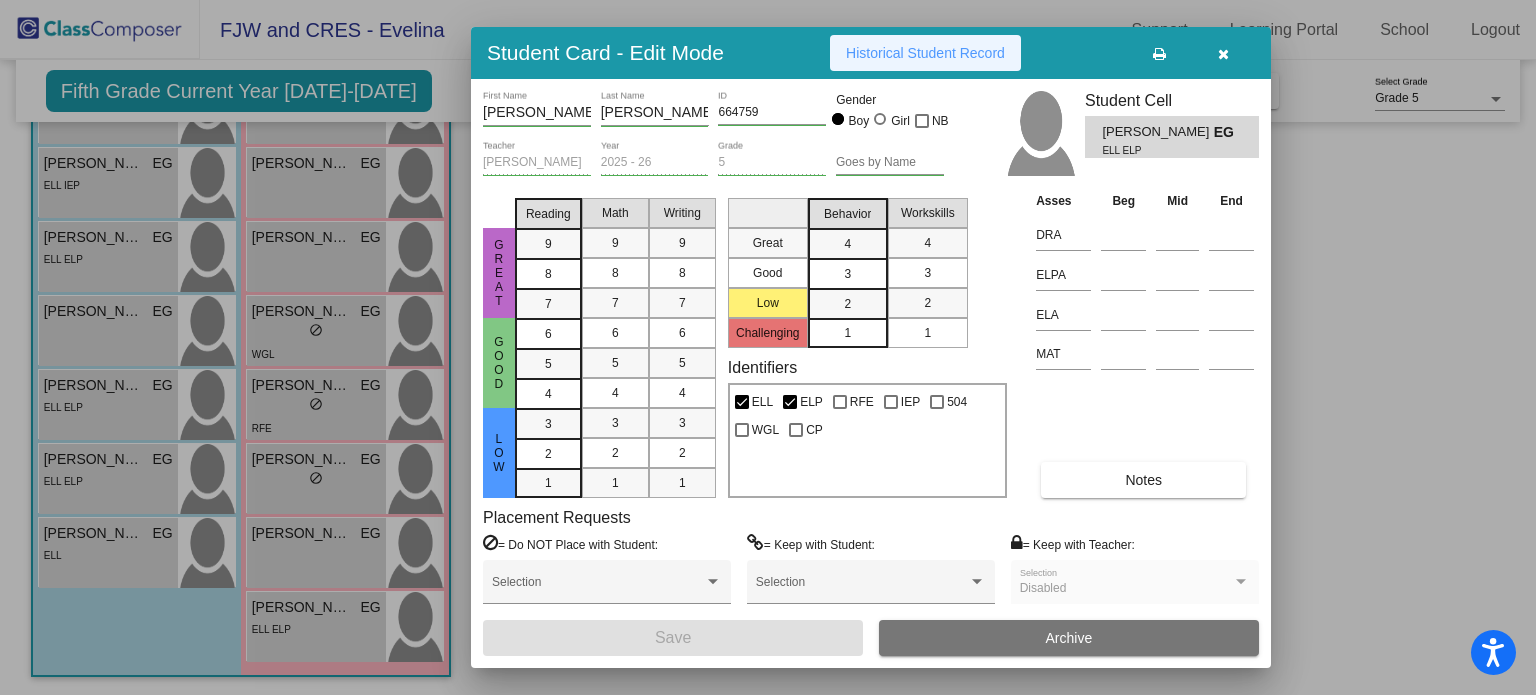 click on "Historical Student Record" at bounding box center (925, 53) 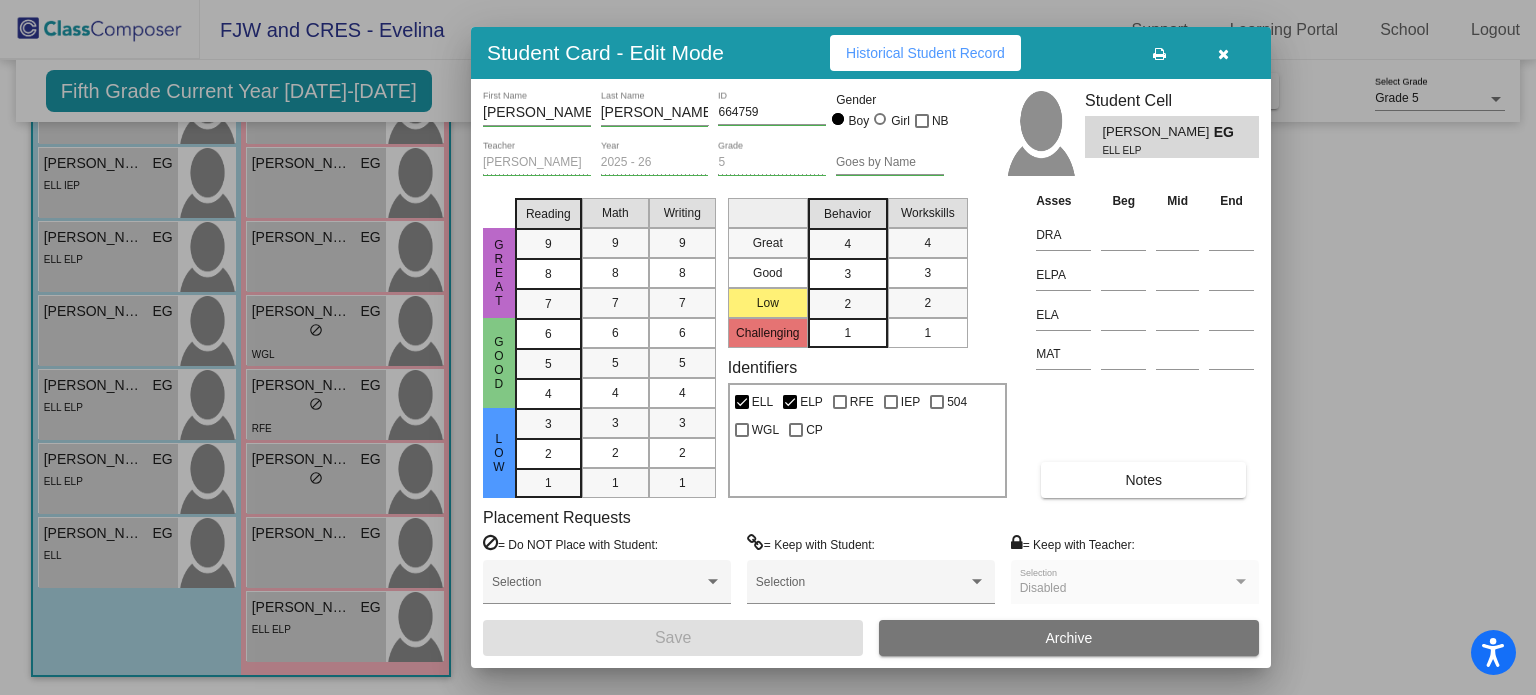 click at bounding box center (768, 347) 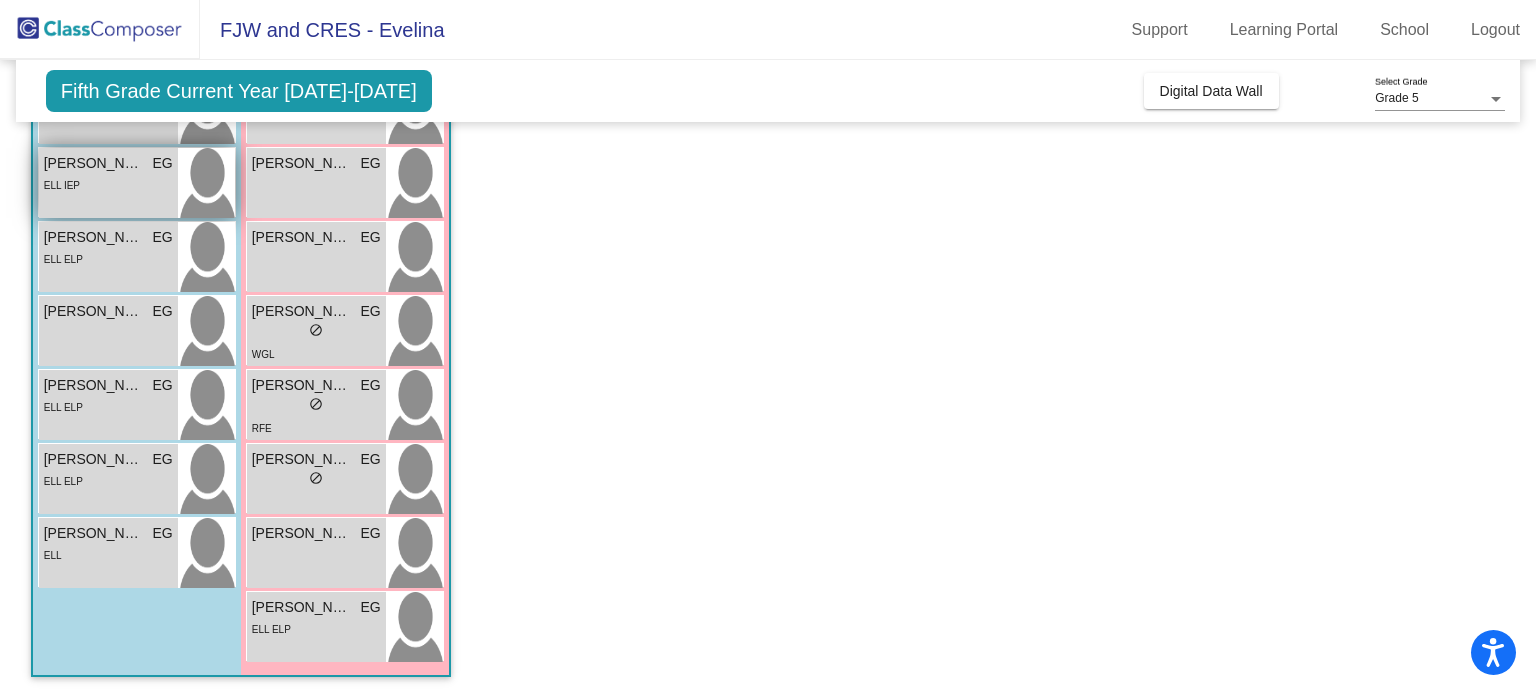 click at bounding box center [206, 183] 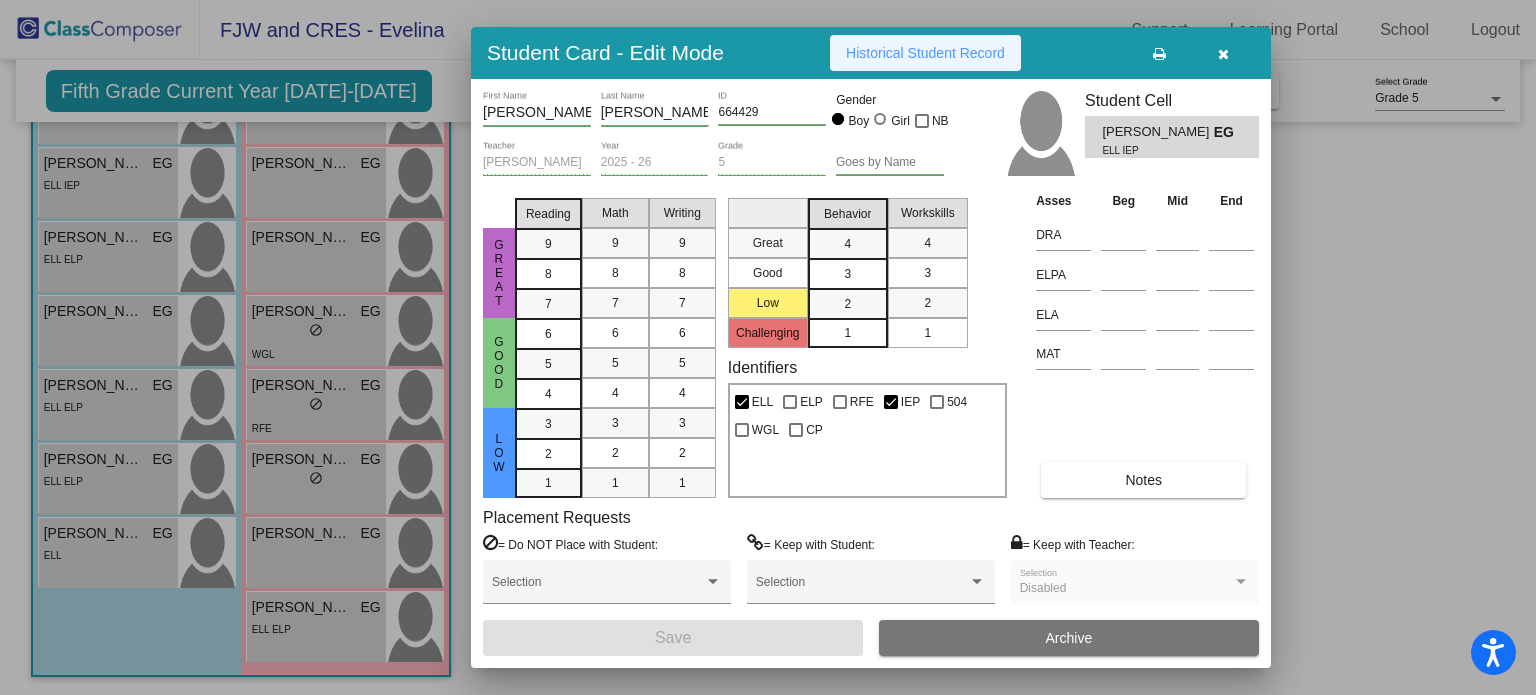click on "Historical Student Record" at bounding box center [925, 53] 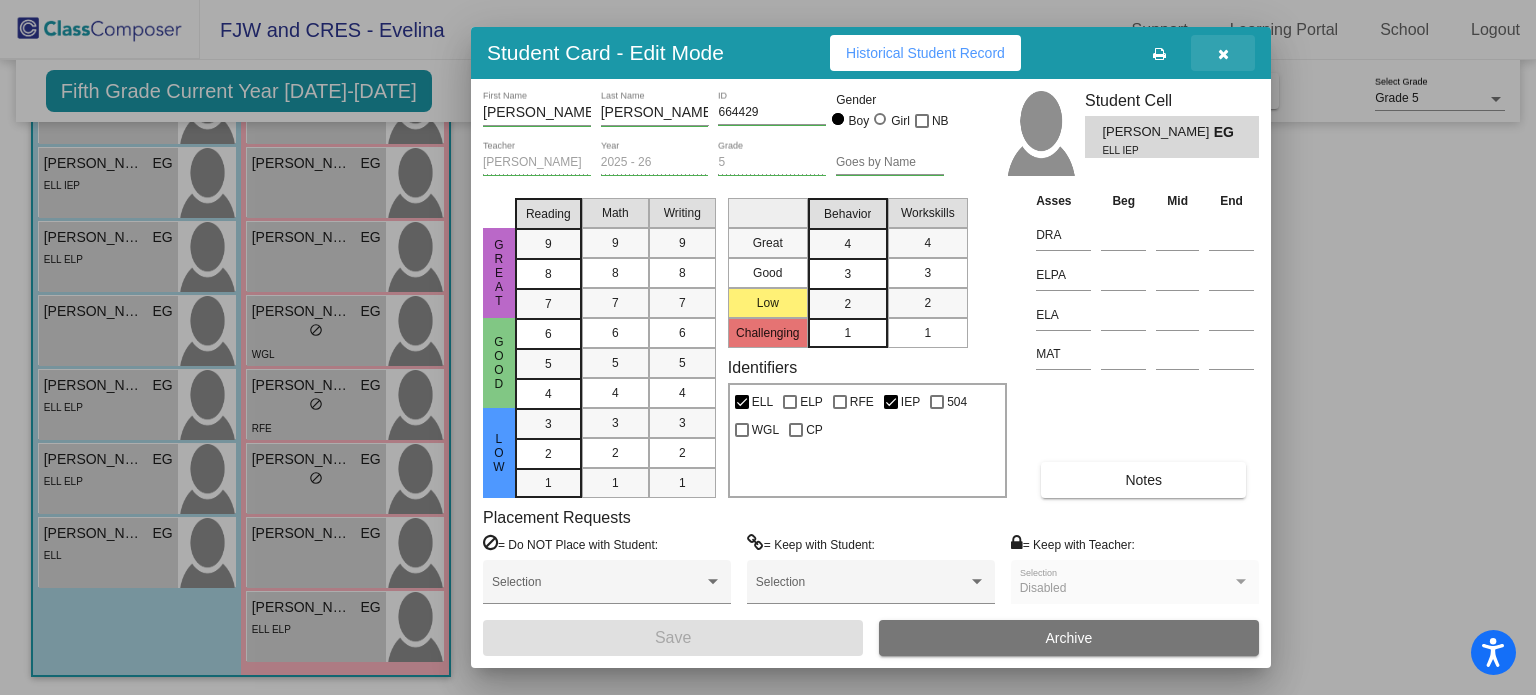 click at bounding box center [1223, 53] 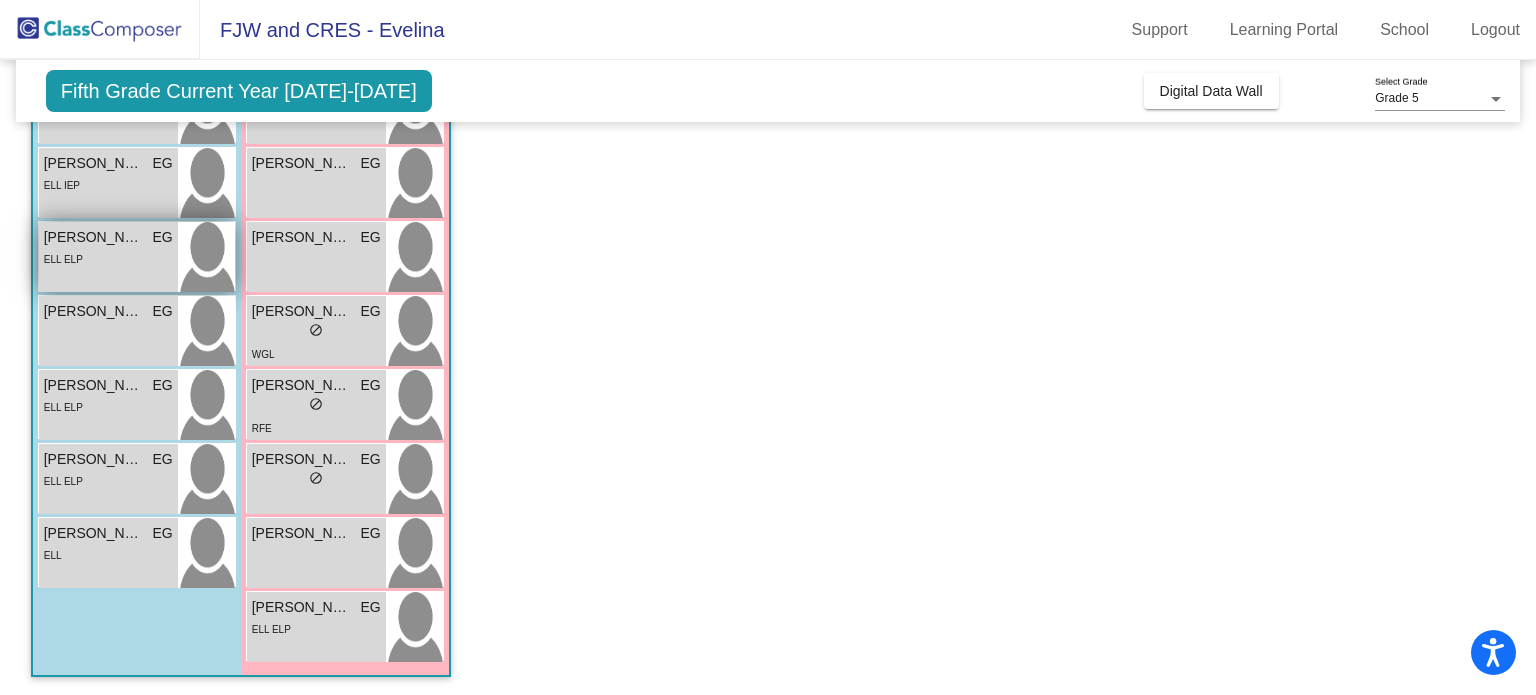 click on "ELL ELP" at bounding box center [108, 258] 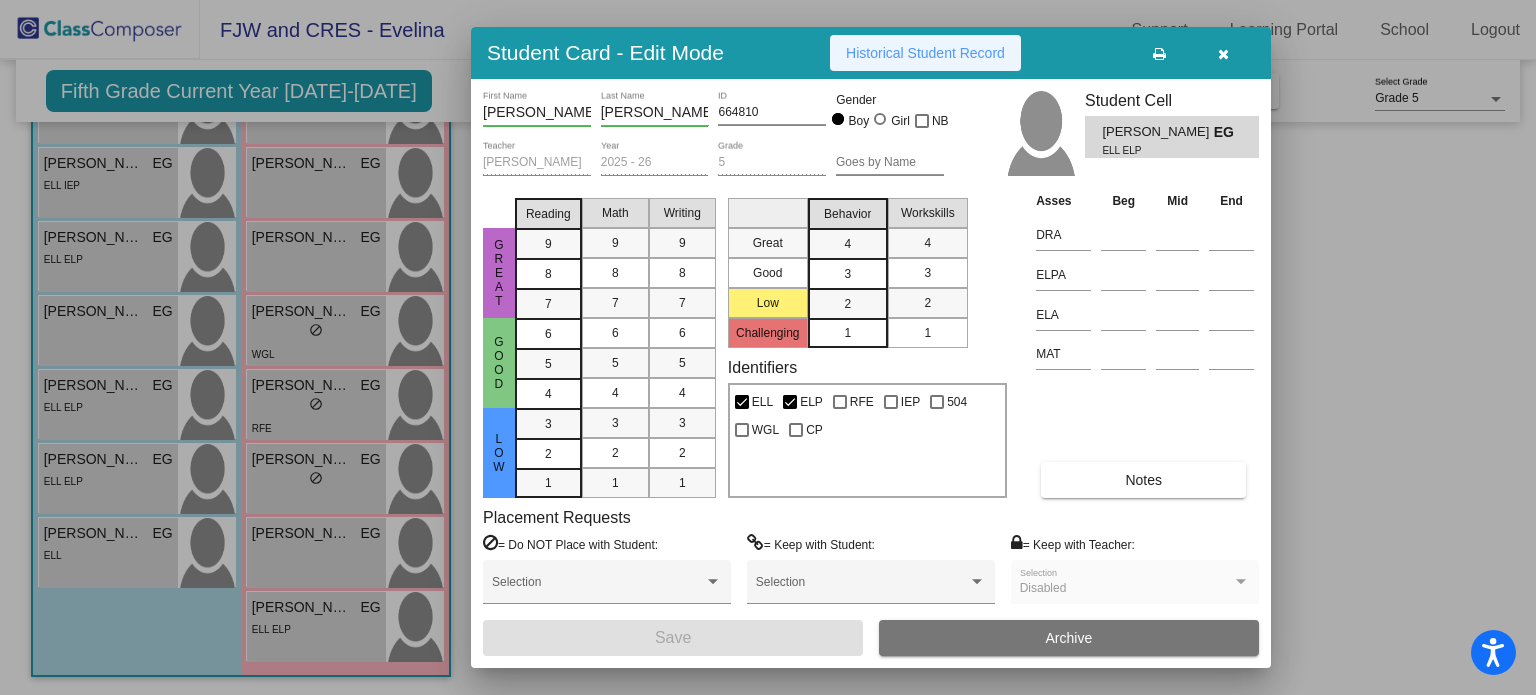click on "Historical Student Record" at bounding box center (925, 53) 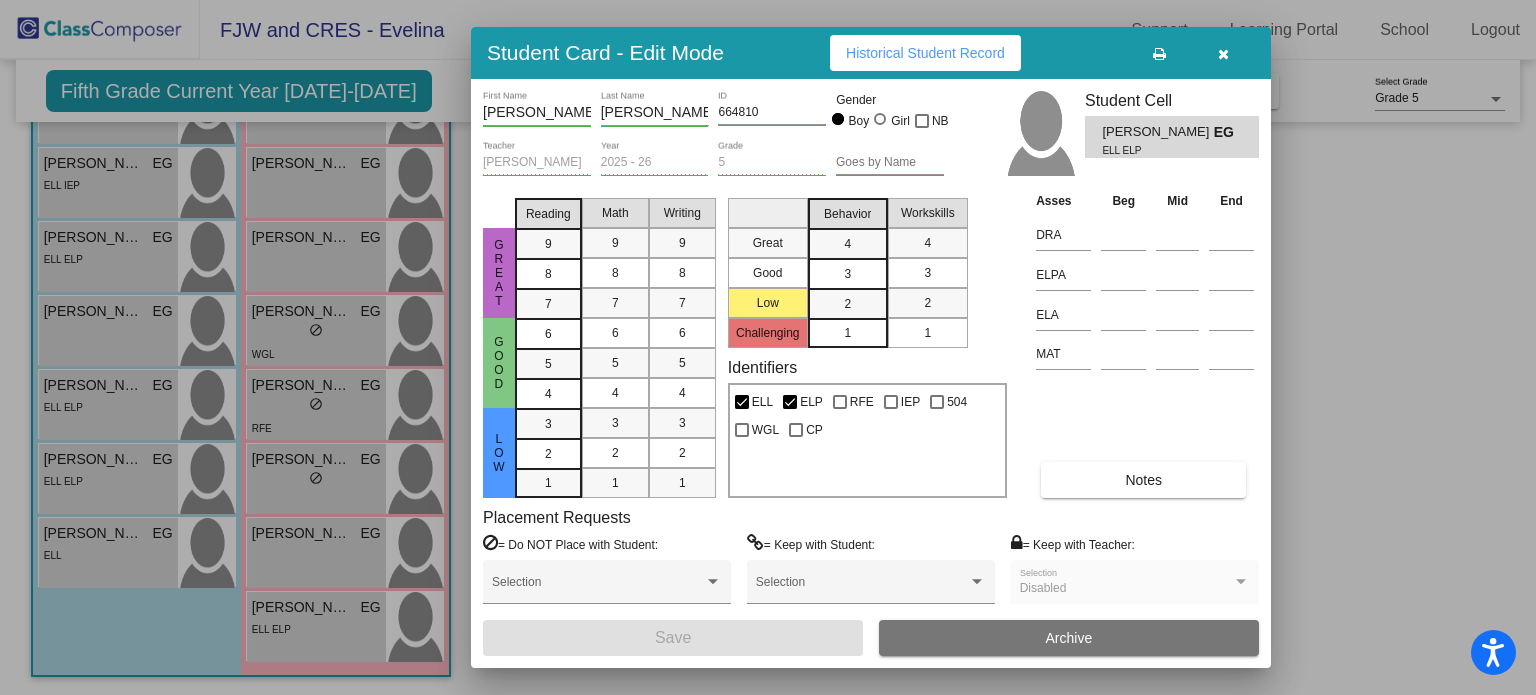 click at bounding box center [1223, 53] 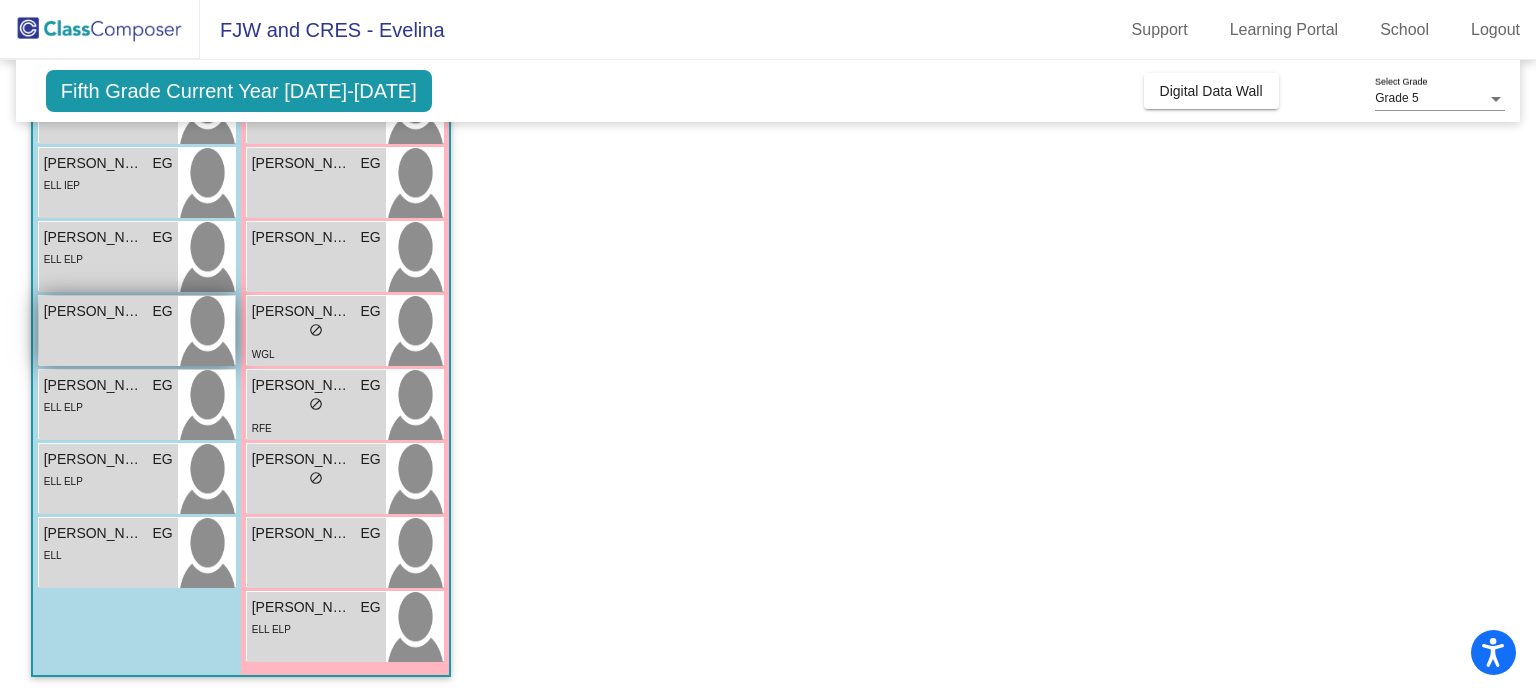 click on "EG" at bounding box center (162, 311) 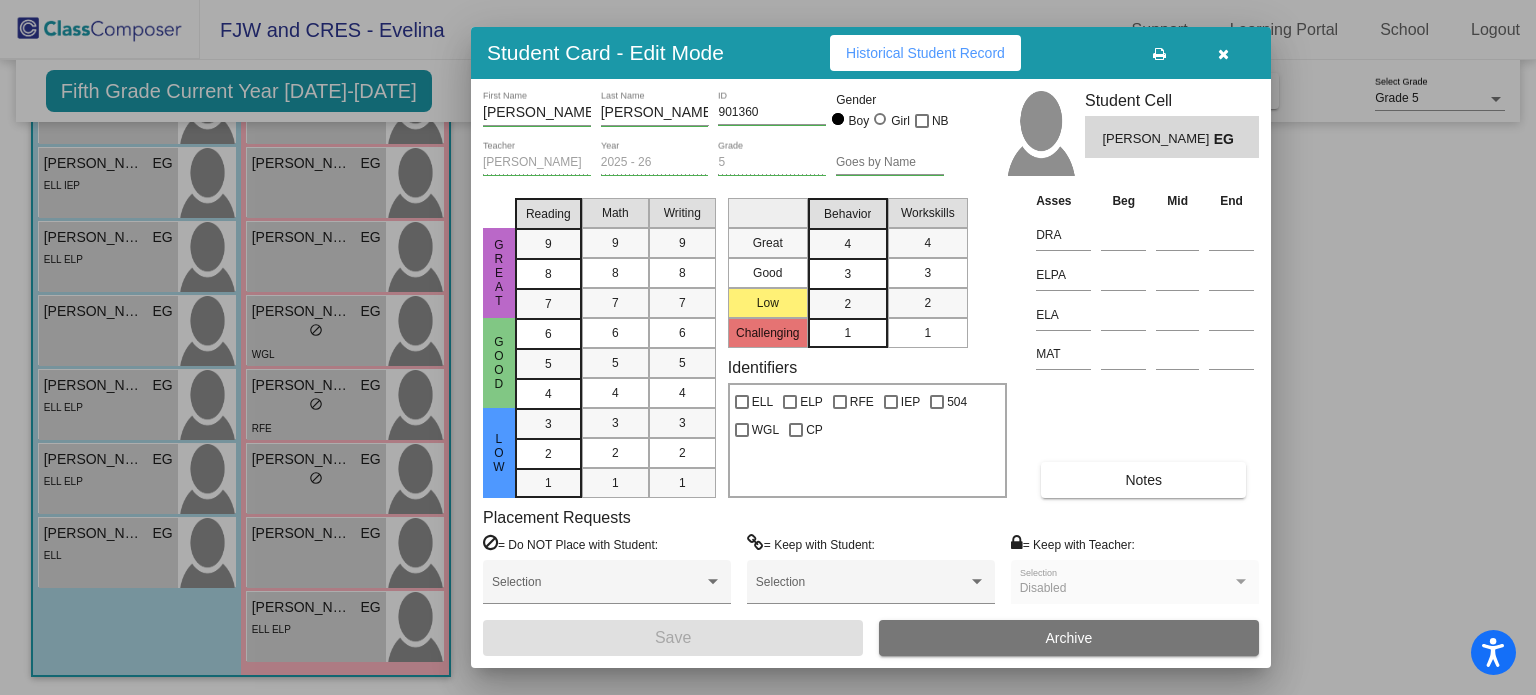 click on "Historical Student Record" at bounding box center [925, 53] 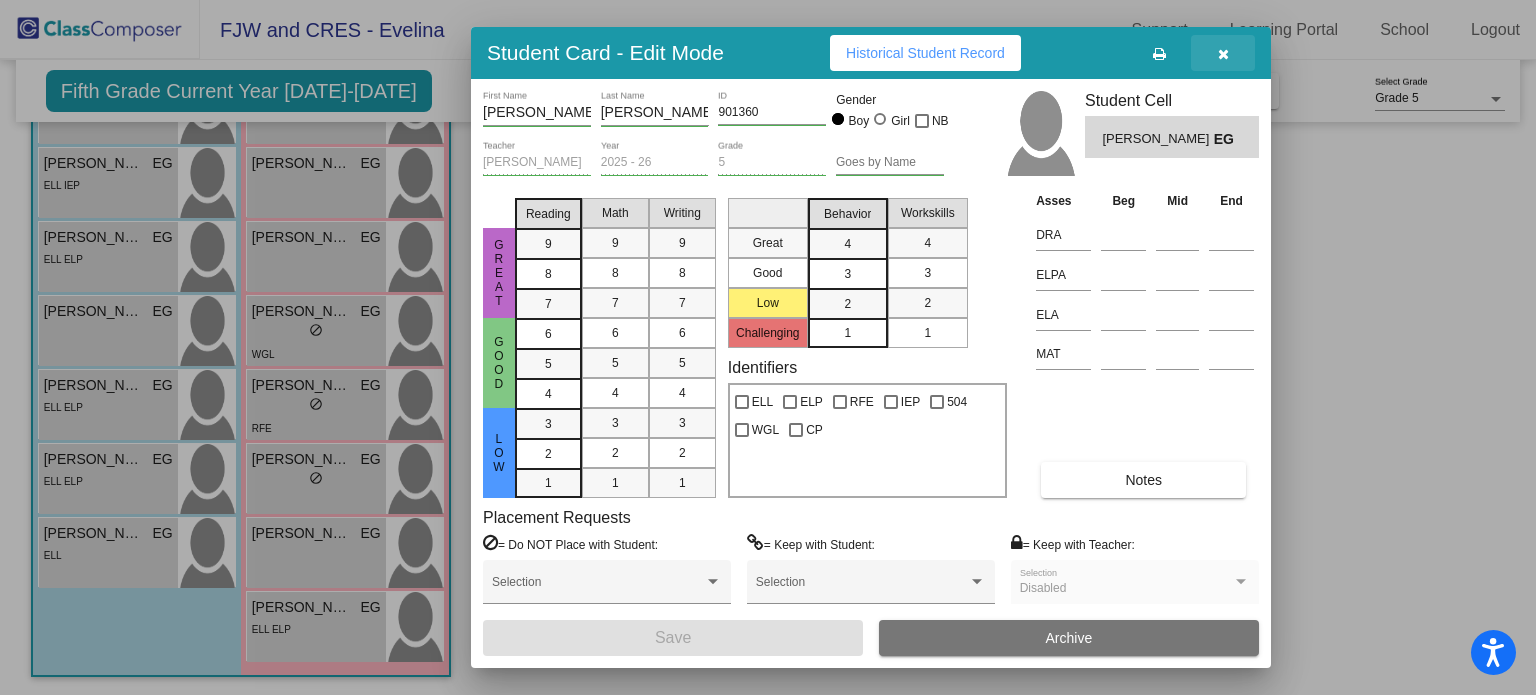 click at bounding box center (1223, 53) 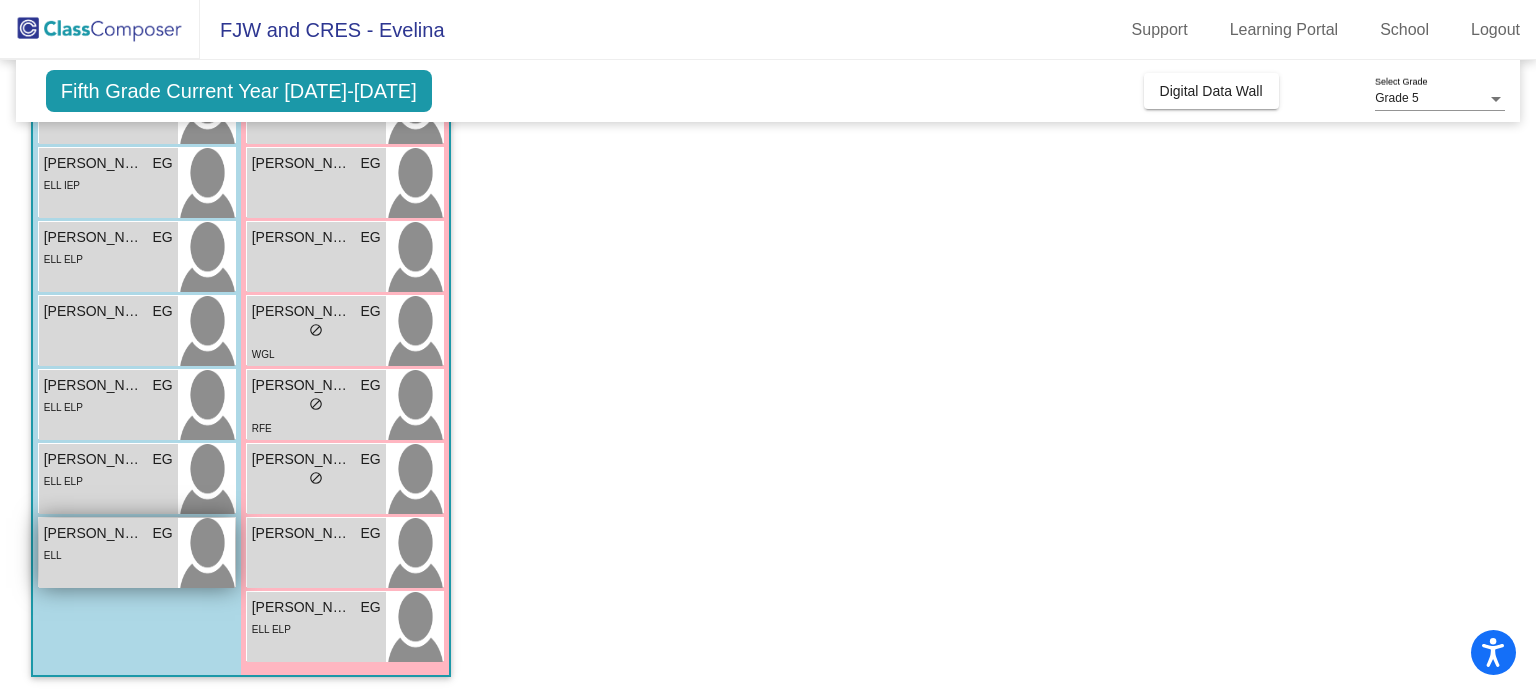 click on "[PERSON_NAME]" at bounding box center [94, 533] 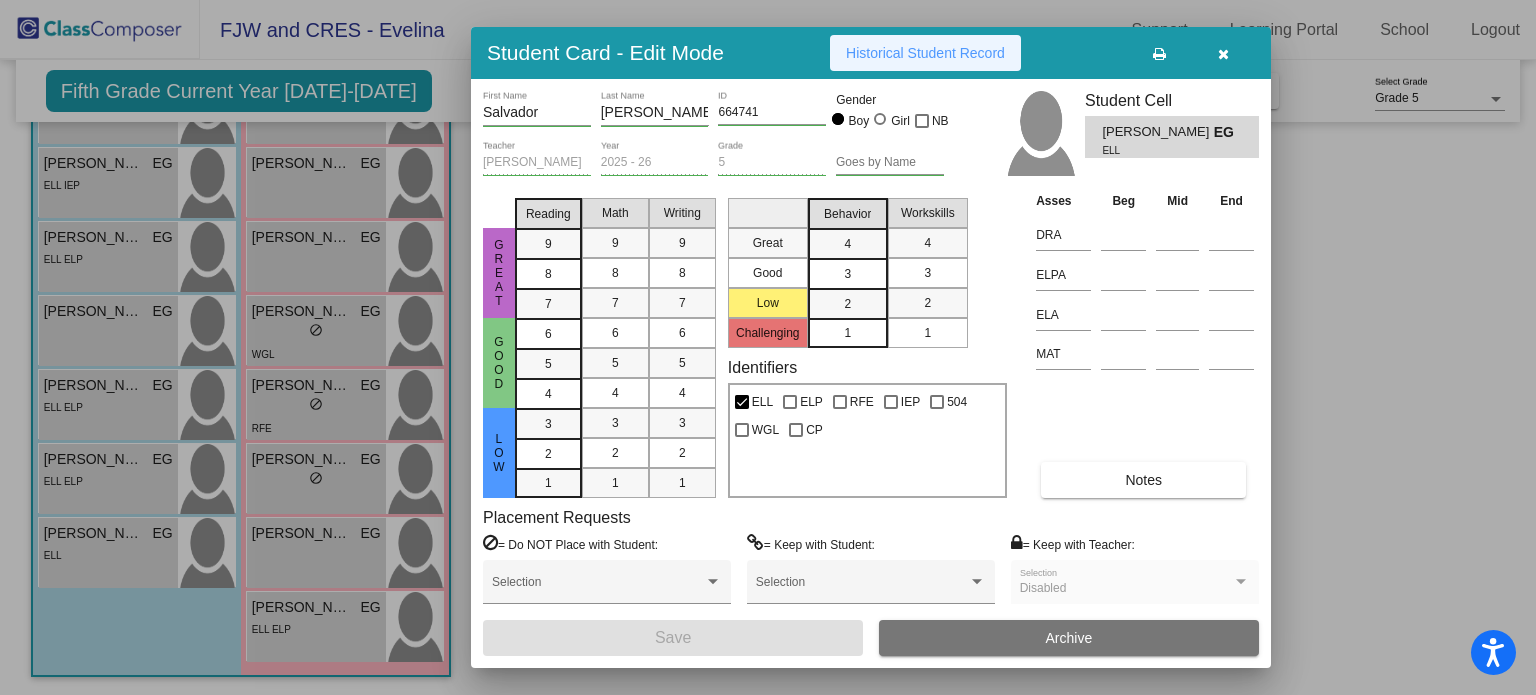 click on "Historical Student Record" at bounding box center [925, 53] 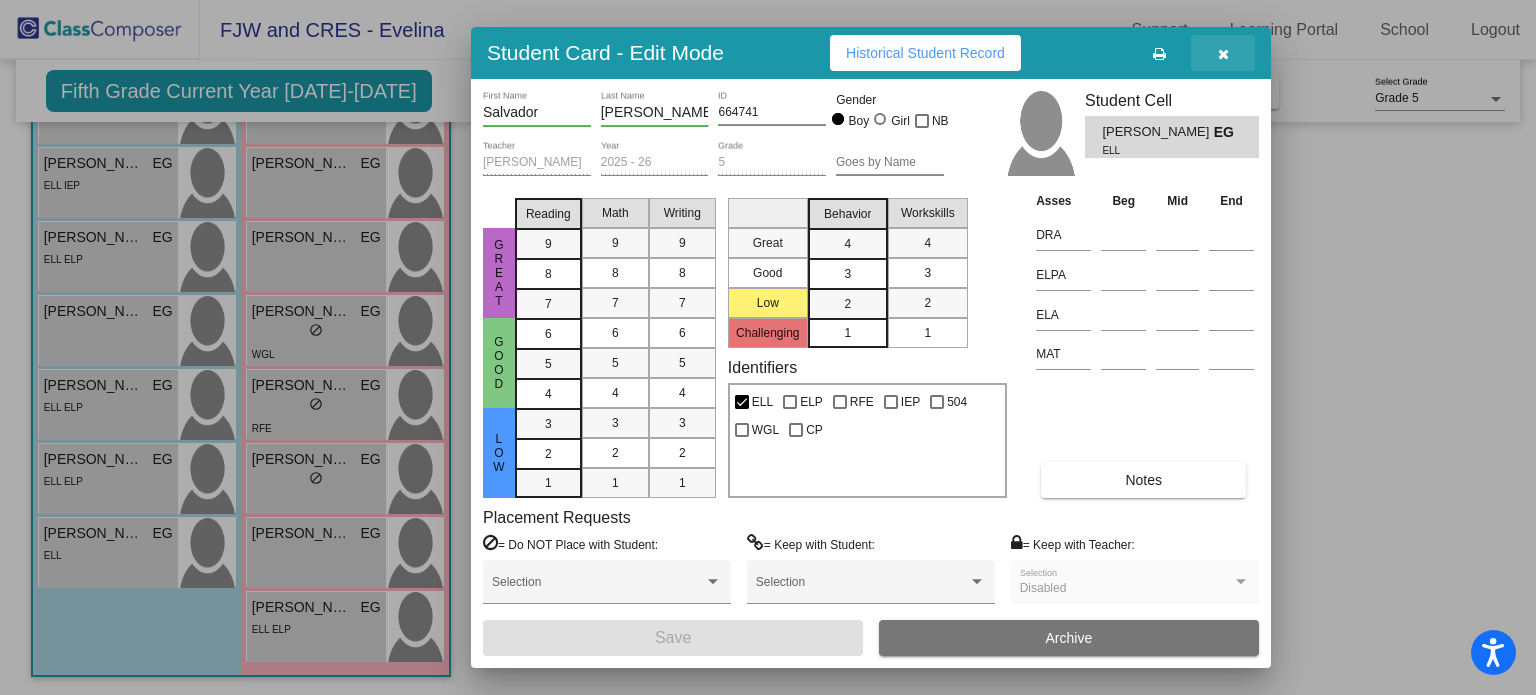 click at bounding box center (1223, 53) 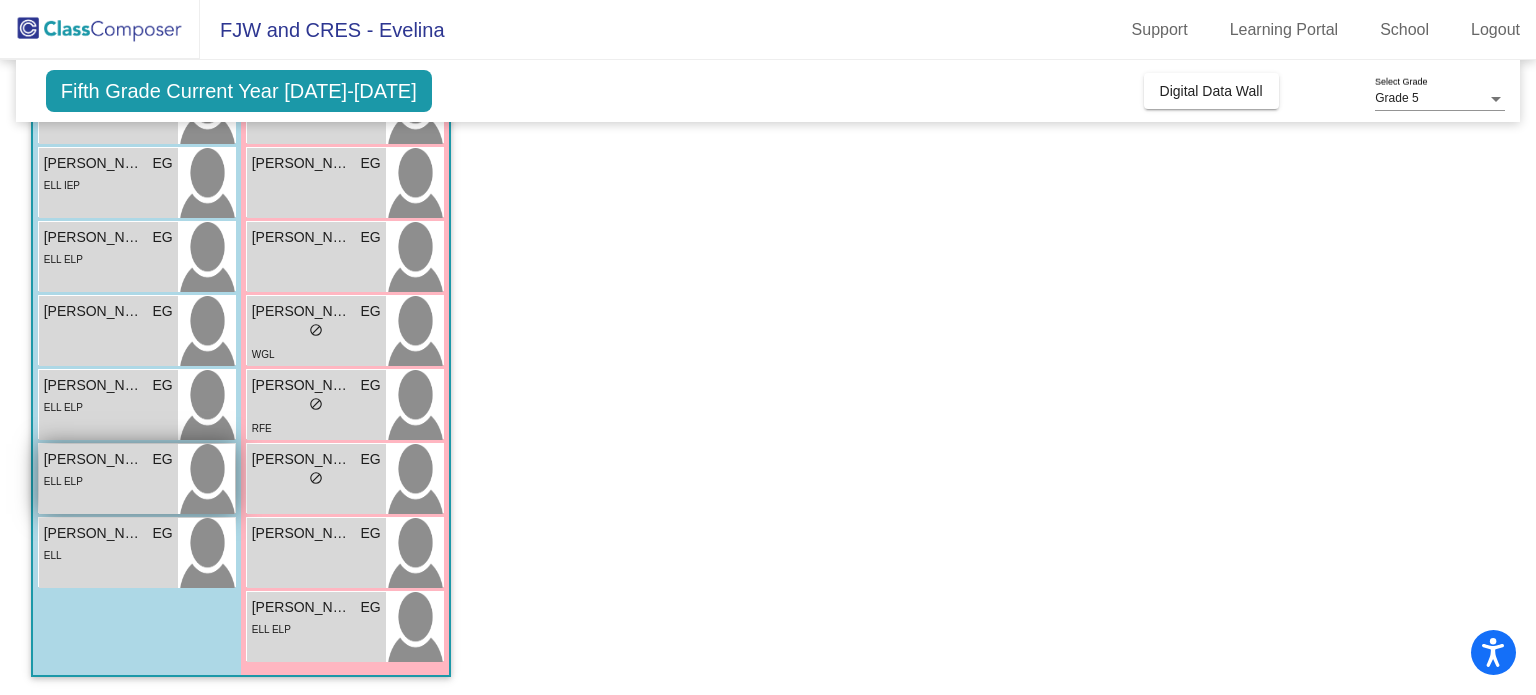 click on "ELL ELP" at bounding box center [108, 480] 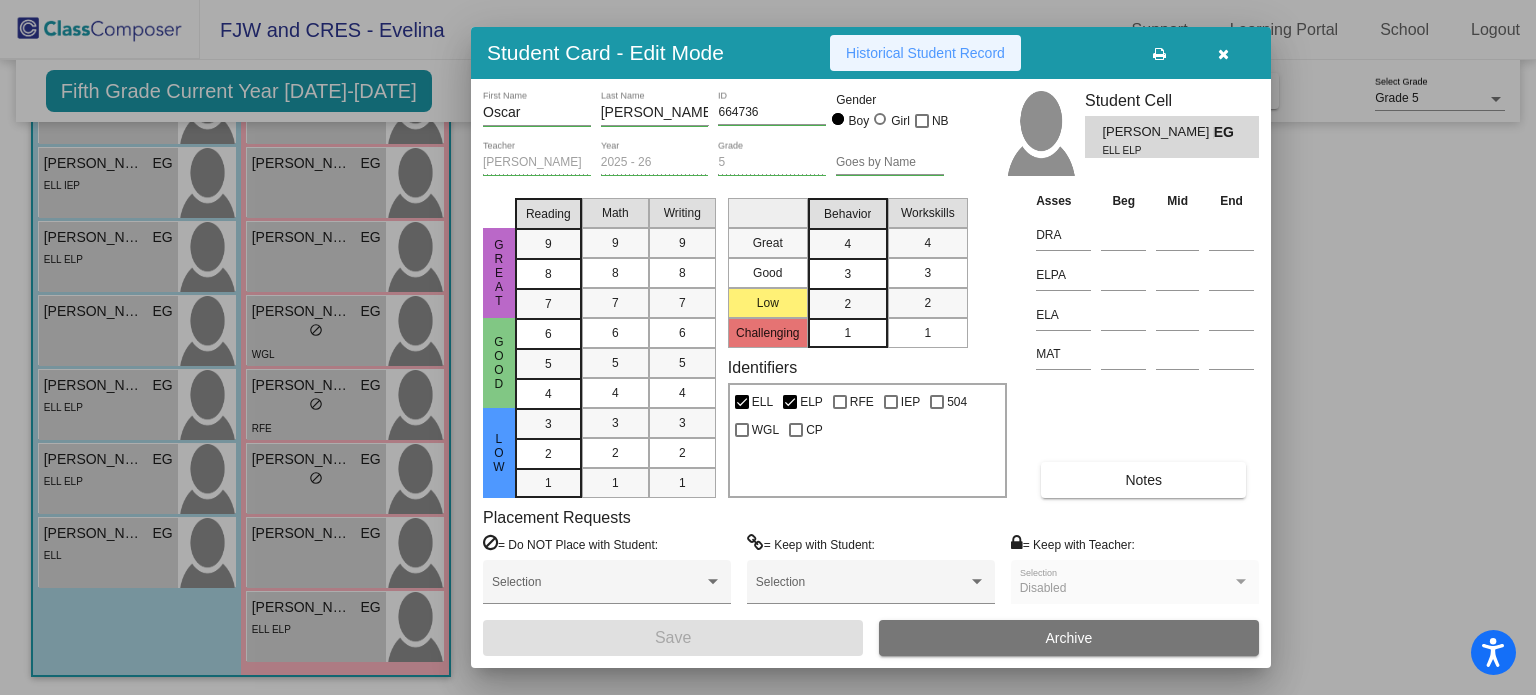 click on "Historical Student Record" at bounding box center (925, 53) 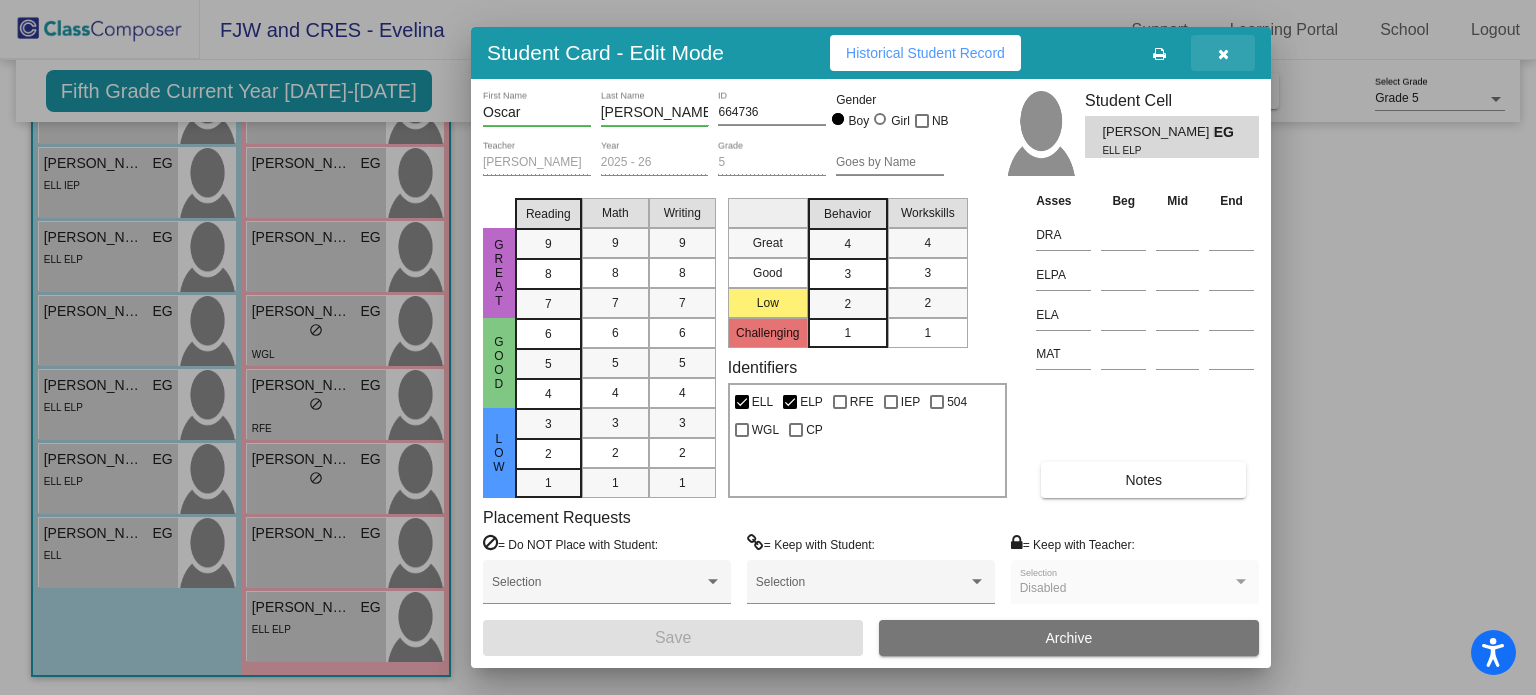click at bounding box center [1223, 54] 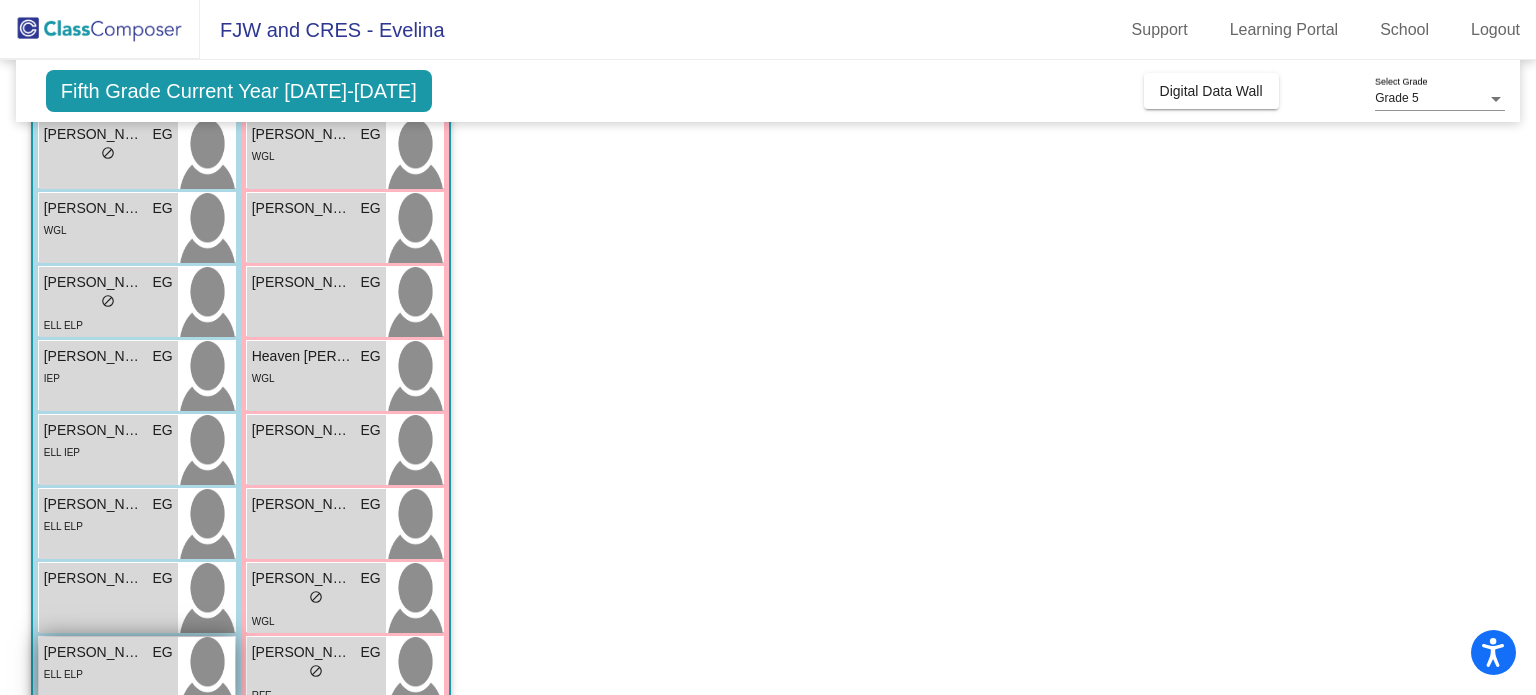scroll, scrollTop: 0, scrollLeft: 0, axis: both 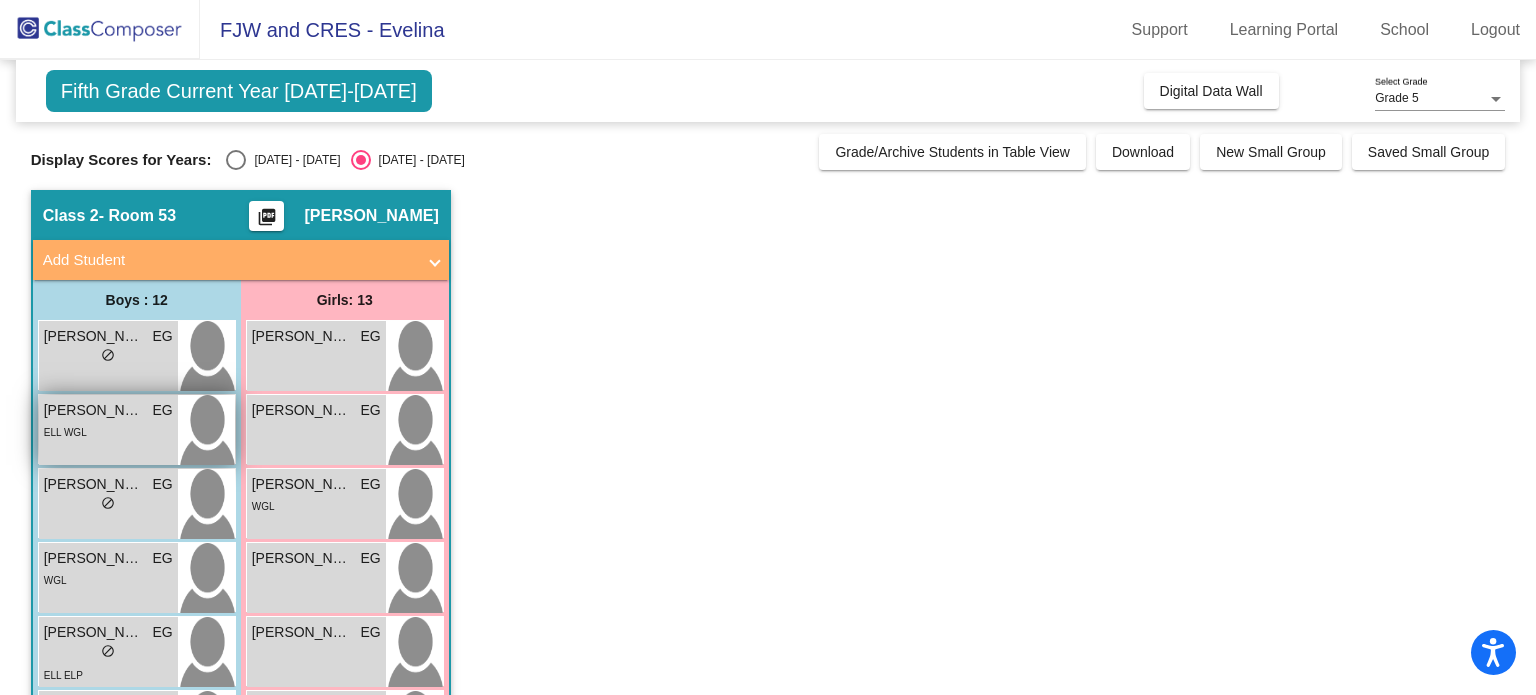 click on "[PERSON_NAME]" at bounding box center [94, 410] 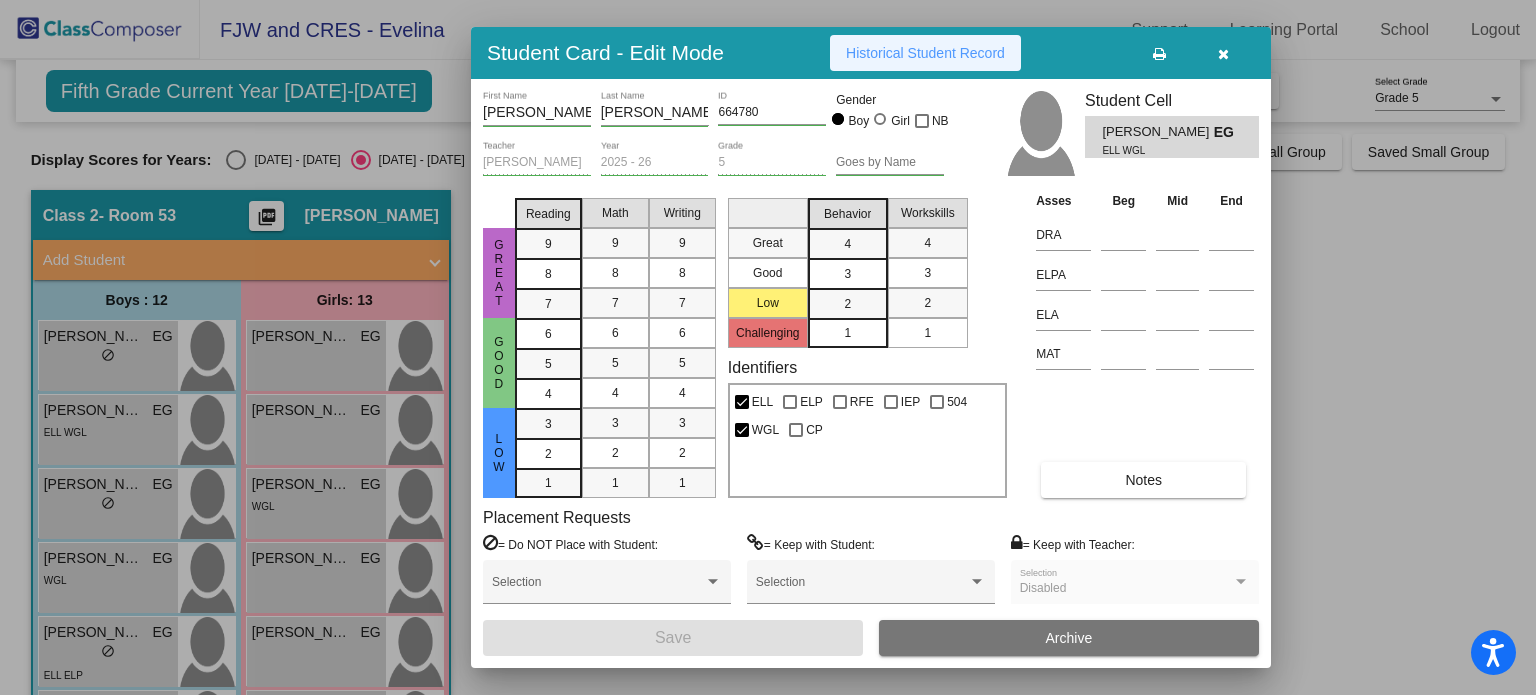 click on "Historical Student Record" at bounding box center [925, 53] 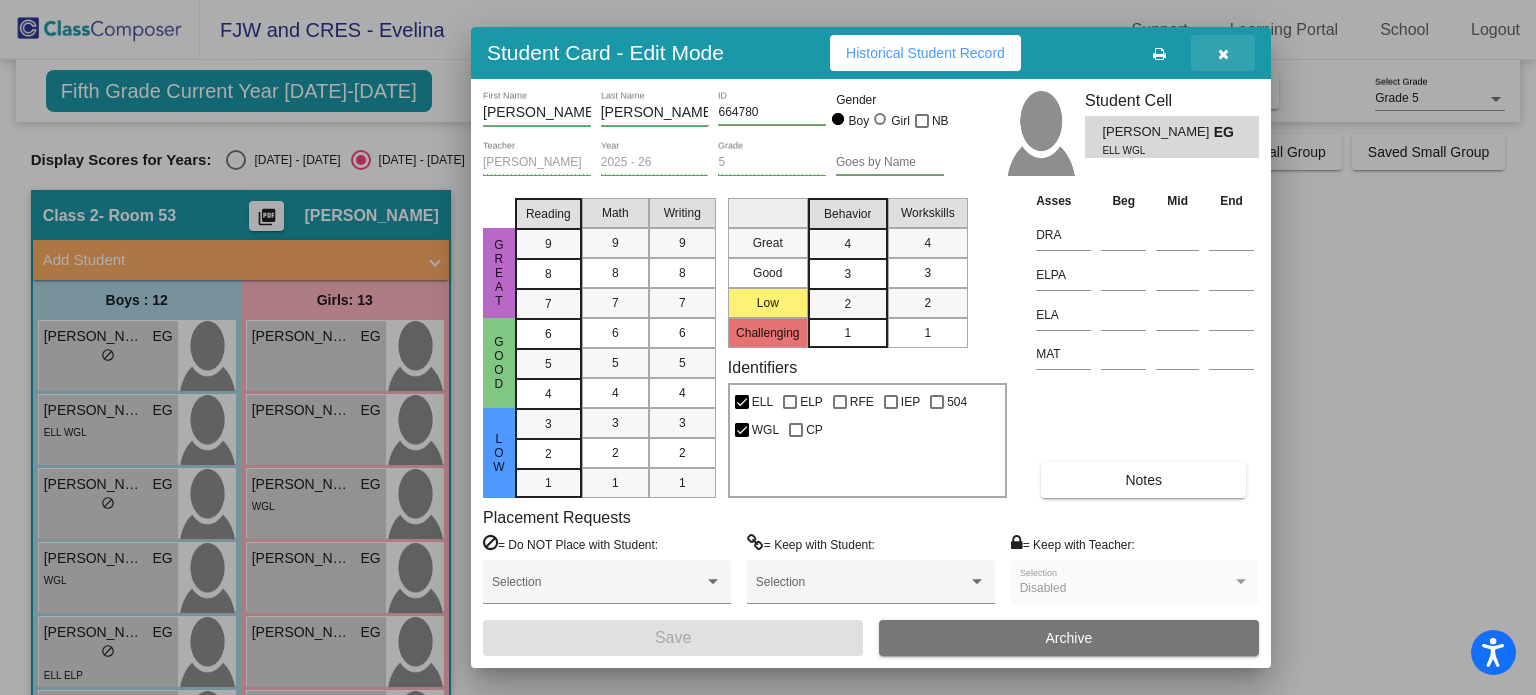 click at bounding box center (1223, 53) 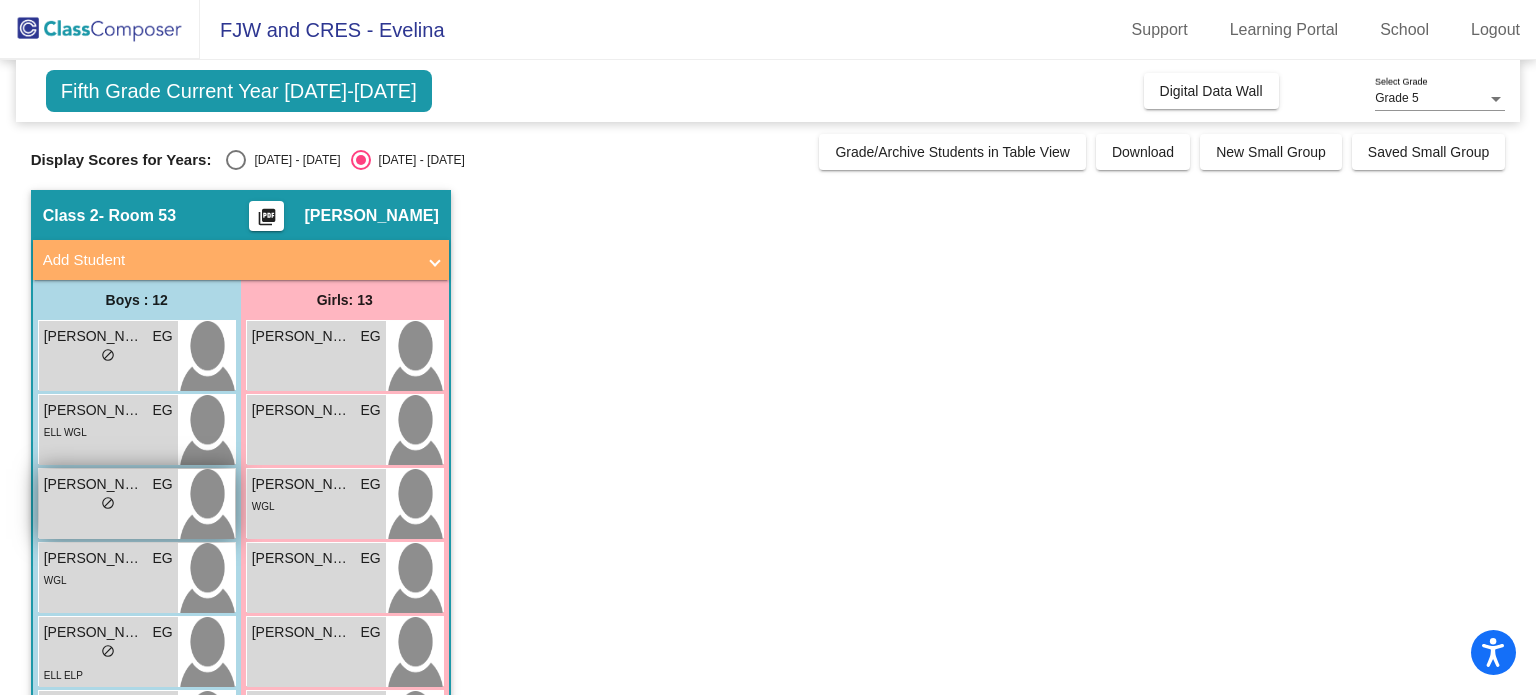 click on "[PERSON_NAME]" at bounding box center [94, 484] 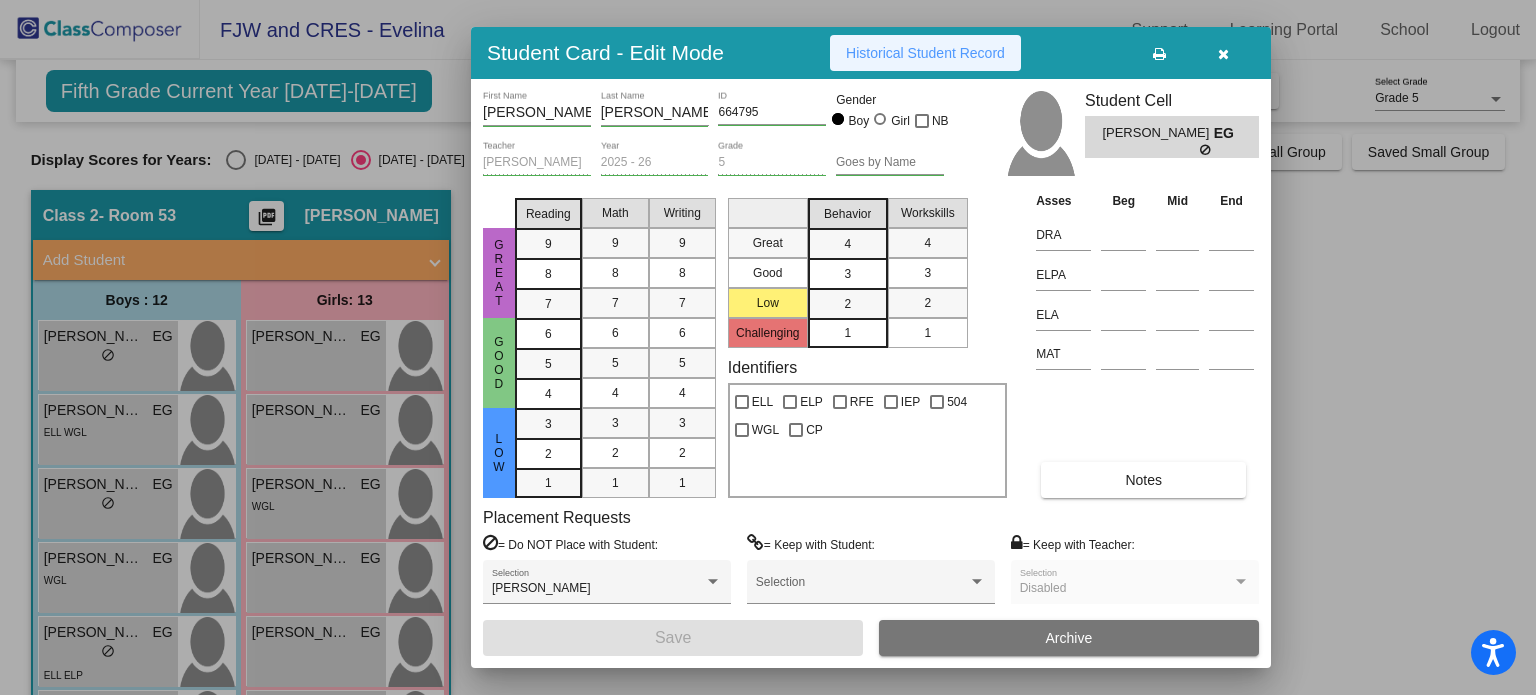 click on "Historical Student Record" at bounding box center [925, 53] 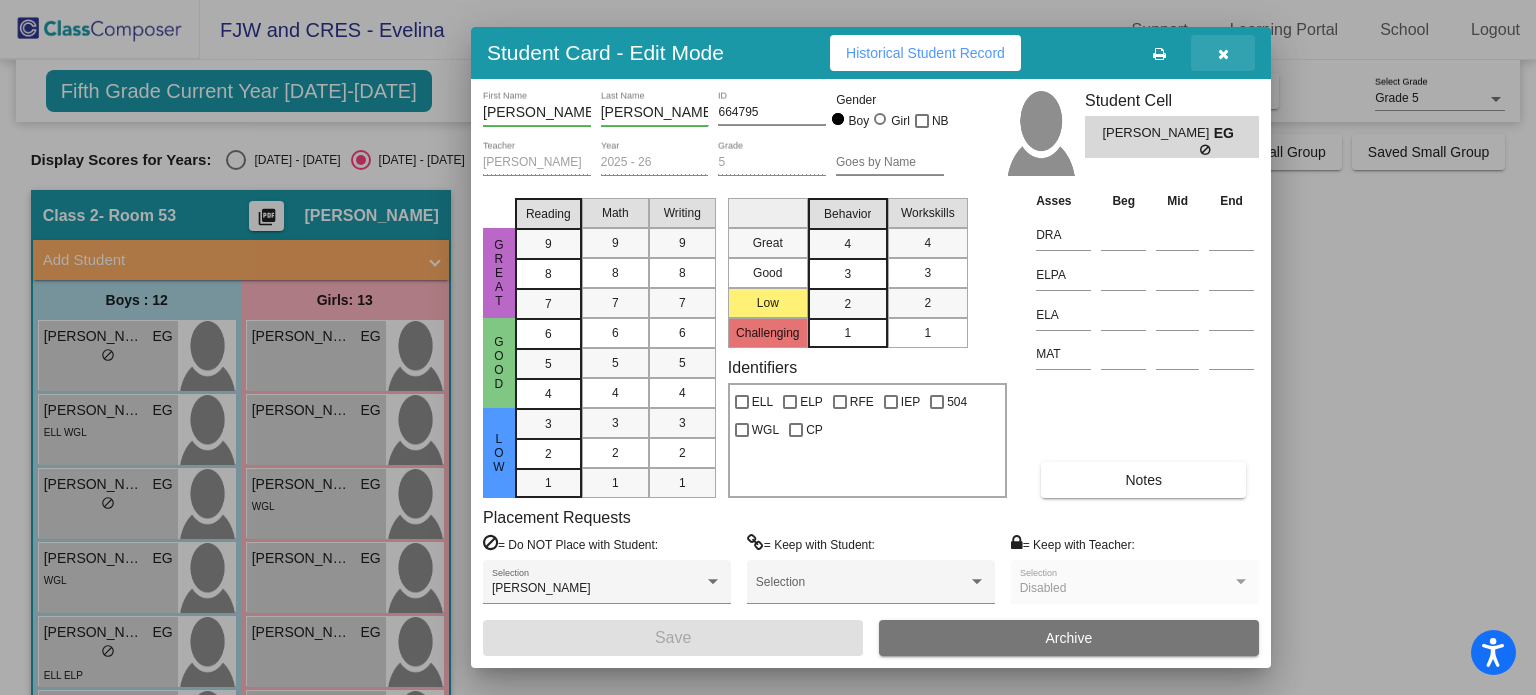 click at bounding box center (1223, 53) 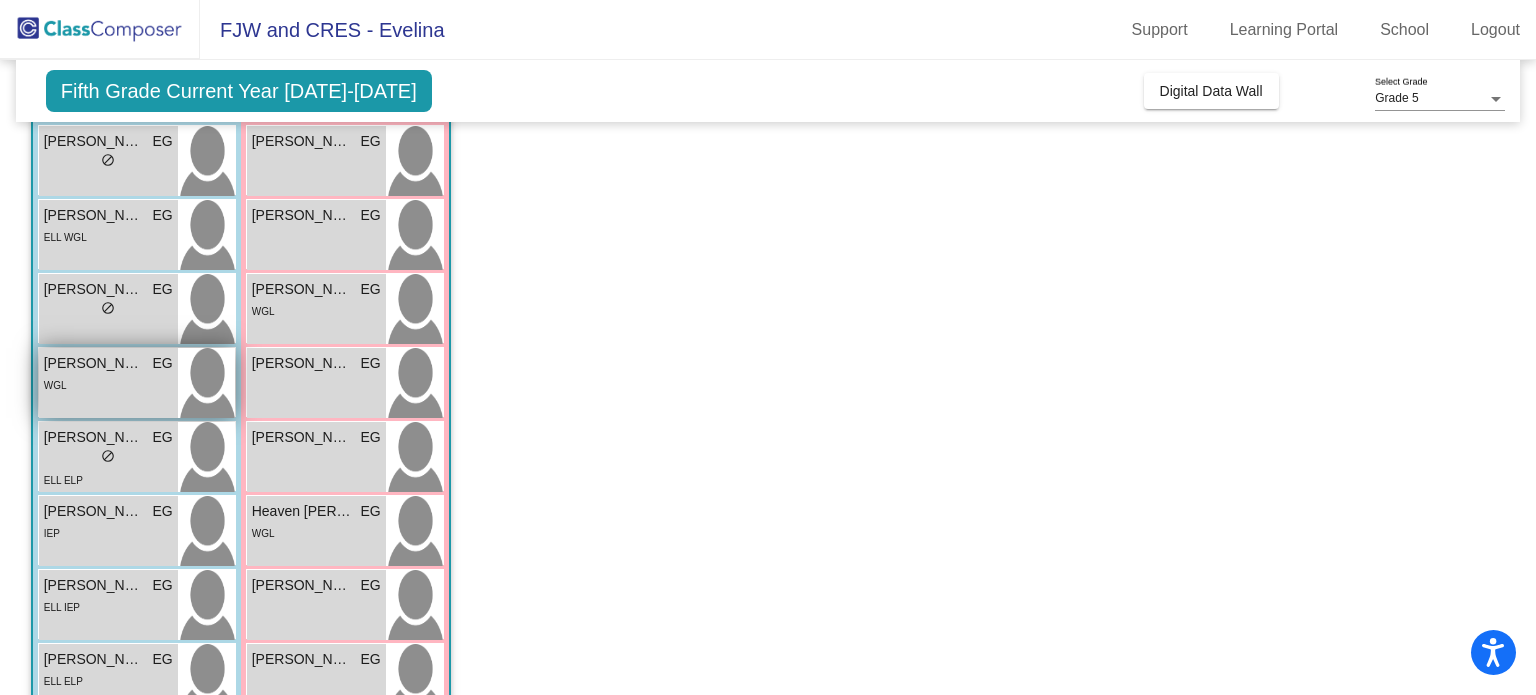 scroll, scrollTop: 196, scrollLeft: 0, axis: vertical 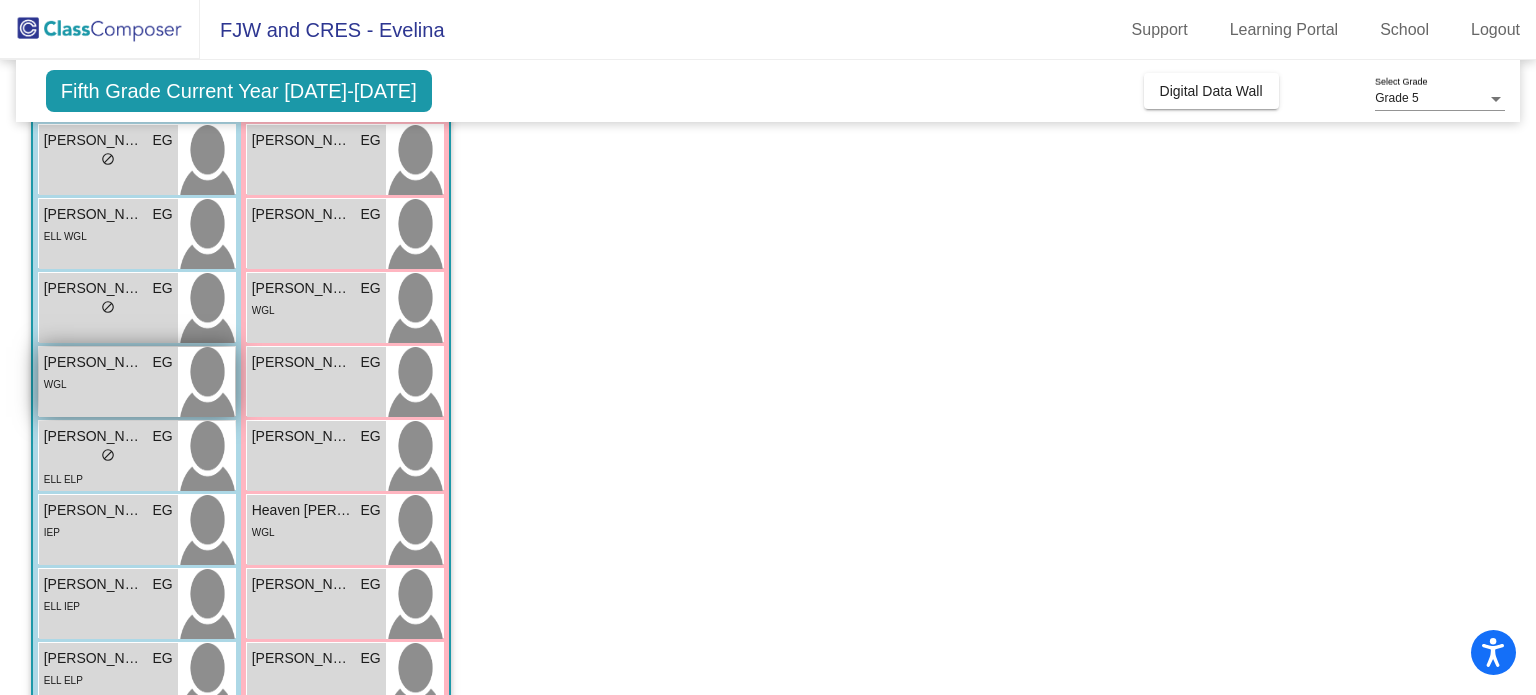 click on "WGL" at bounding box center [108, 383] 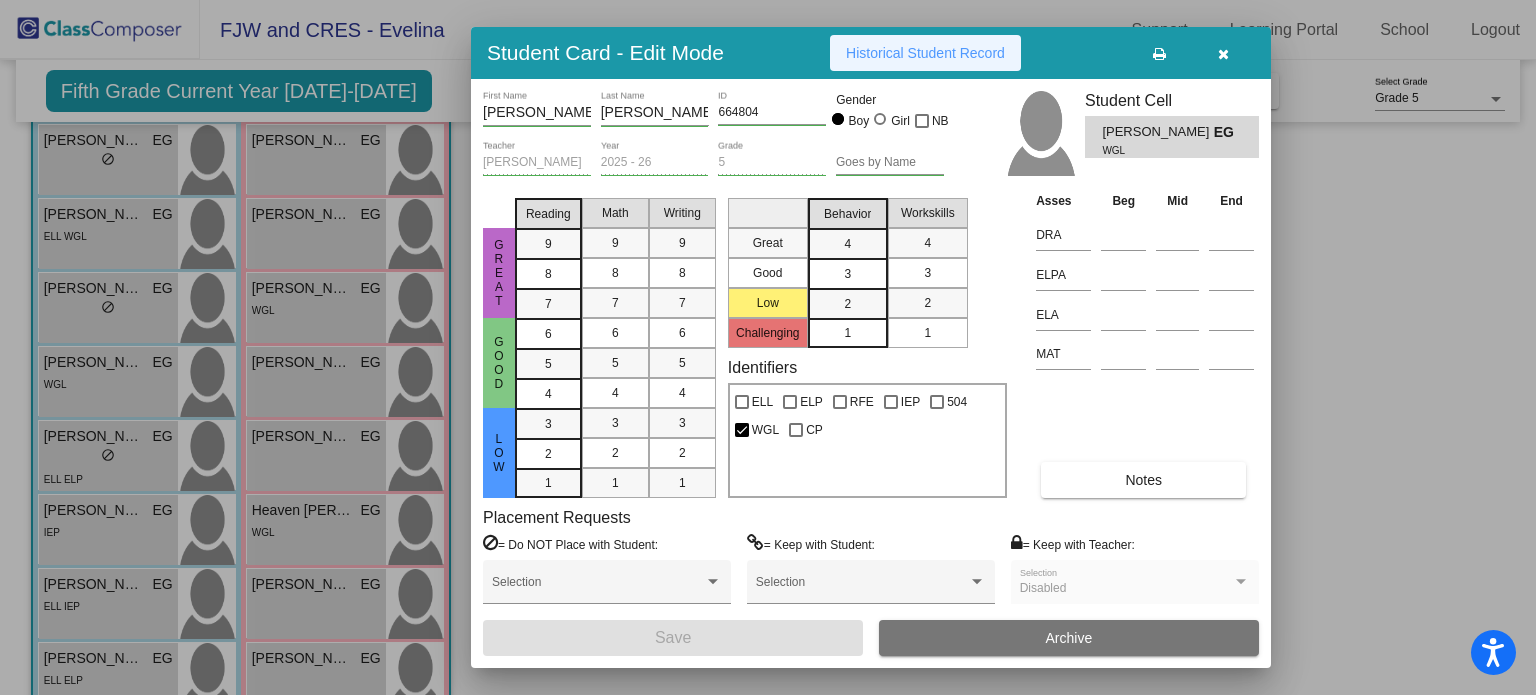 click on "Historical Student Record" at bounding box center [925, 53] 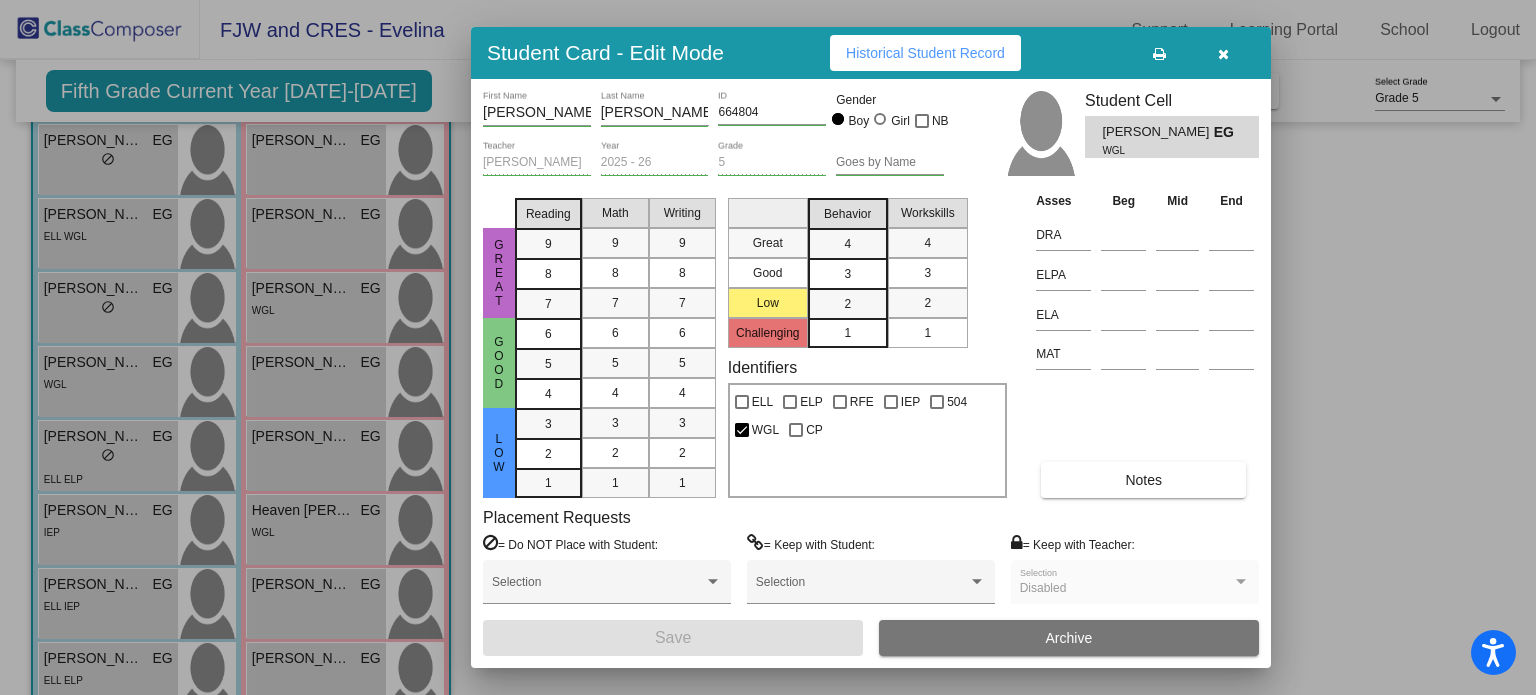 click at bounding box center (768, 347) 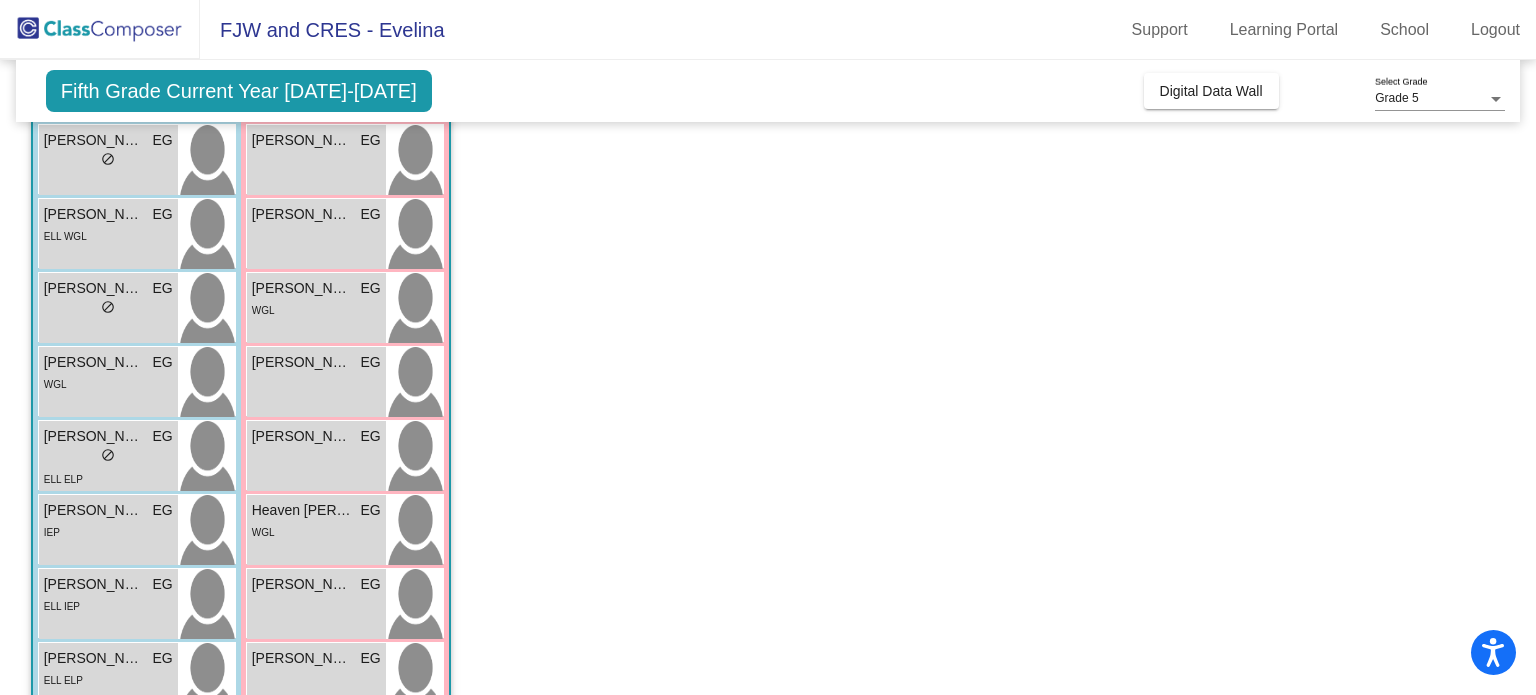 click on "lock do_not_disturb_alt" at bounding box center [108, 457] 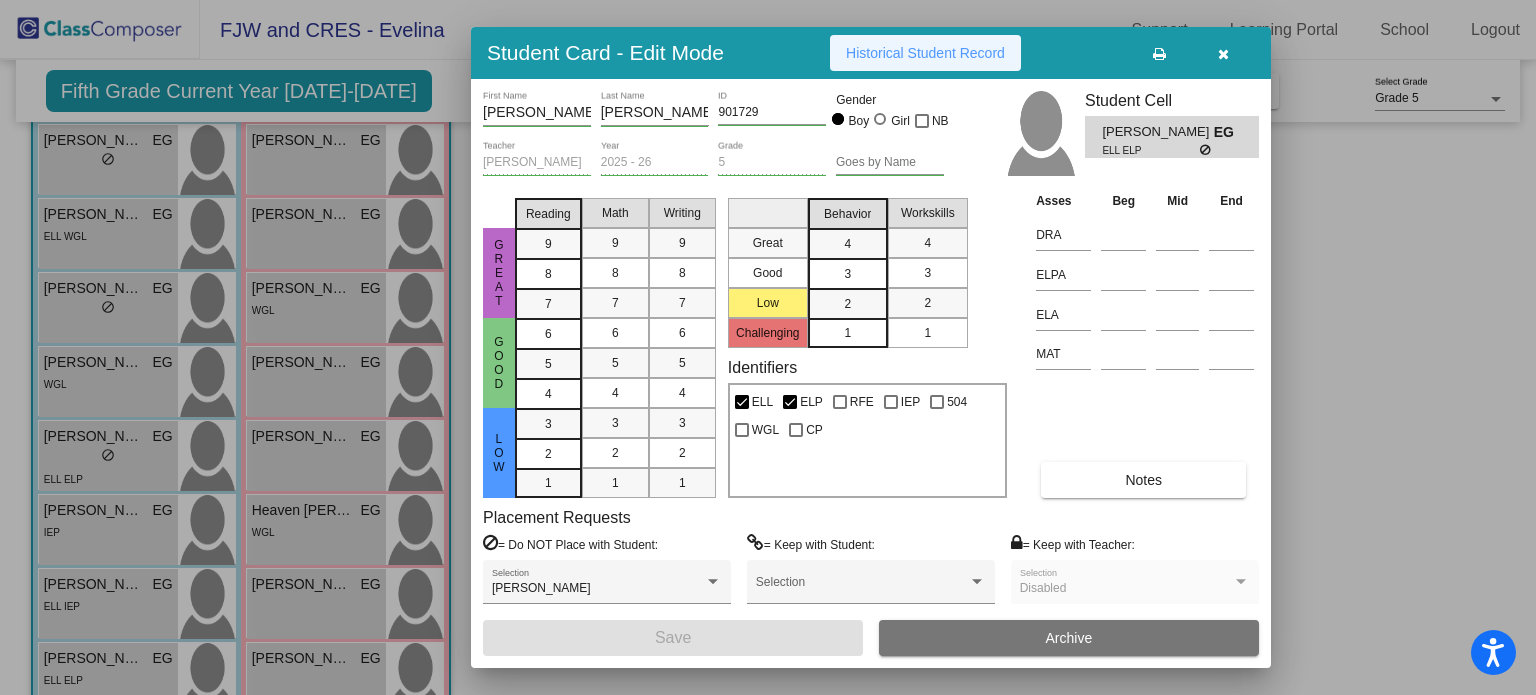 click on "Historical Student Record" at bounding box center [925, 53] 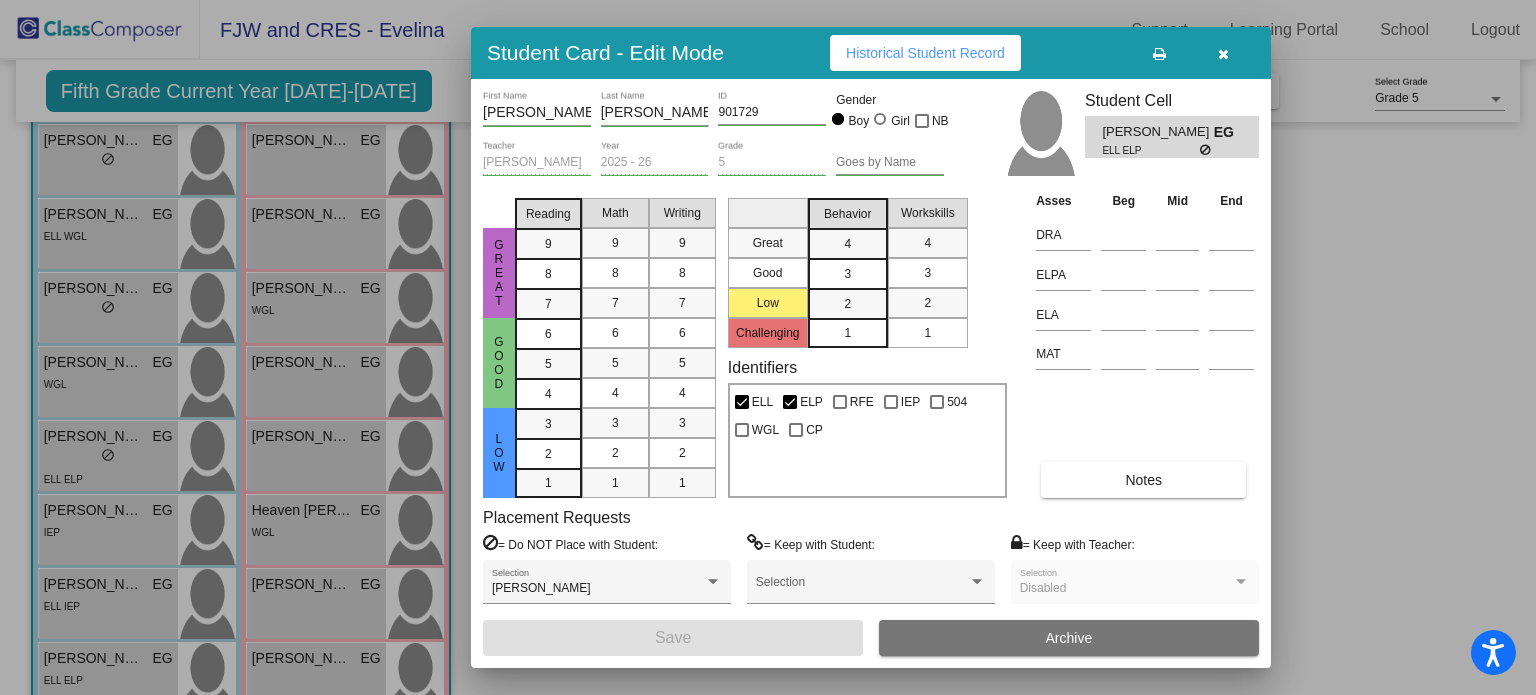 click at bounding box center [768, 347] 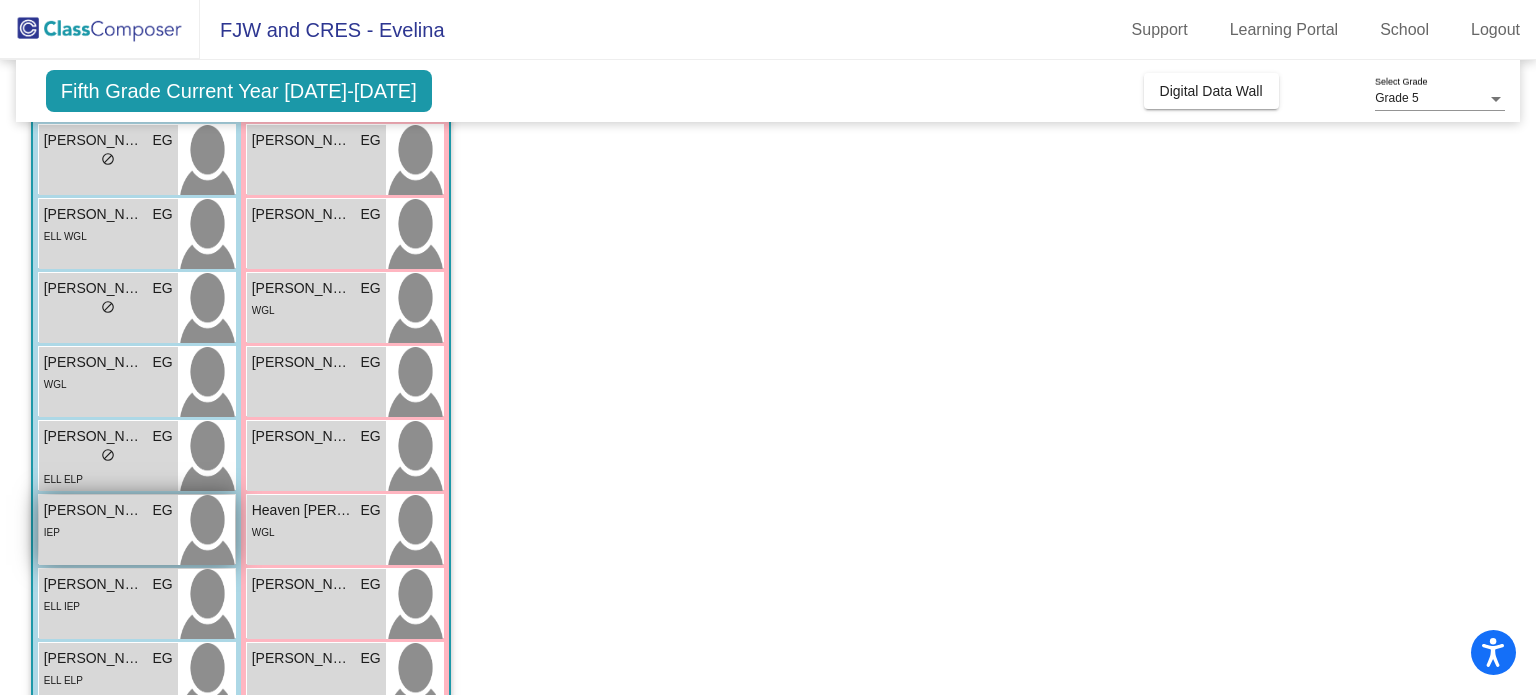 click on "IEP" at bounding box center [108, 531] 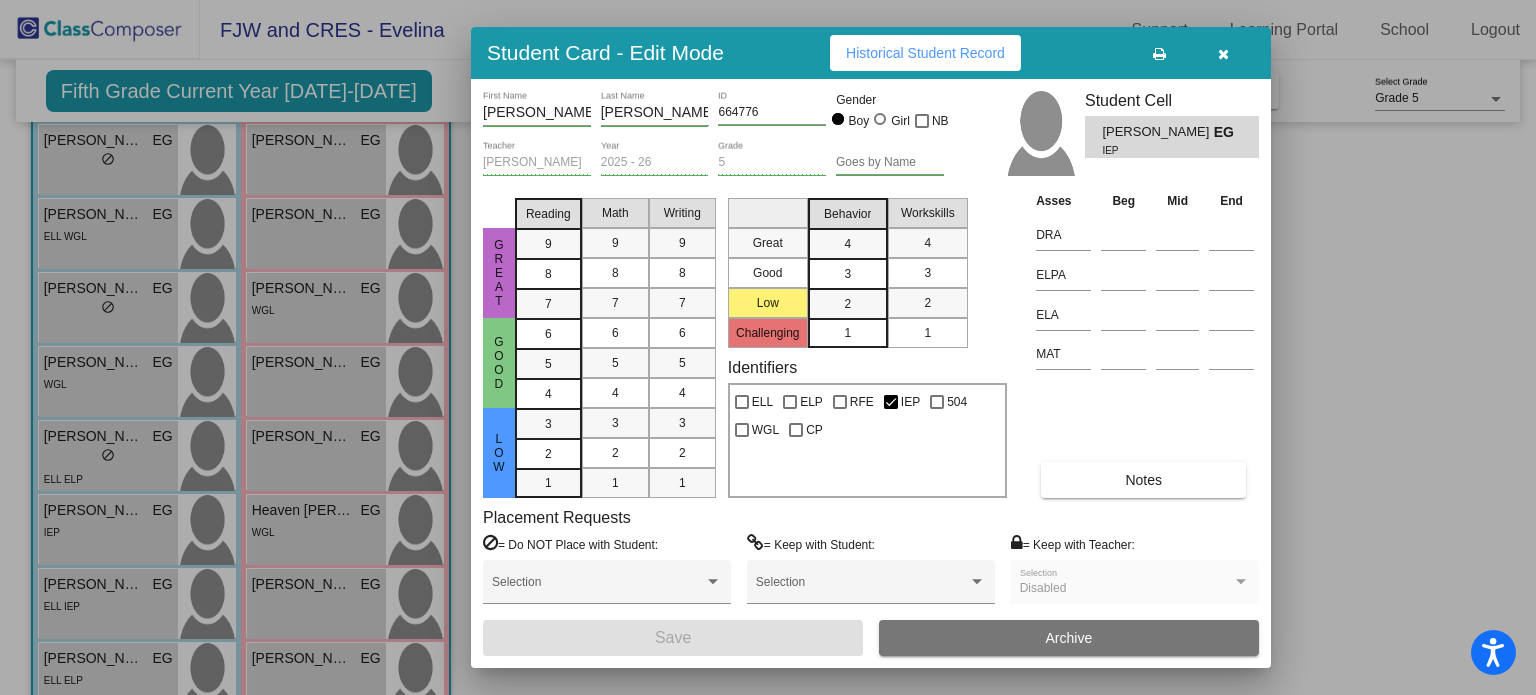 click on "Historical Student Record" at bounding box center (925, 53) 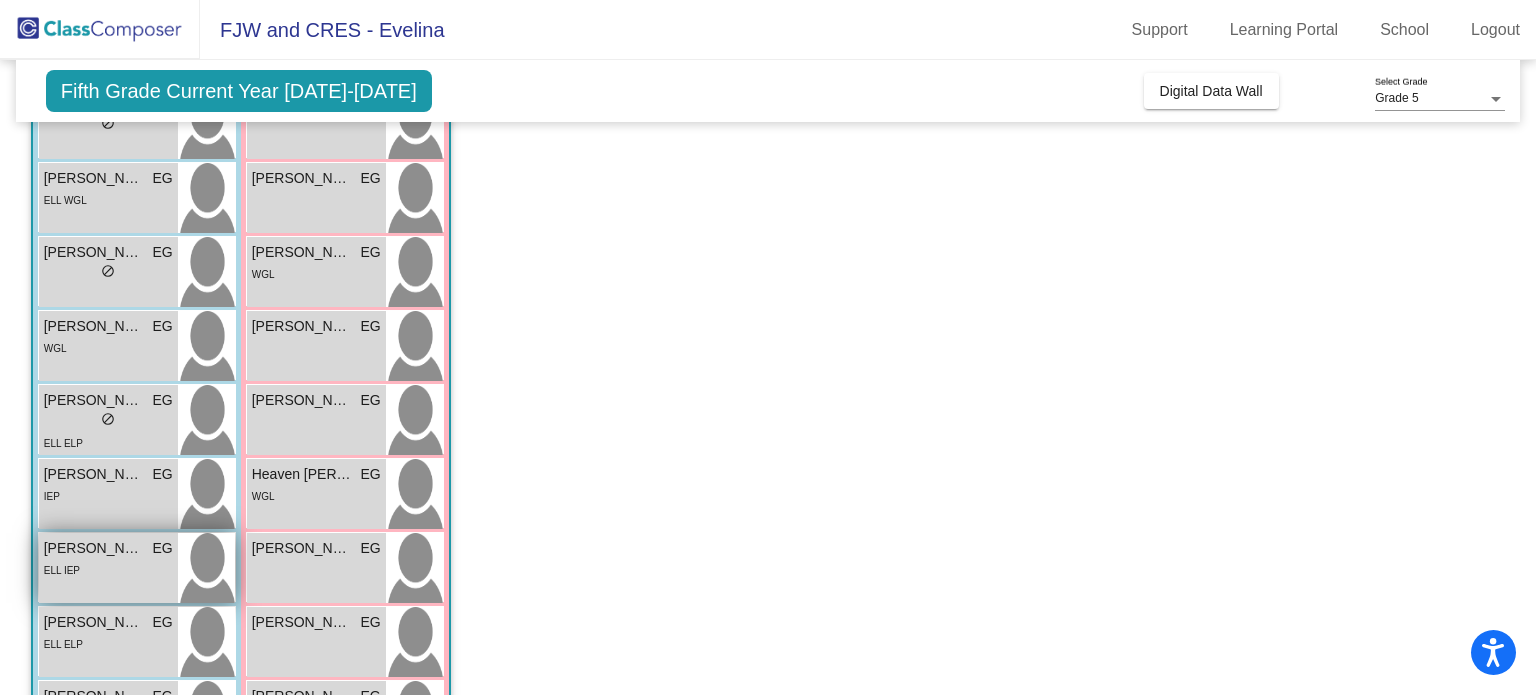 scroll, scrollTop: 228, scrollLeft: 0, axis: vertical 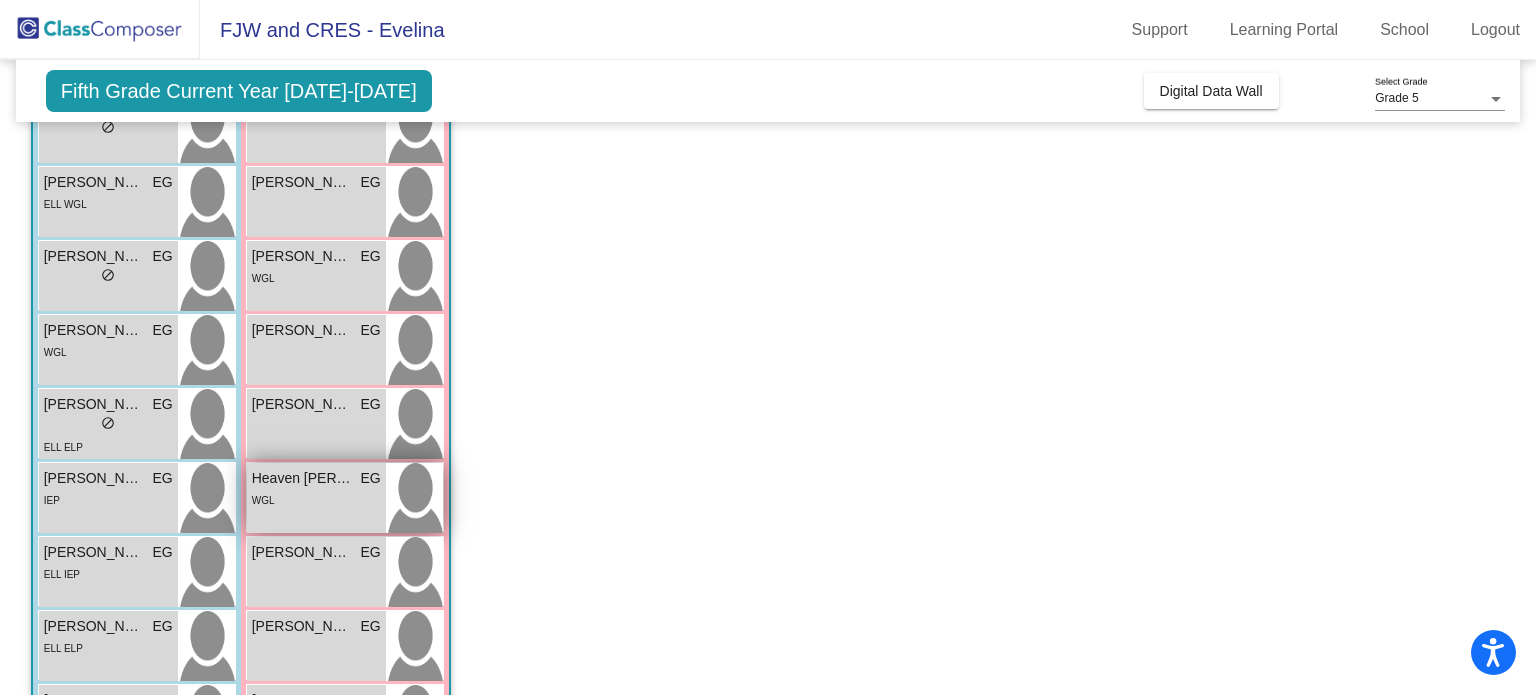 click on "WGL" at bounding box center [316, 499] 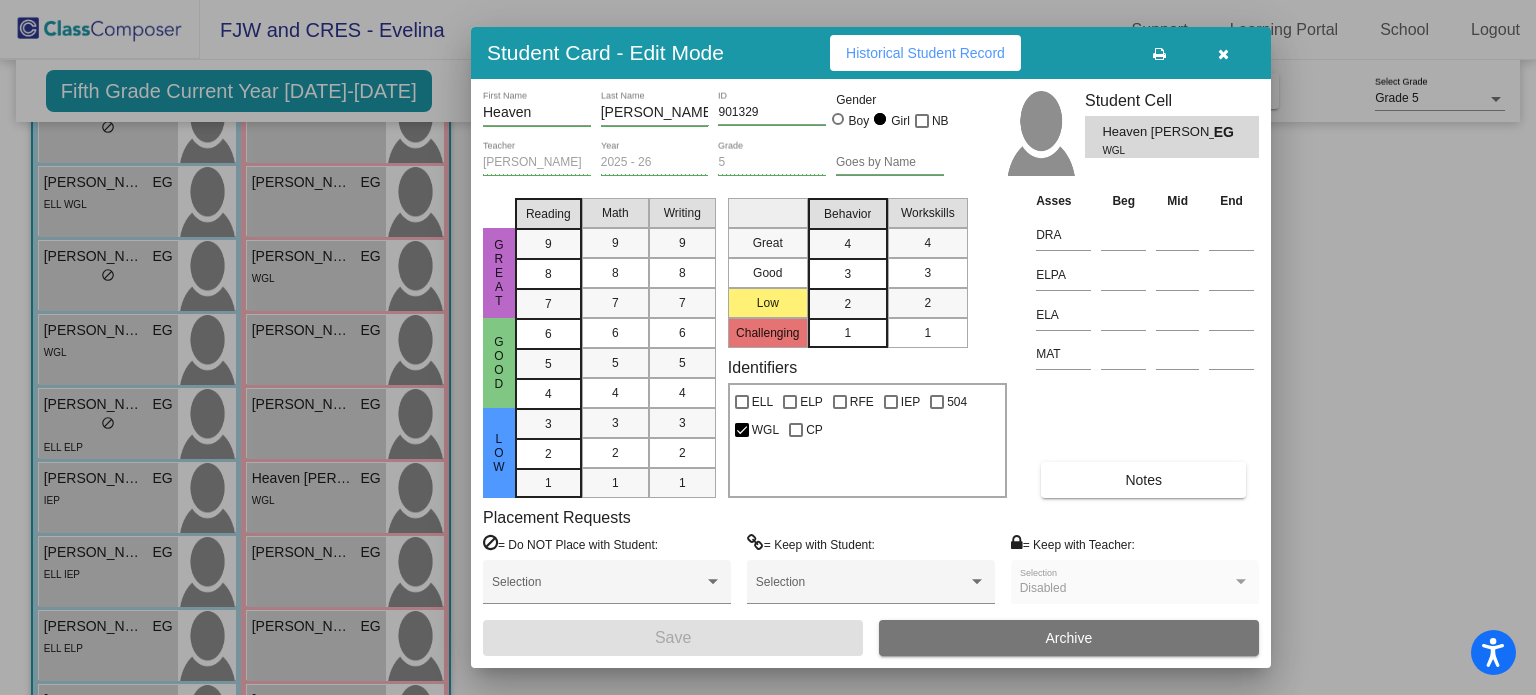 click on "Historical Student Record" at bounding box center (925, 53) 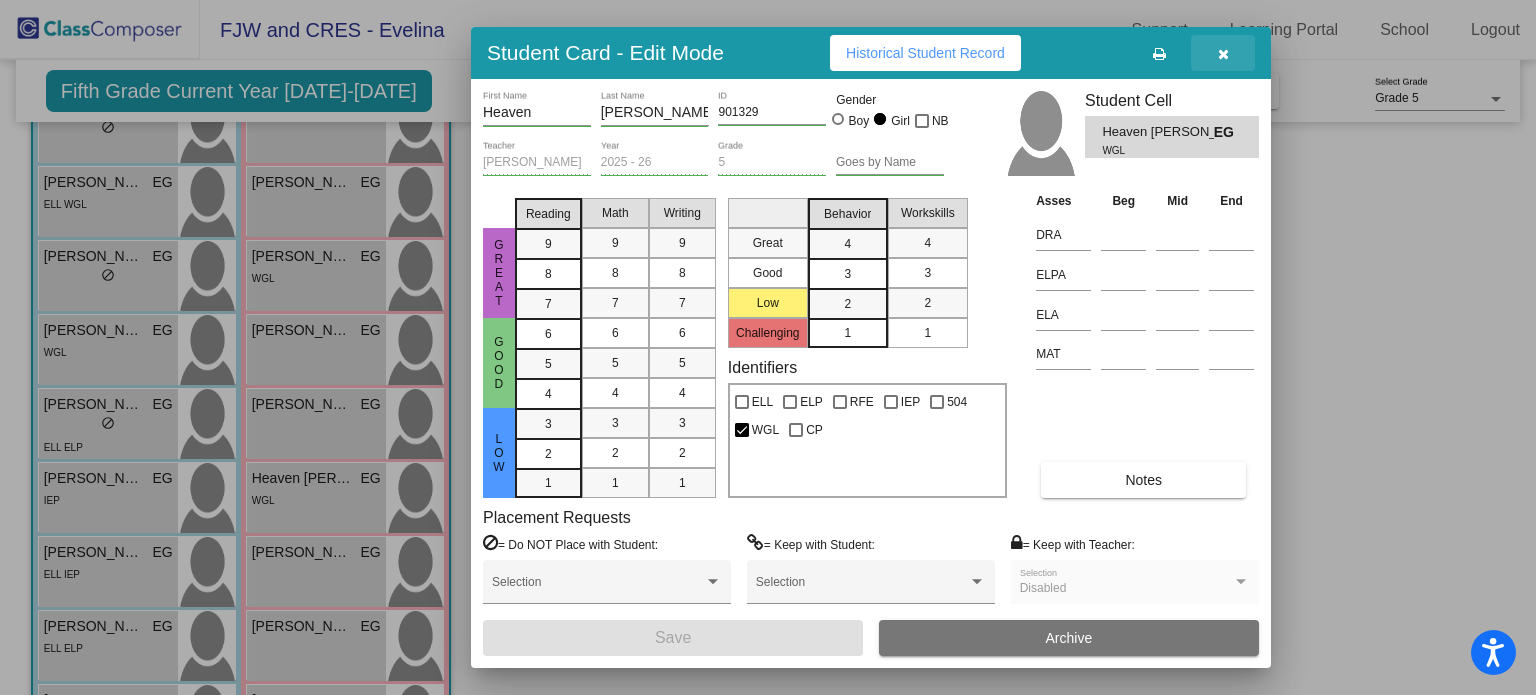 click at bounding box center [1223, 54] 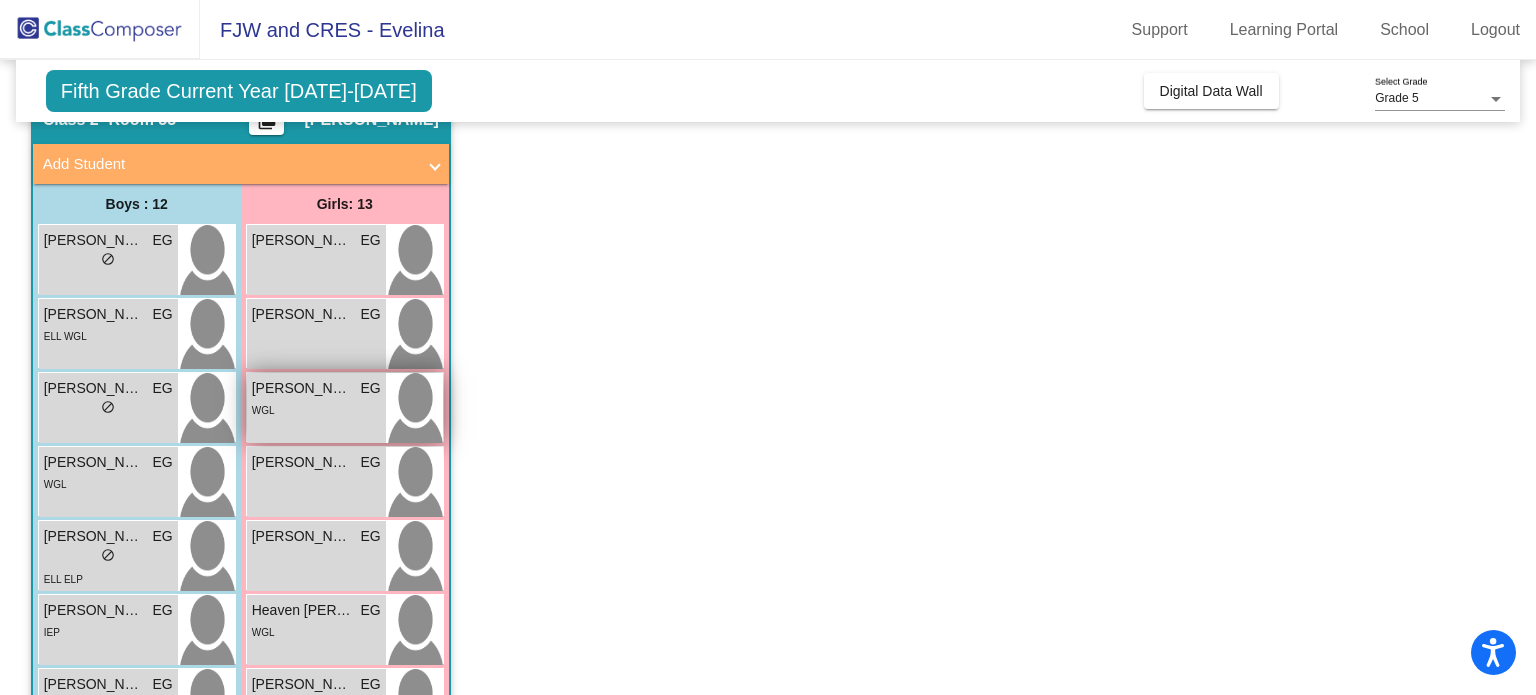 scroll, scrollTop: 102, scrollLeft: 0, axis: vertical 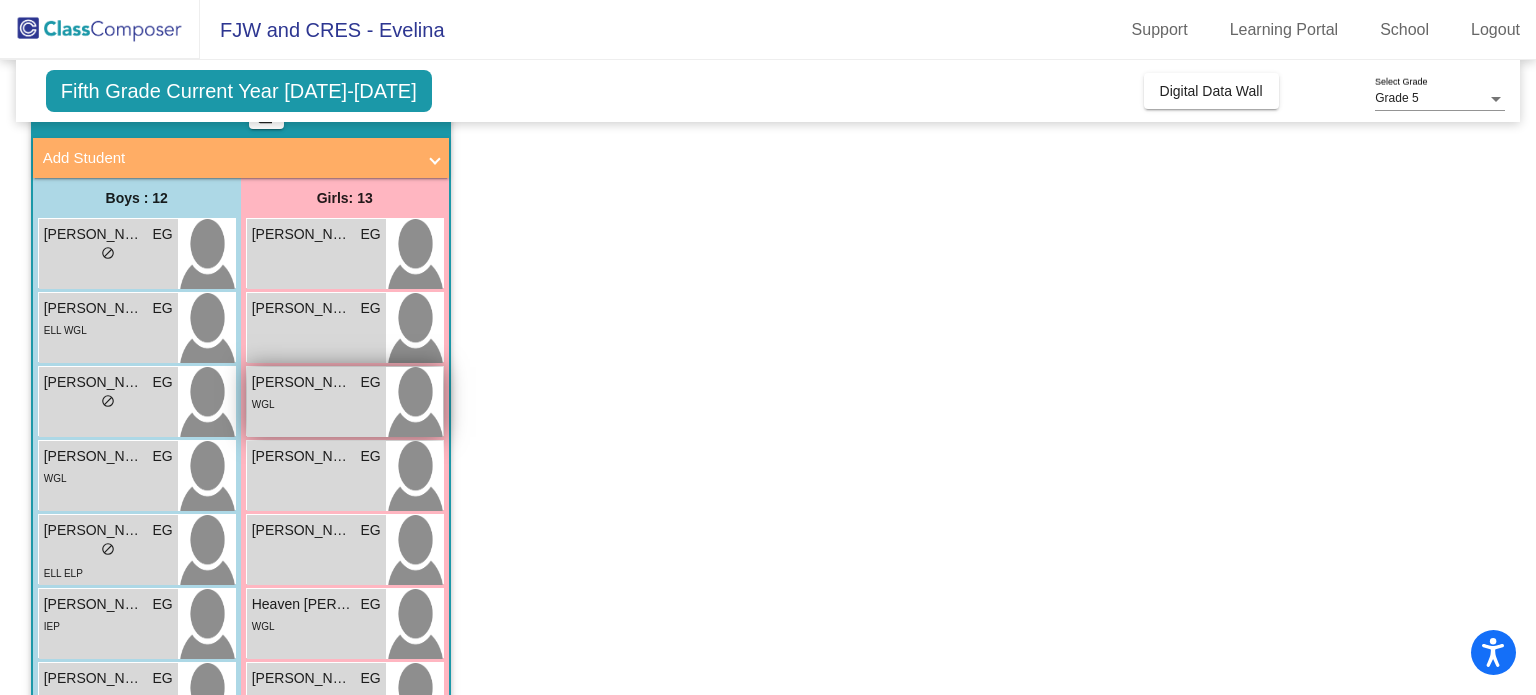 click on "[PERSON_NAME] EG lock do_not_disturb_alt" at bounding box center (316, 254) 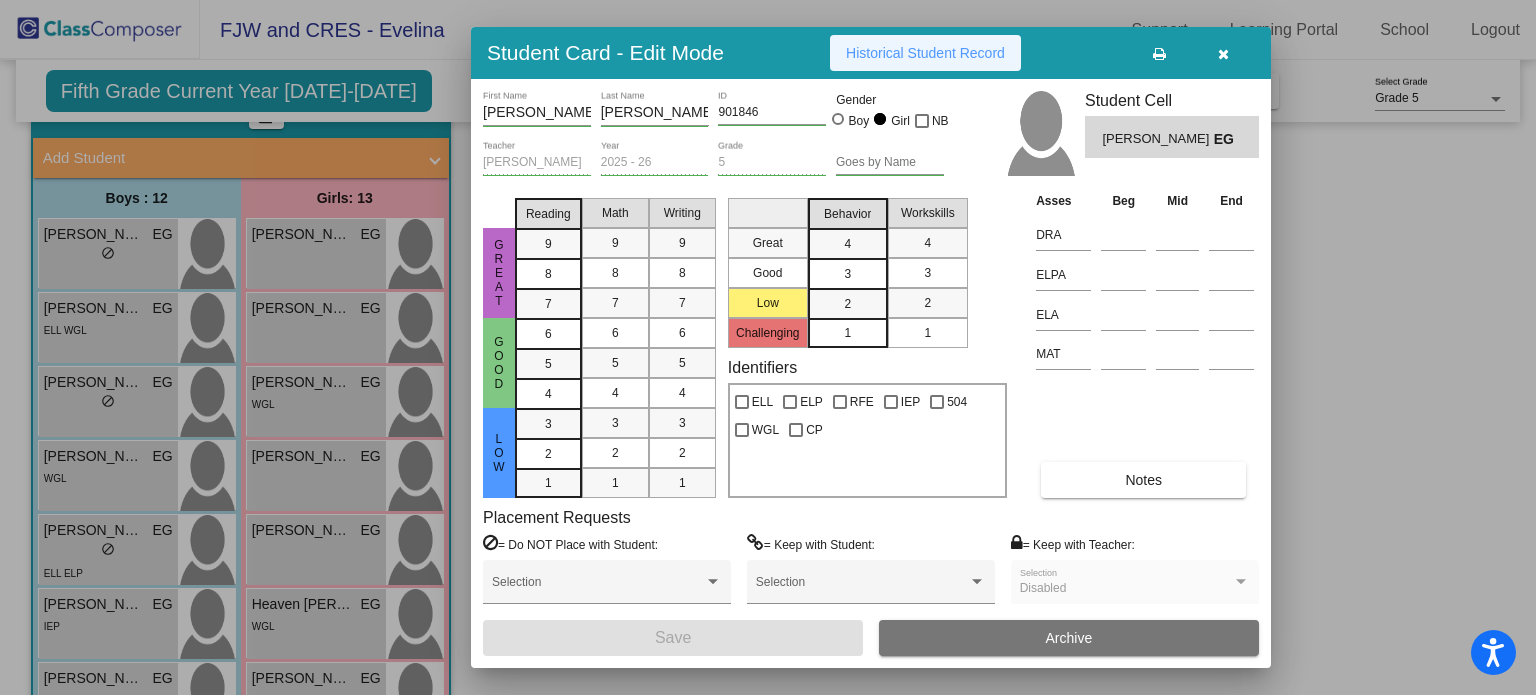 click on "Historical Student Record" at bounding box center [925, 53] 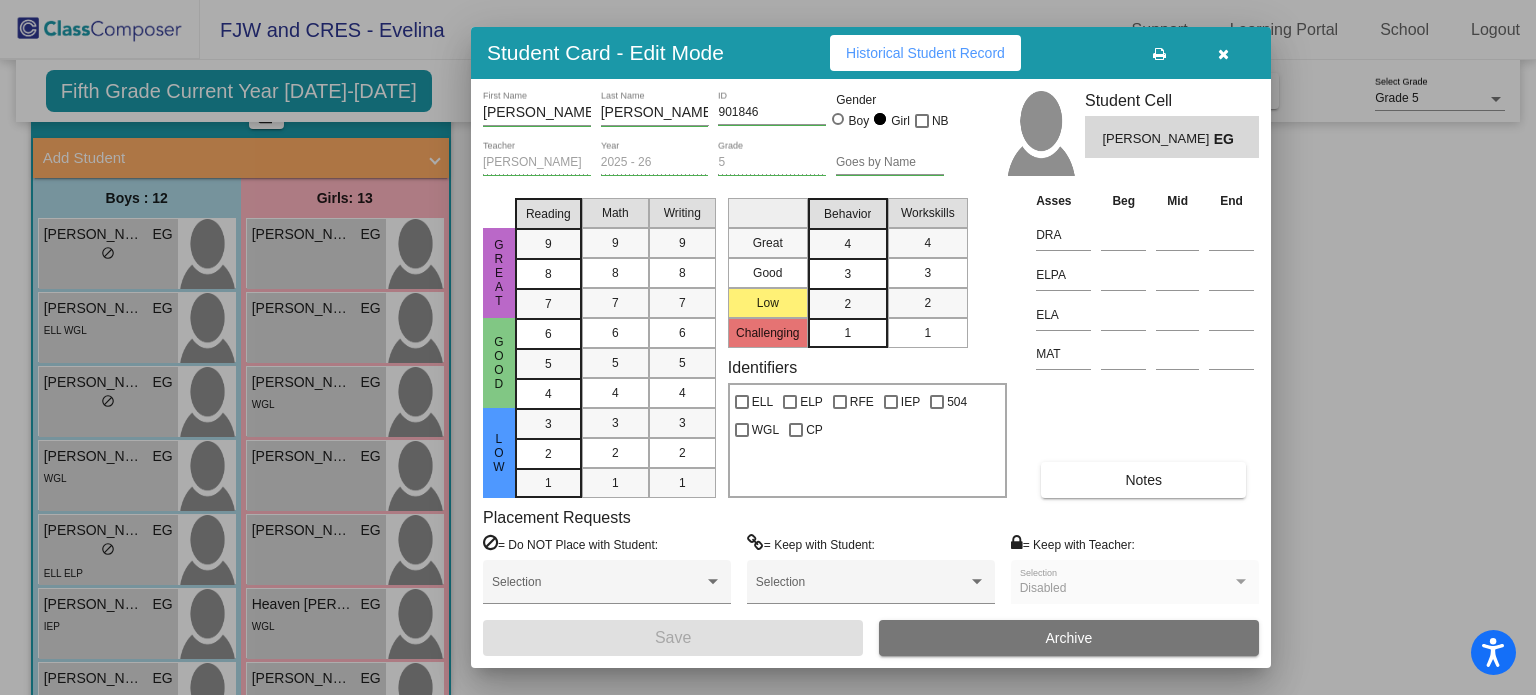 click at bounding box center [768, 347] 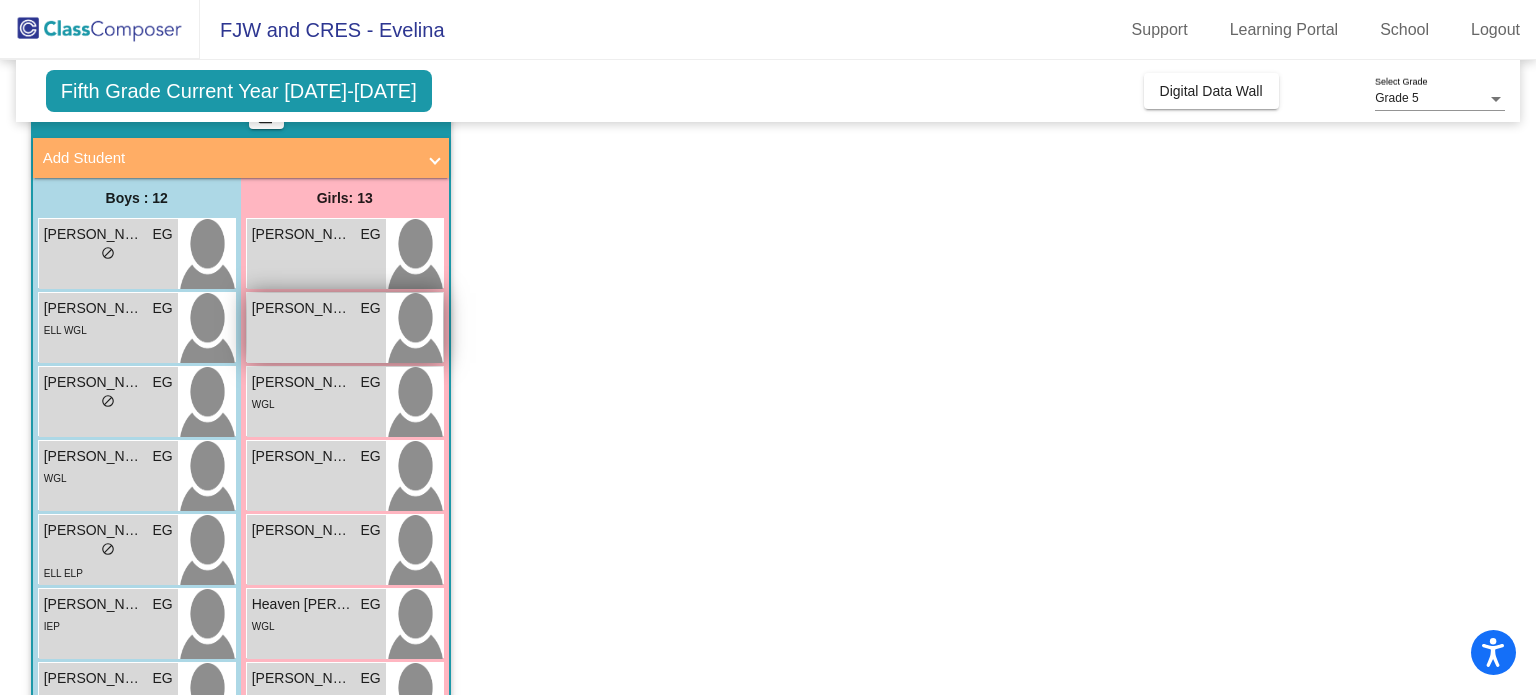 click at bounding box center [414, 328] 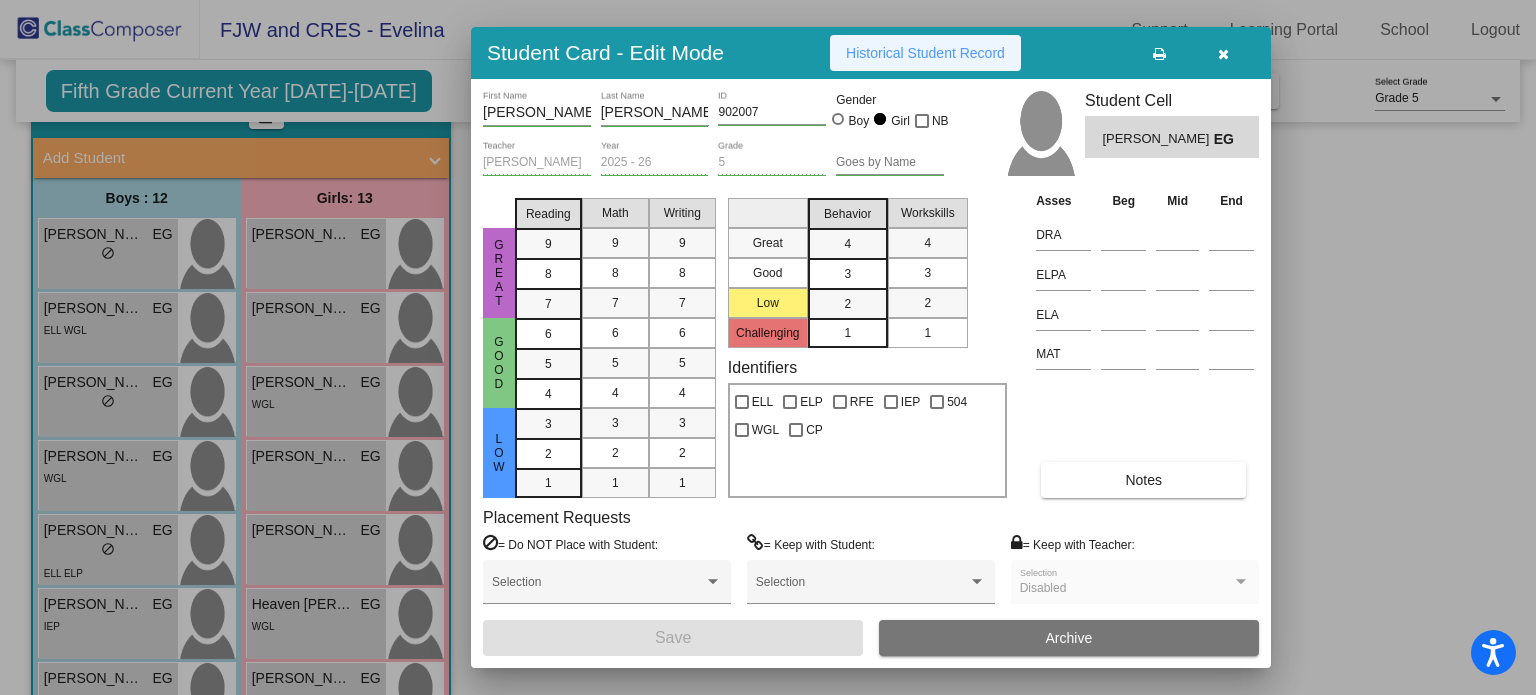 click on "Historical Student Record" at bounding box center [925, 53] 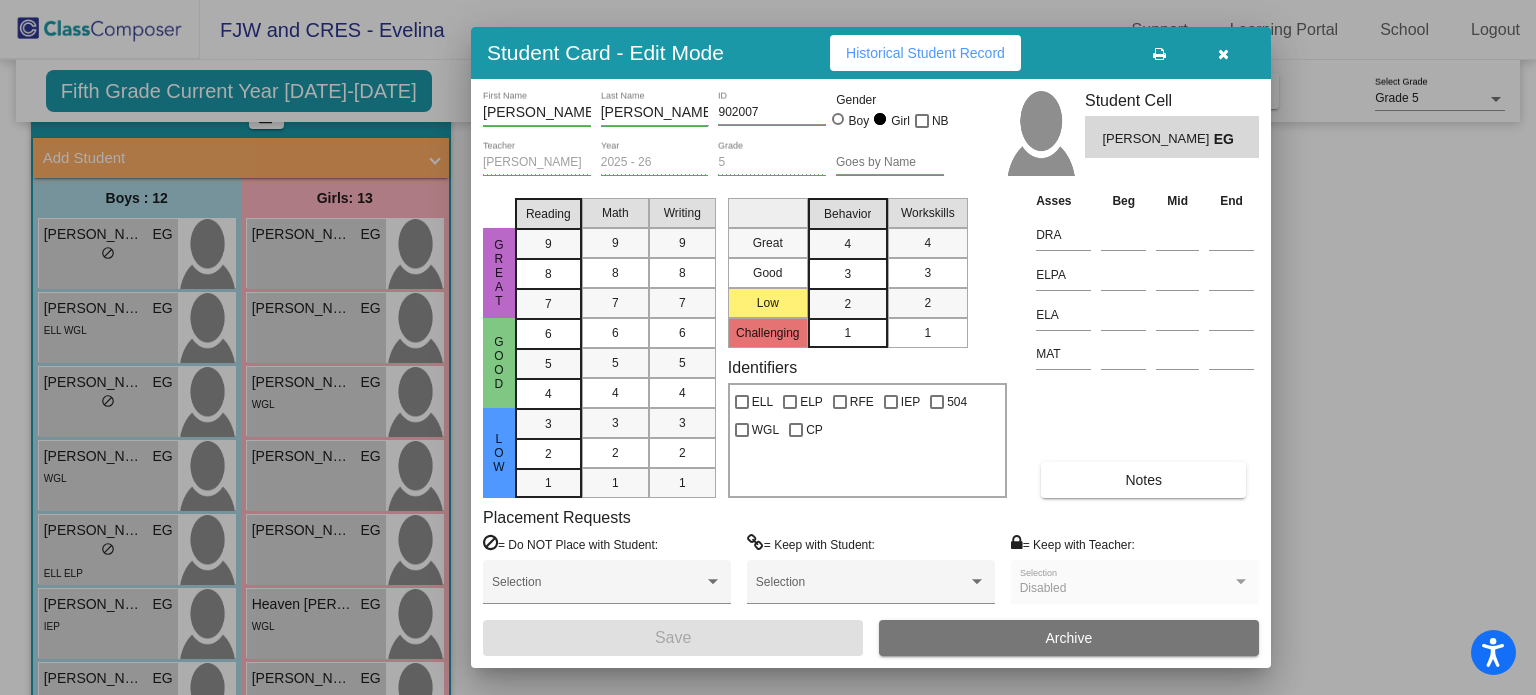 click at bounding box center [768, 347] 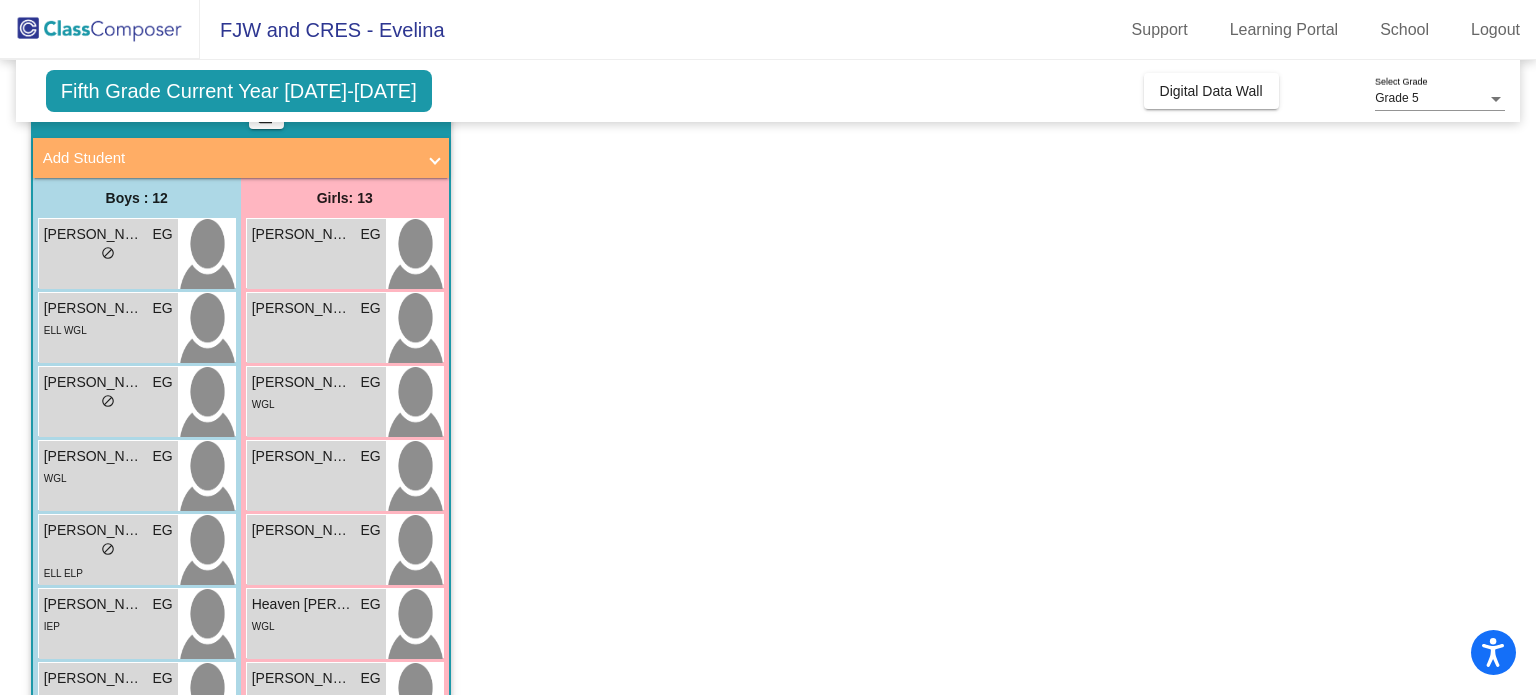 click on "WGL" at bounding box center (316, 403) 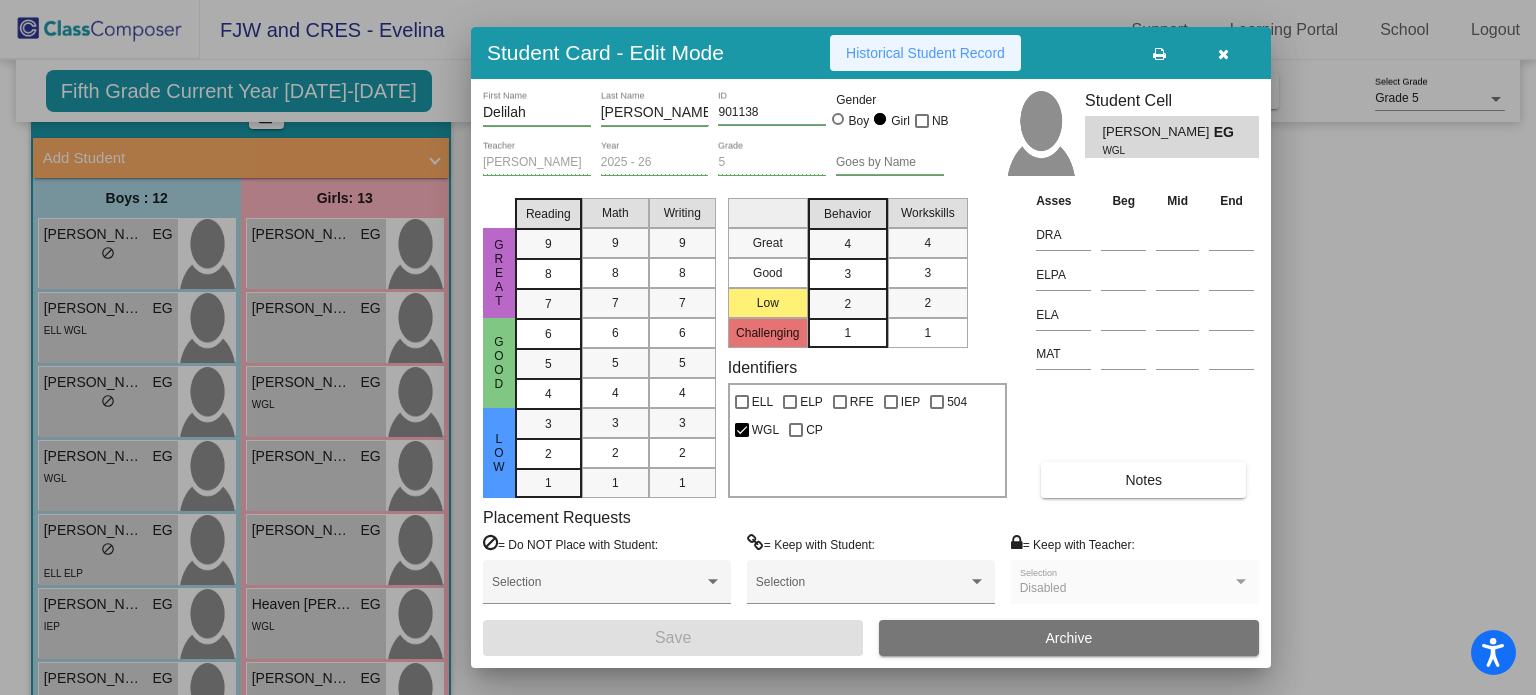 click on "Historical Student Record" at bounding box center [925, 53] 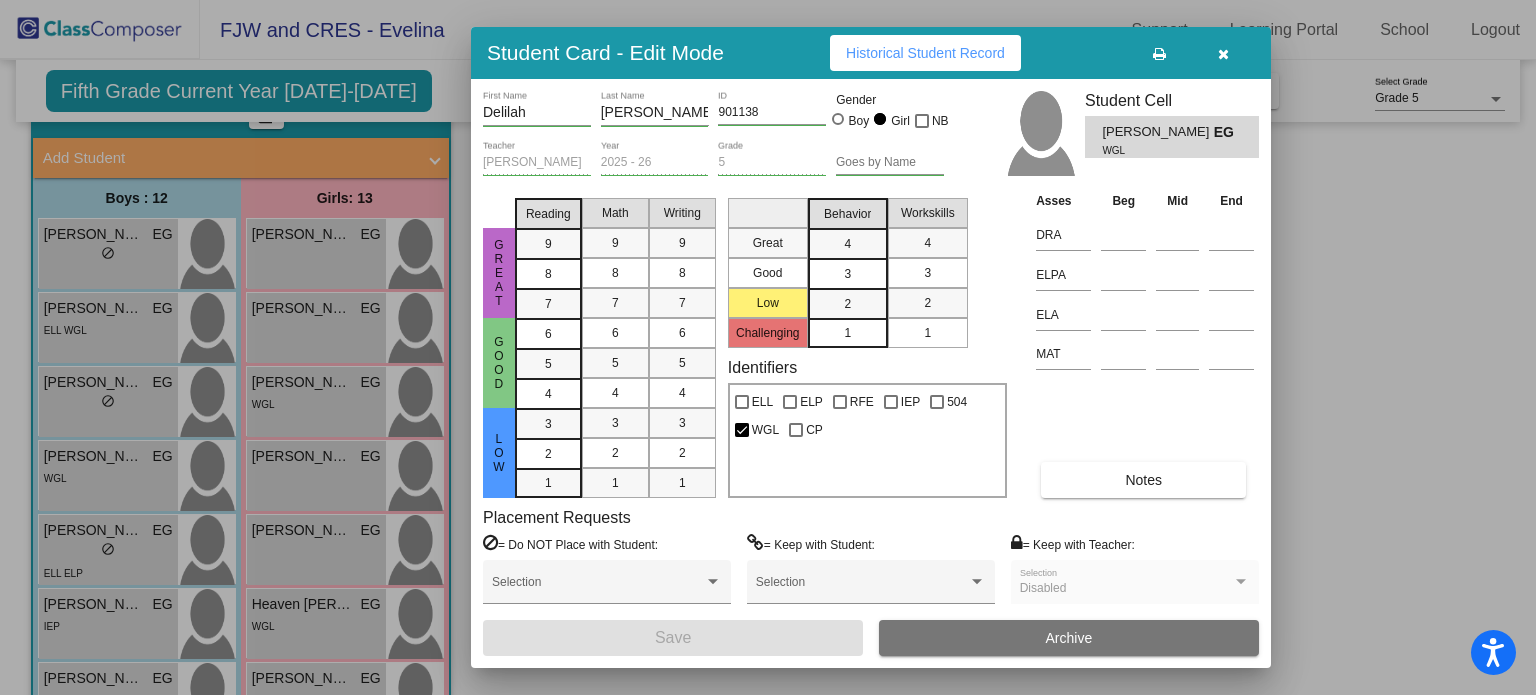 click at bounding box center [768, 347] 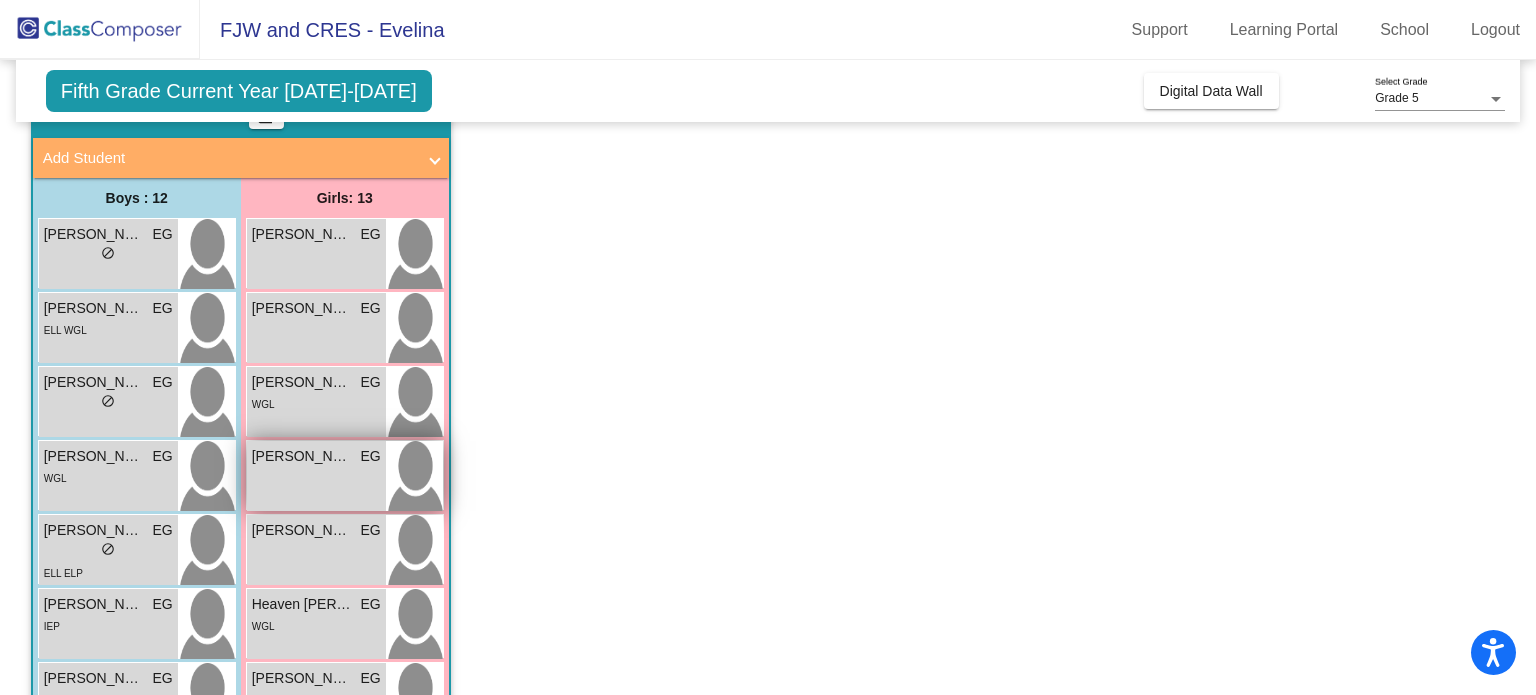 click on "[PERSON_NAME] EG lock do_not_disturb_alt" at bounding box center (316, 476) 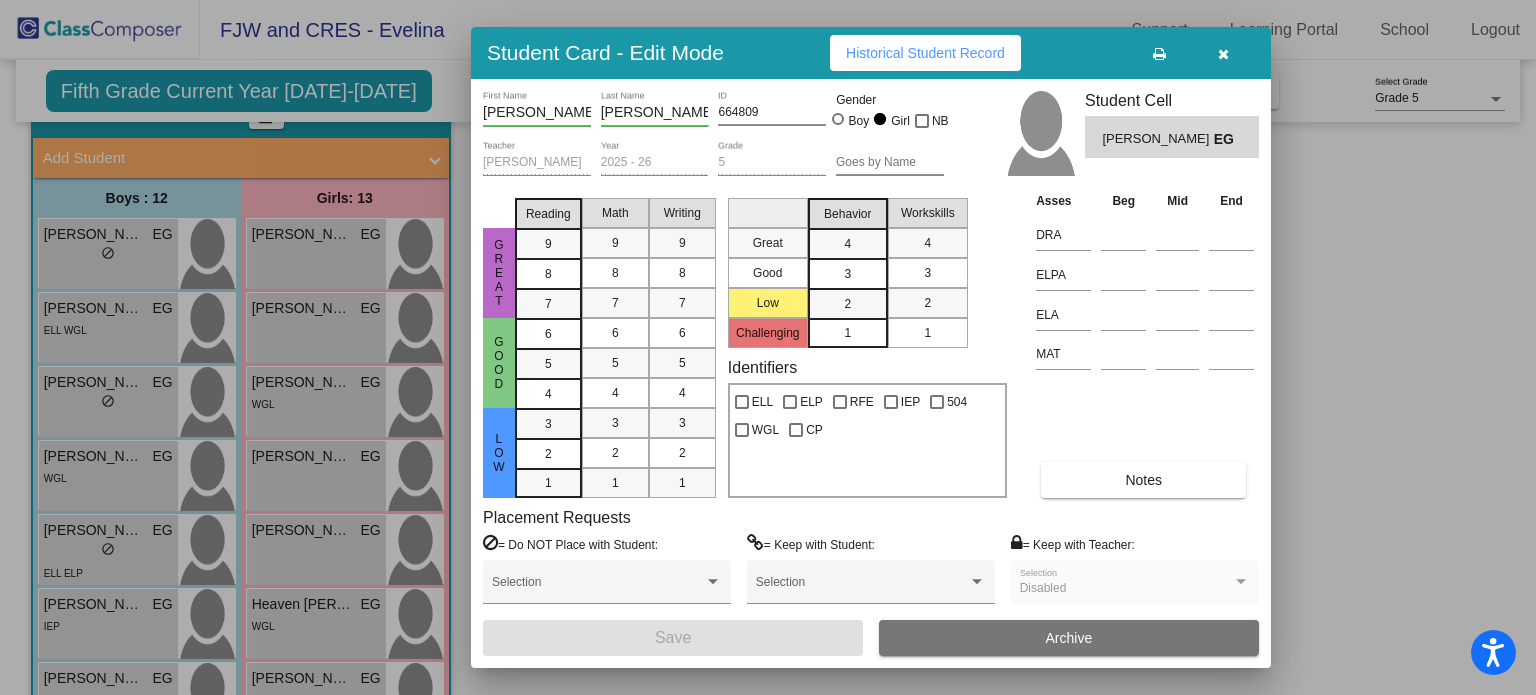 click on "Historical Student Record" at bounding box center (925, 53) 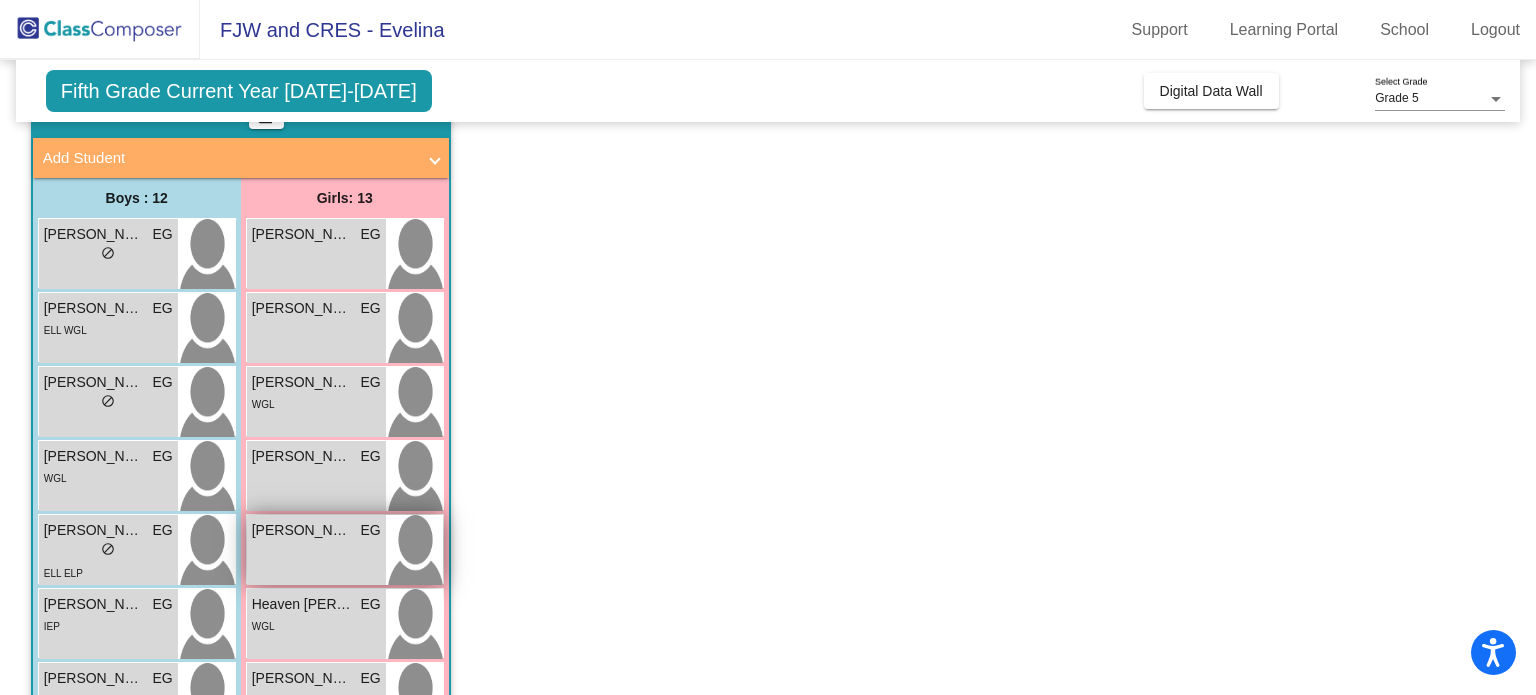 click on "[PERSON_NAME] EG lock do_not_disturb_alt" at bounding box center (316, 550) 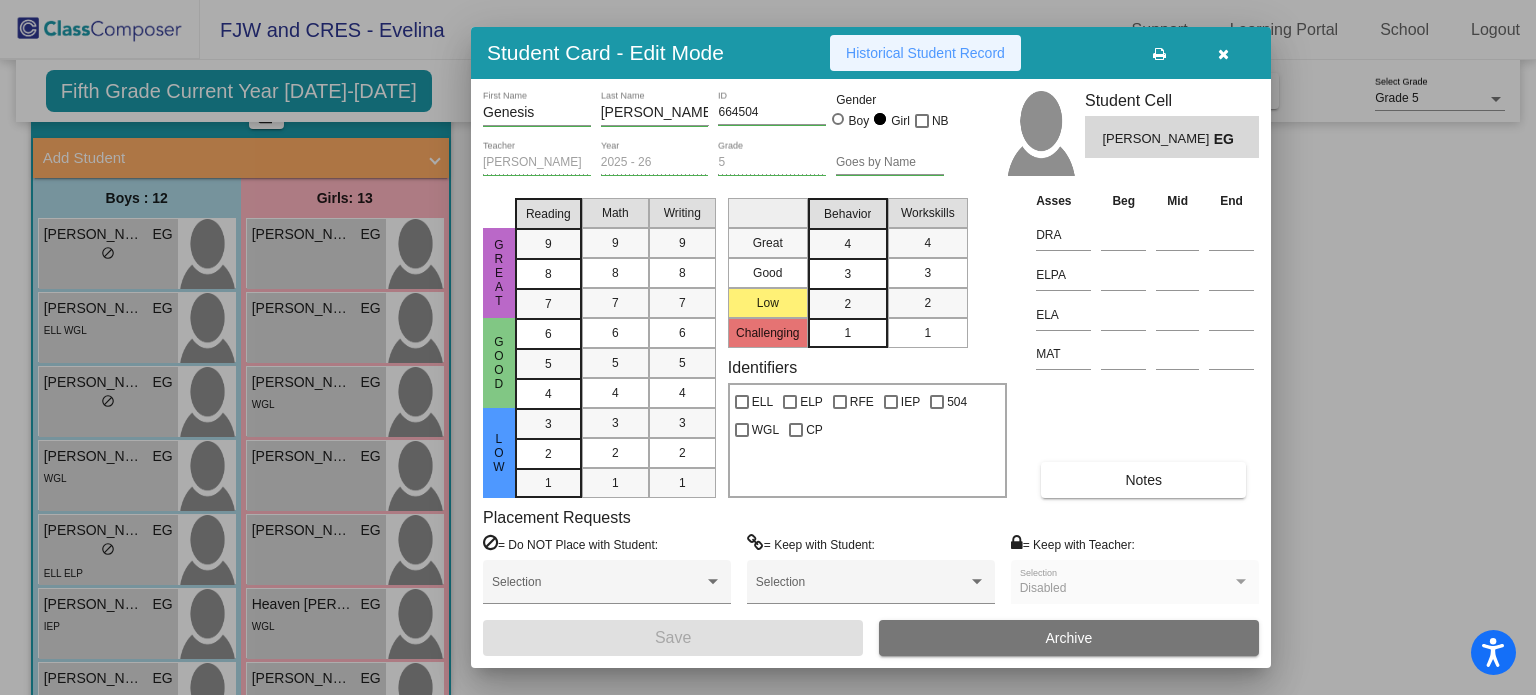 click on "Historical Student Record" at bounding box center (925, 53) 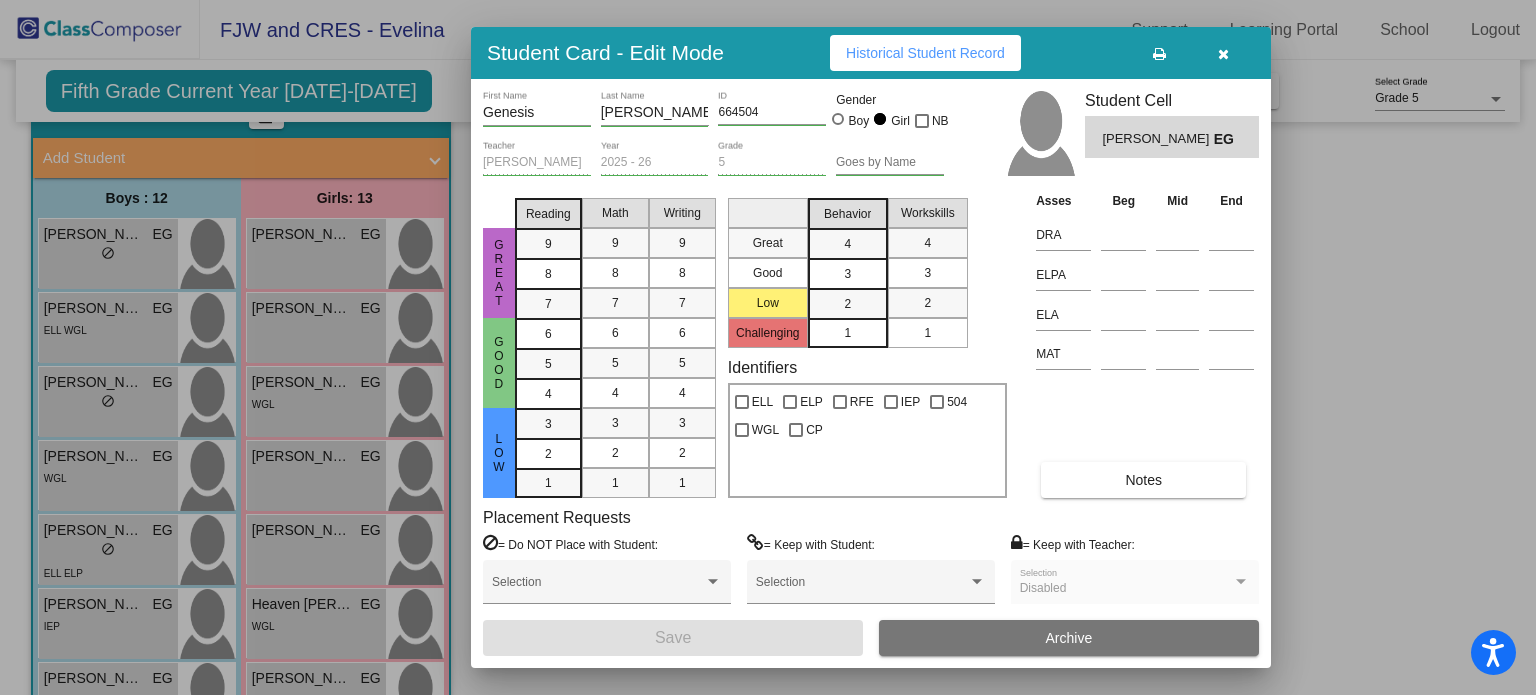 click at bounding box center [1223, 54] 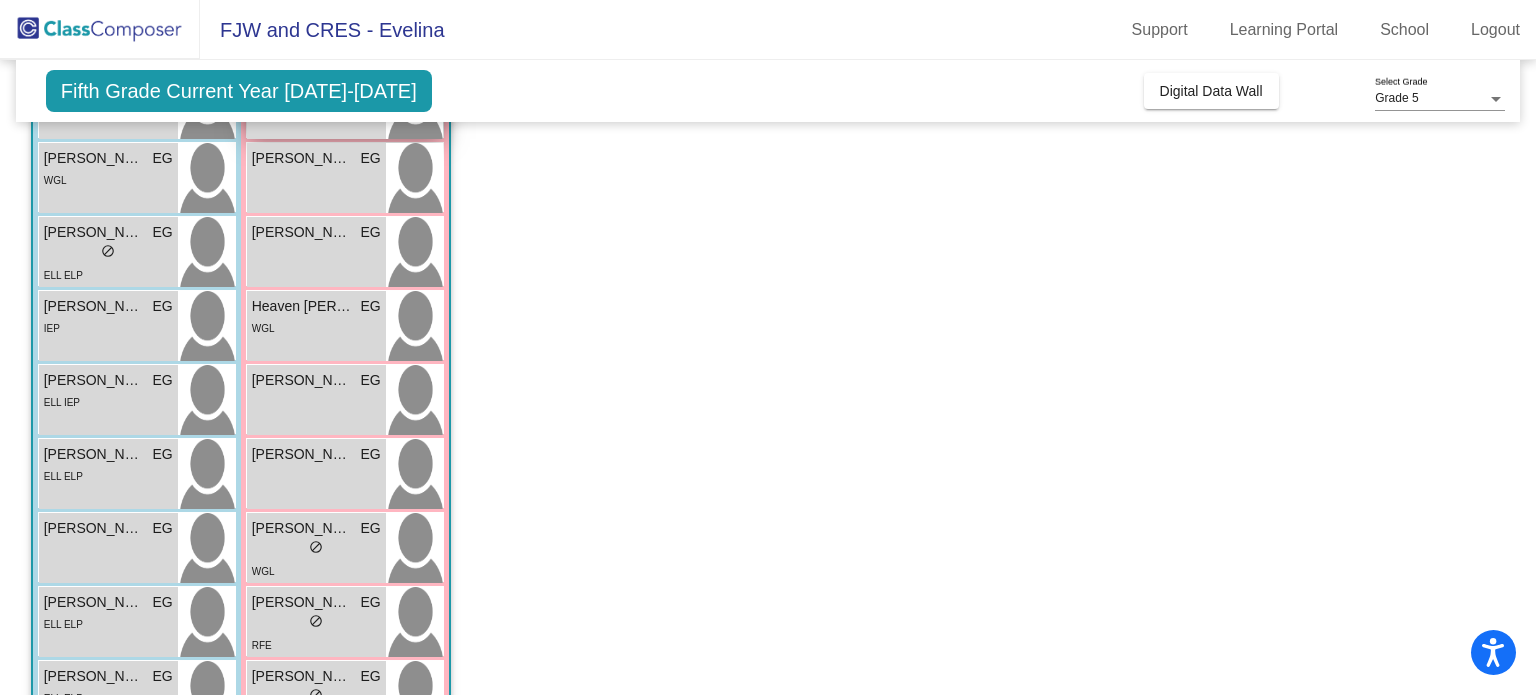 scroll, scrollTop: 402, scrollLeft: 0, axis: vertical 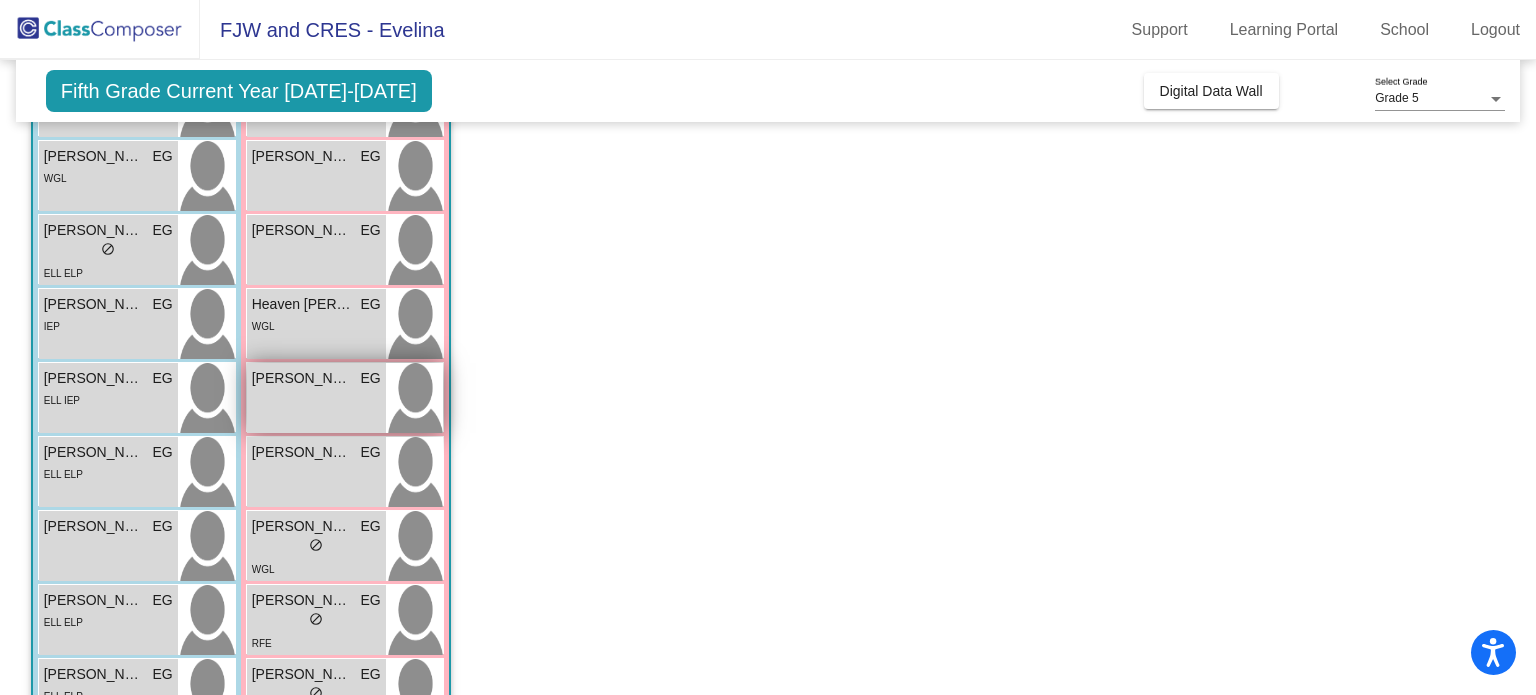 click on "[PERSON_NAME] EG lock do_not_disturb_alt" at bounding box center [316, 398] 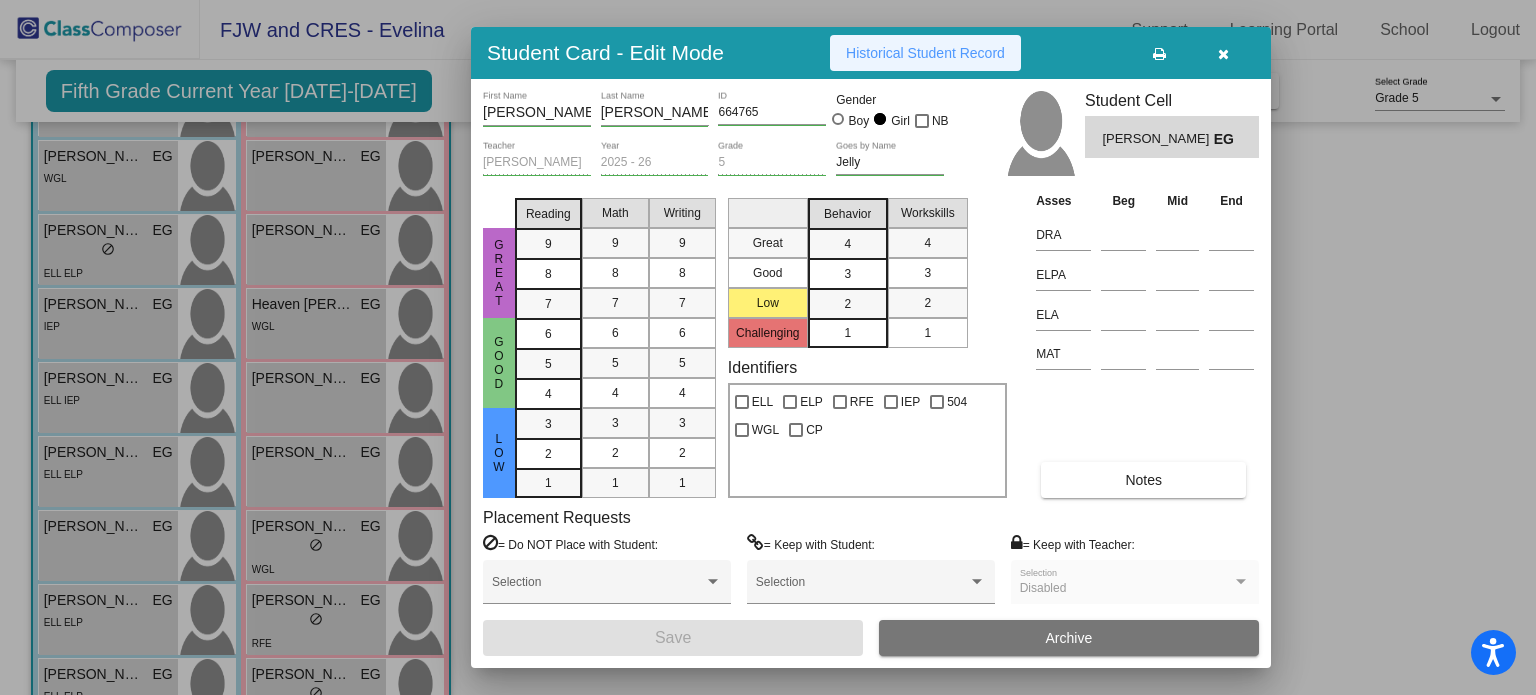 click on "Historical Student Record" at bounding box center [925, 53] 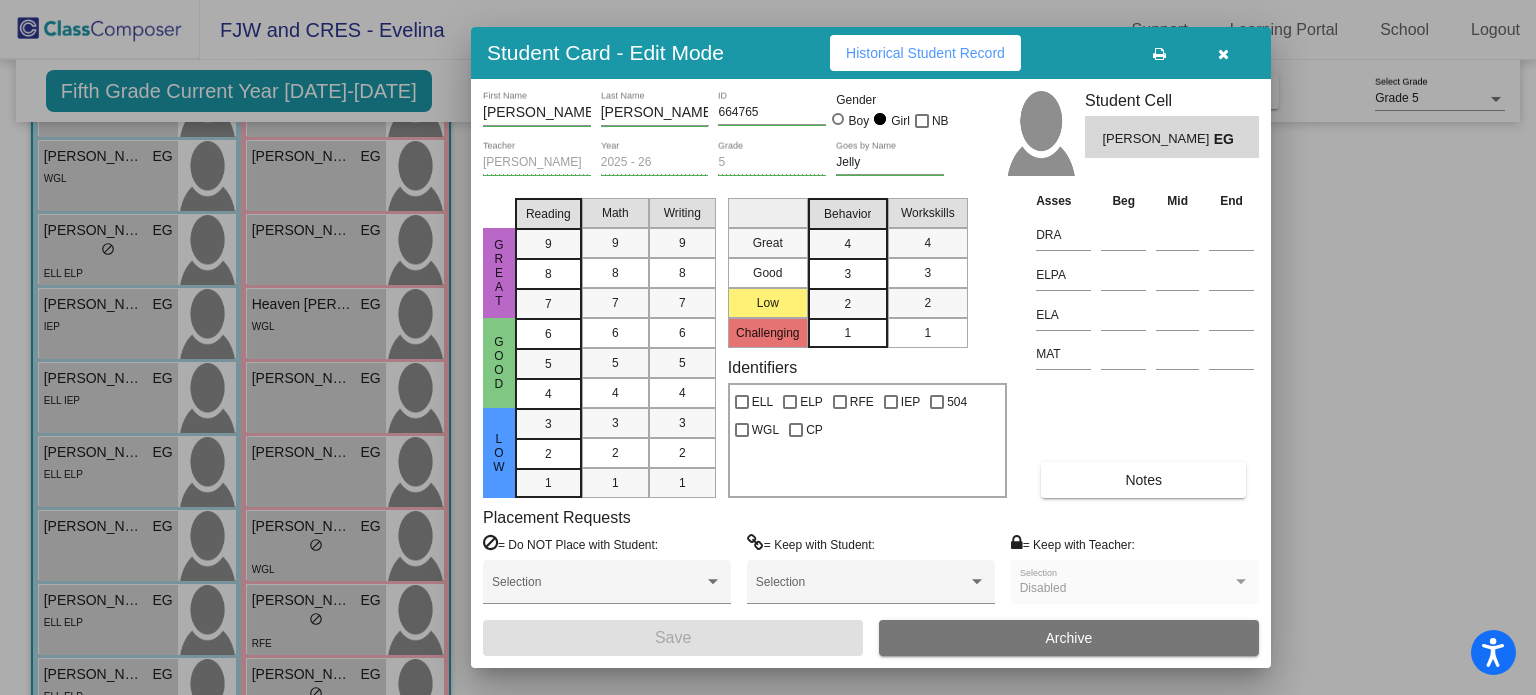 click at bounding box center (768, 347) 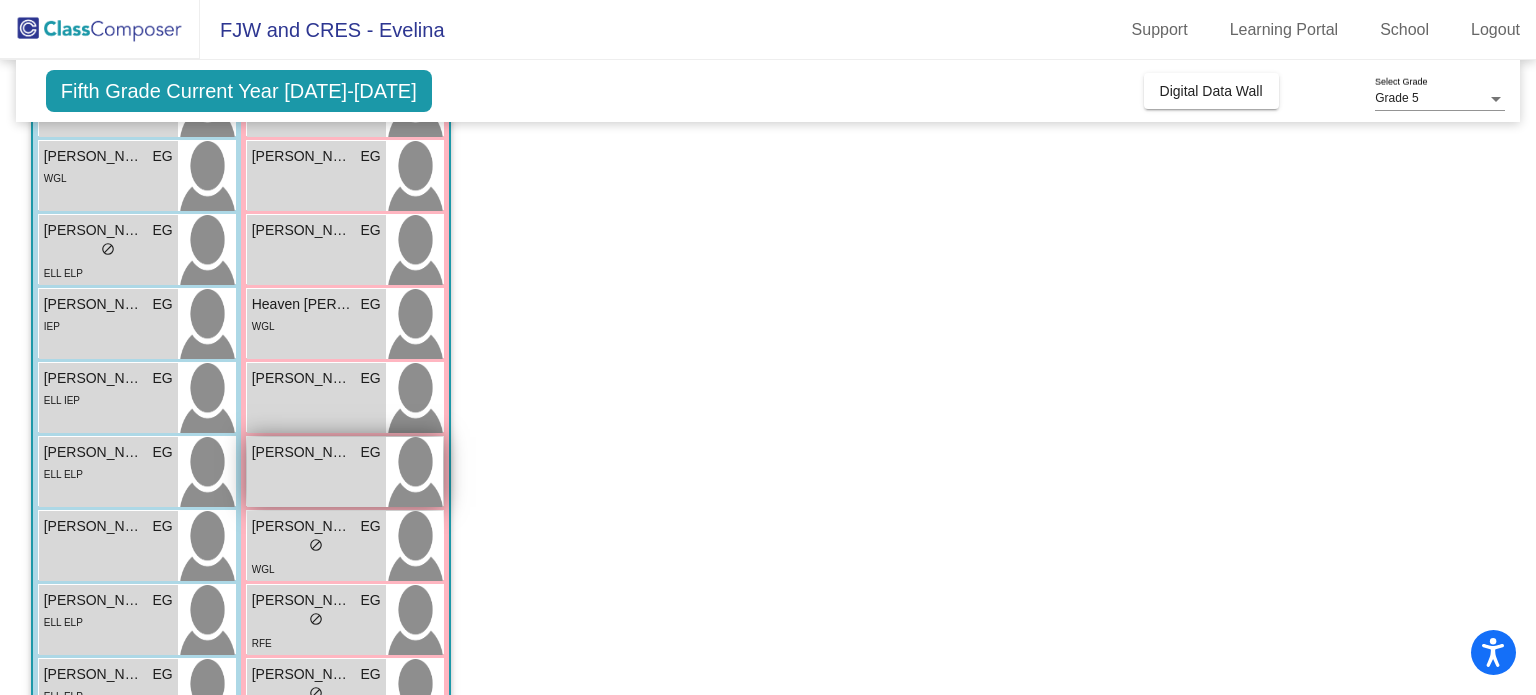 click on "[PERSON_NAME] EG lock do_not_disturb_alt" at bounding box center (316, 472) 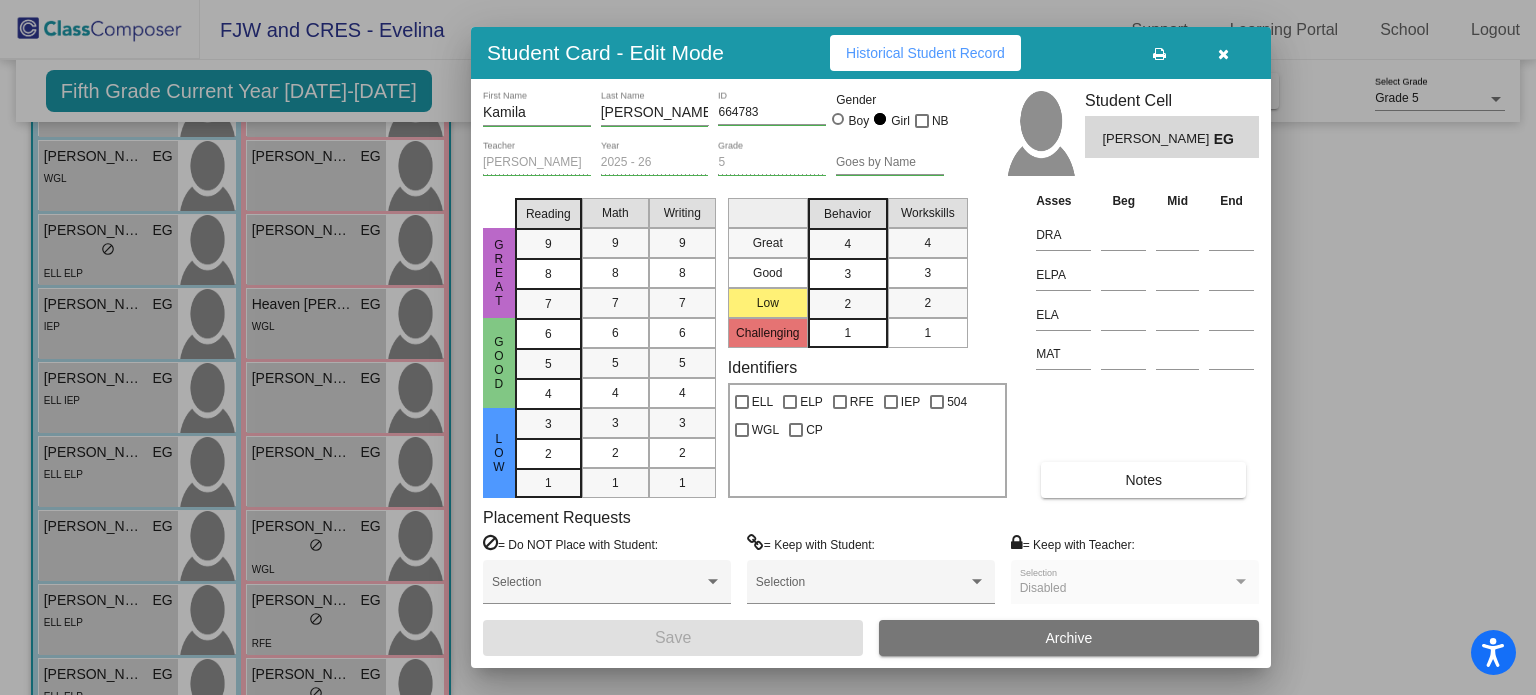 click on "Student Card - Edit Mode   Historical Student Record" at bounding box center (871, 53) 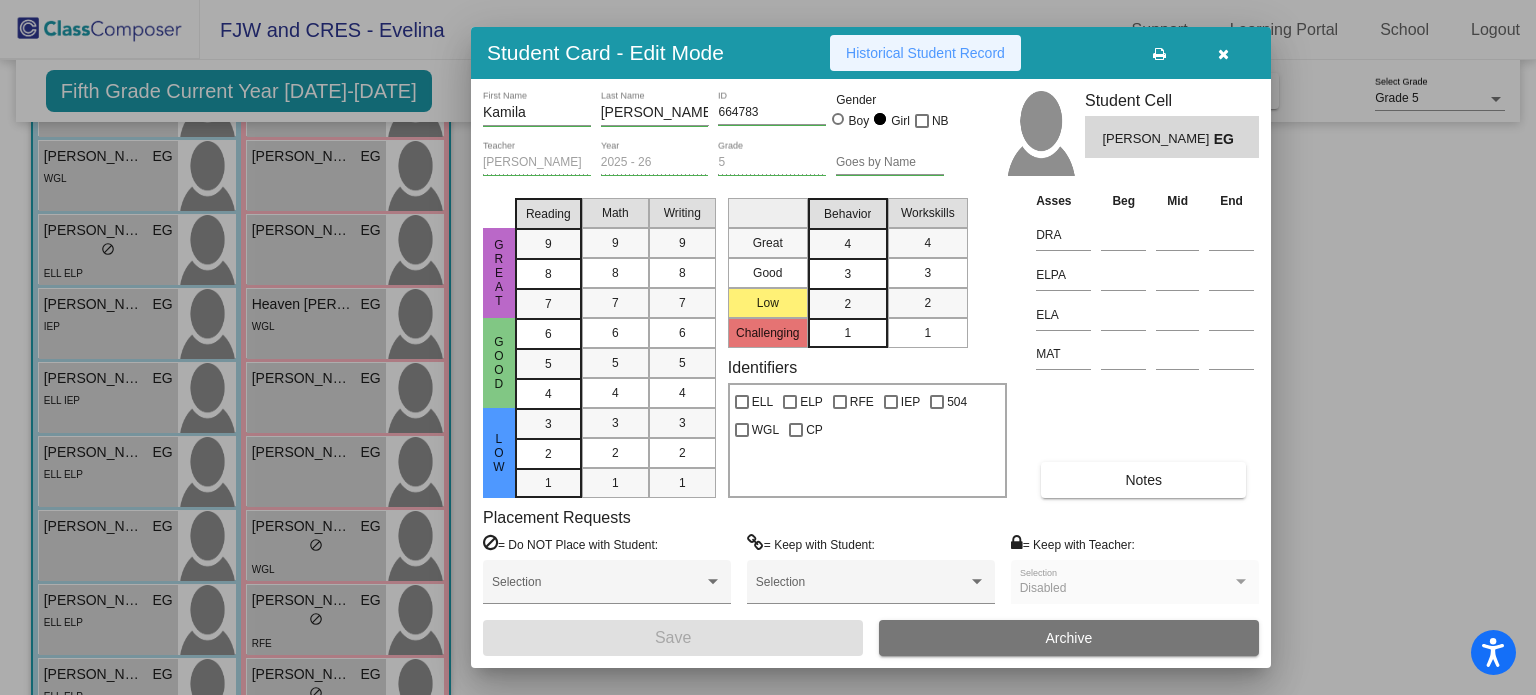 click on "Historical Student Record" at bounding box center [925, 53] 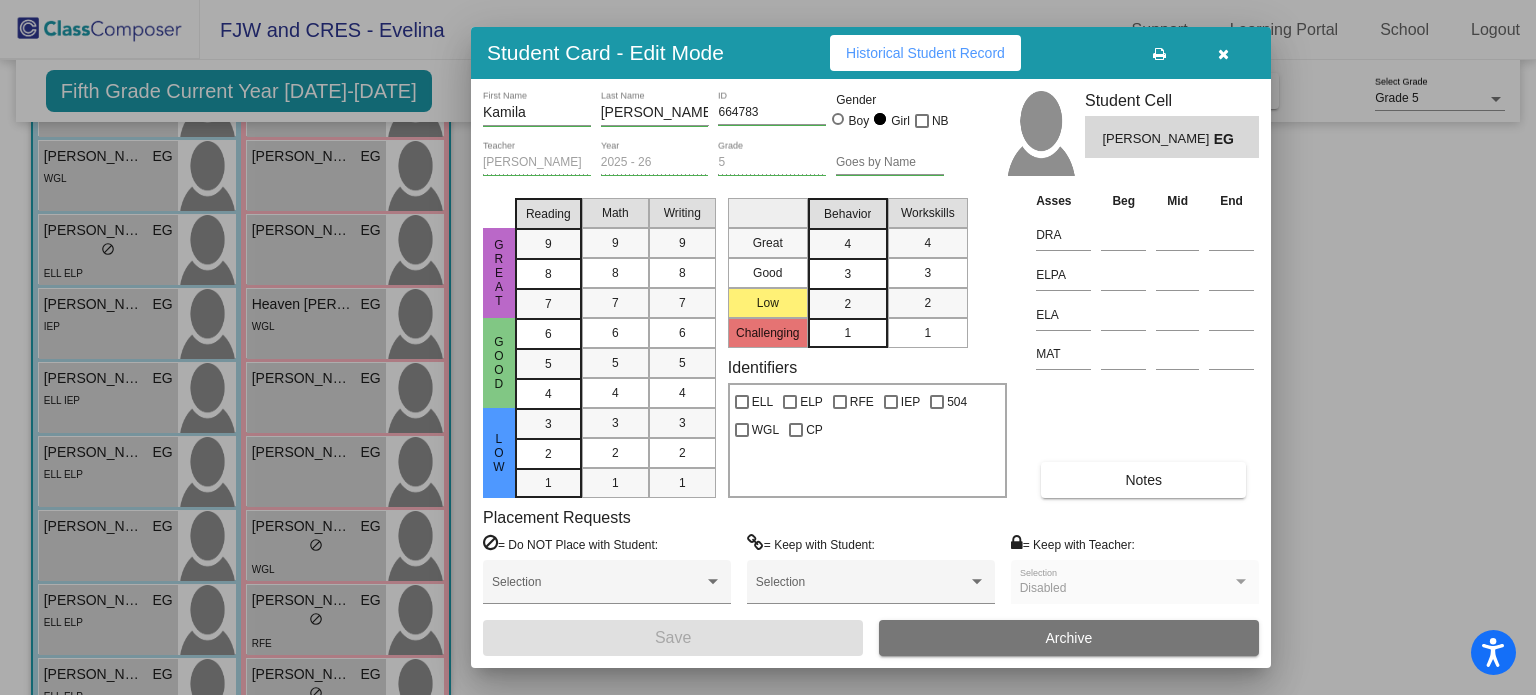 click at bounding box center [768, 347] 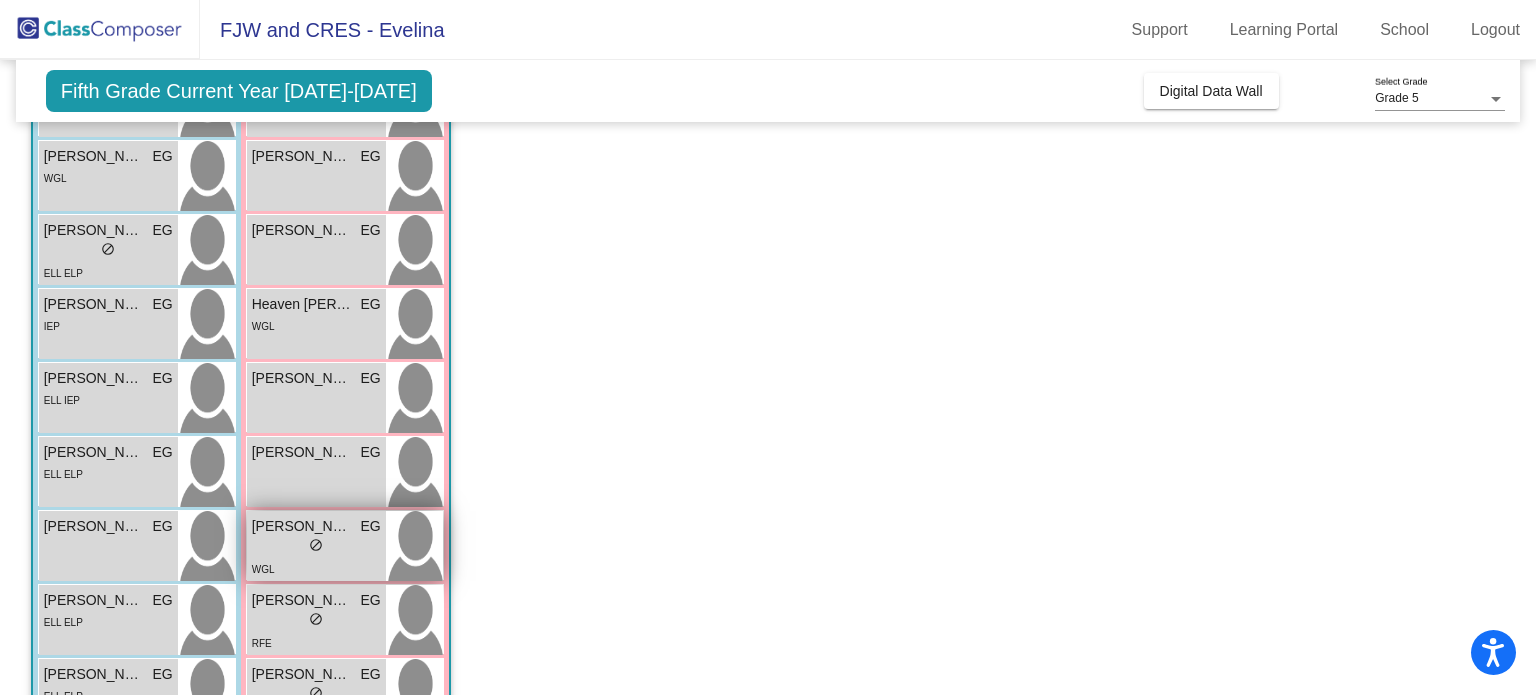 click on "lock do_not_disturb_alt" at bounding box center [316, 547] 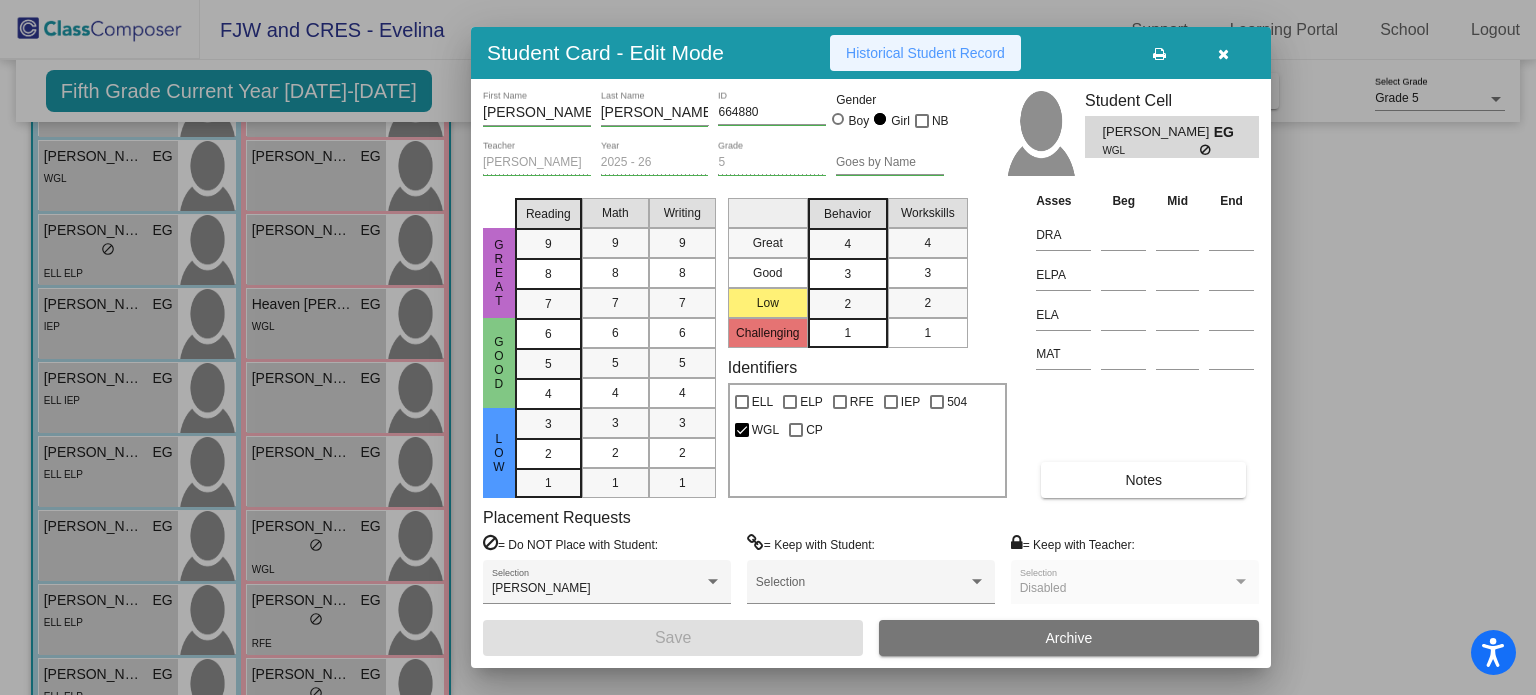 click on "Historical Student Record" at bounding box center (925, 53) 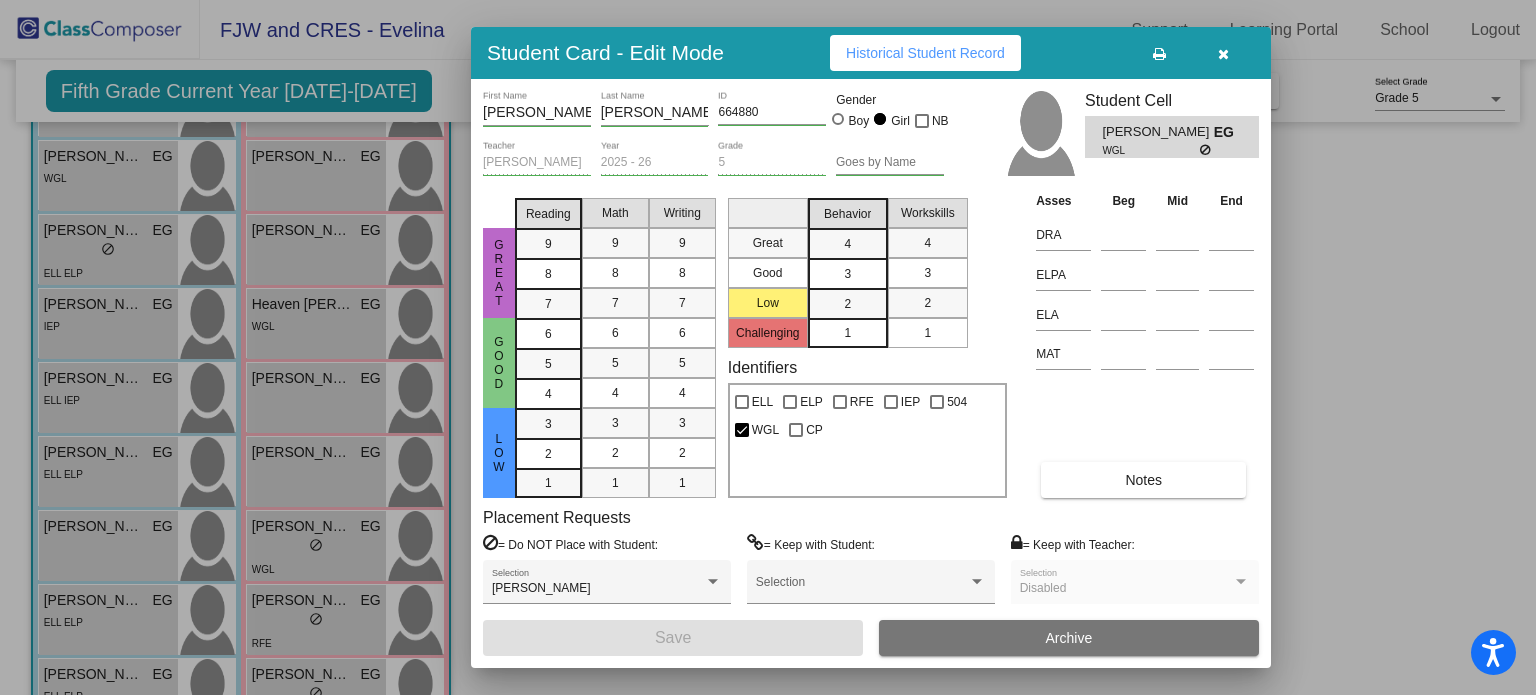 click at bounding box center [768, 347] 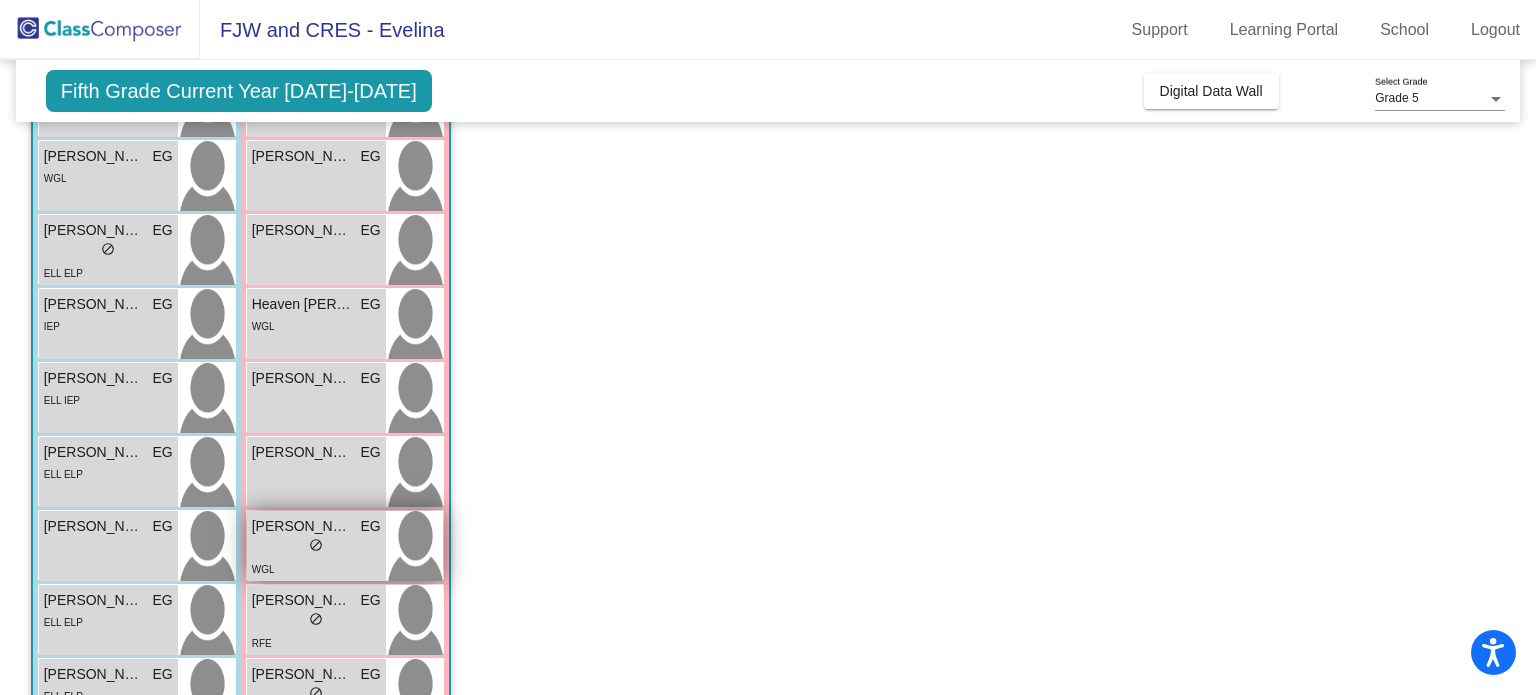 scroll, scrollTop: 617, scrollLeft: 0, axis: vertical 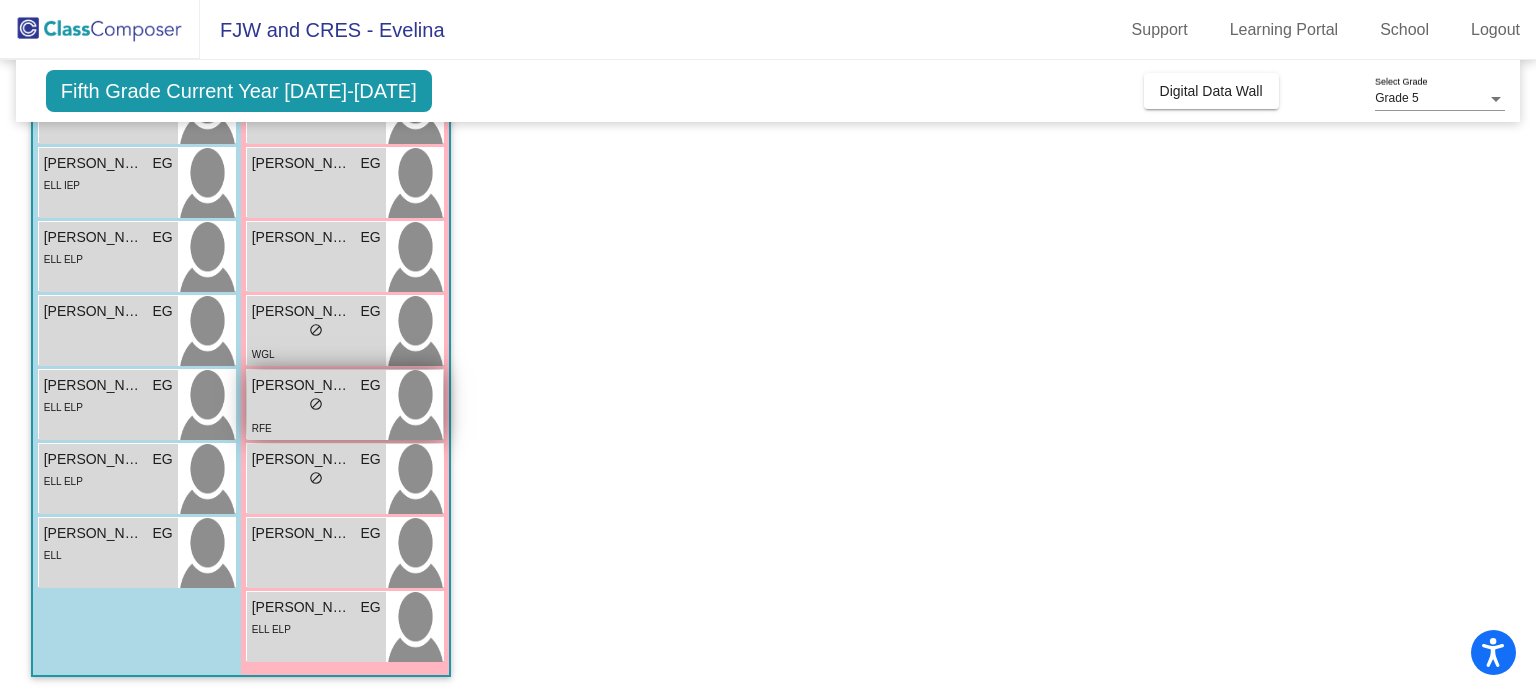 click on "lock do_not_disturb_alt" at bounding box center [316, 406] 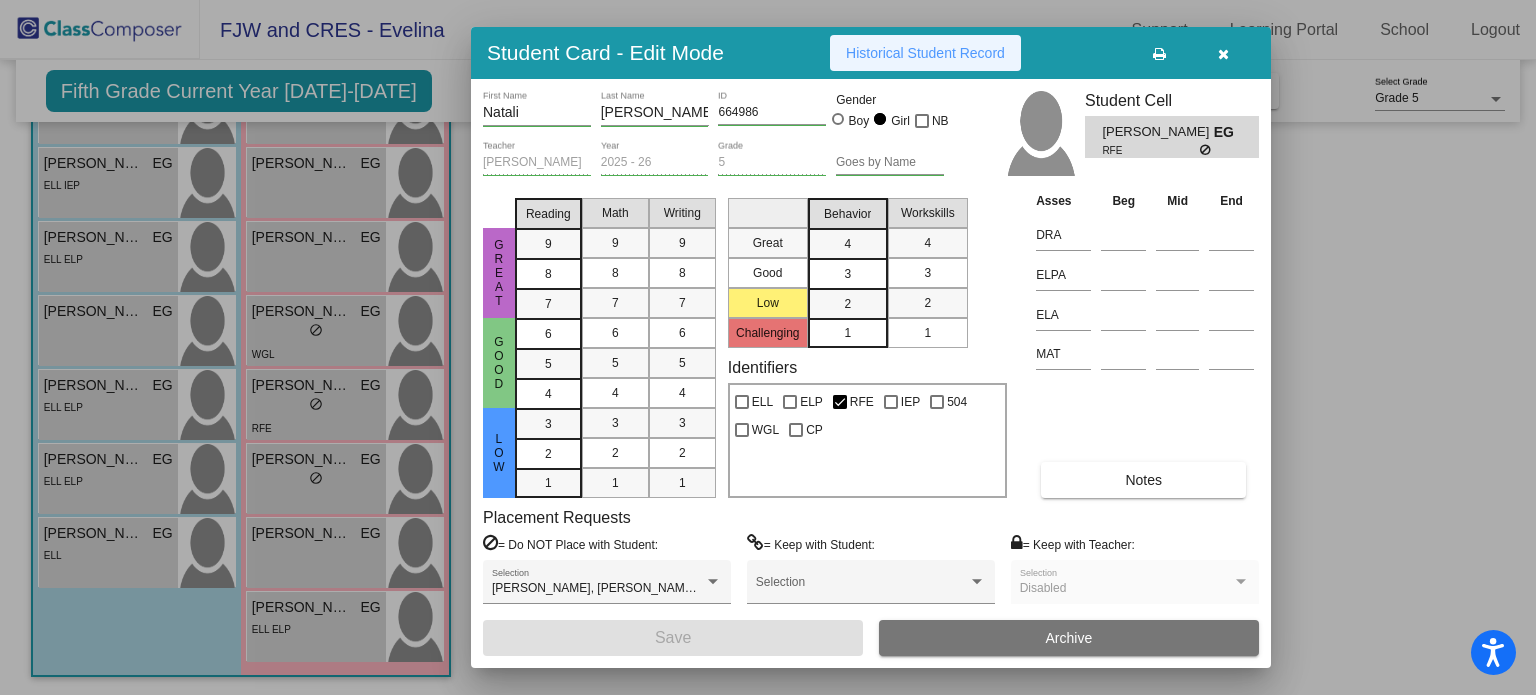 click on "Historical Student Record" at bounding box center [925, 53] 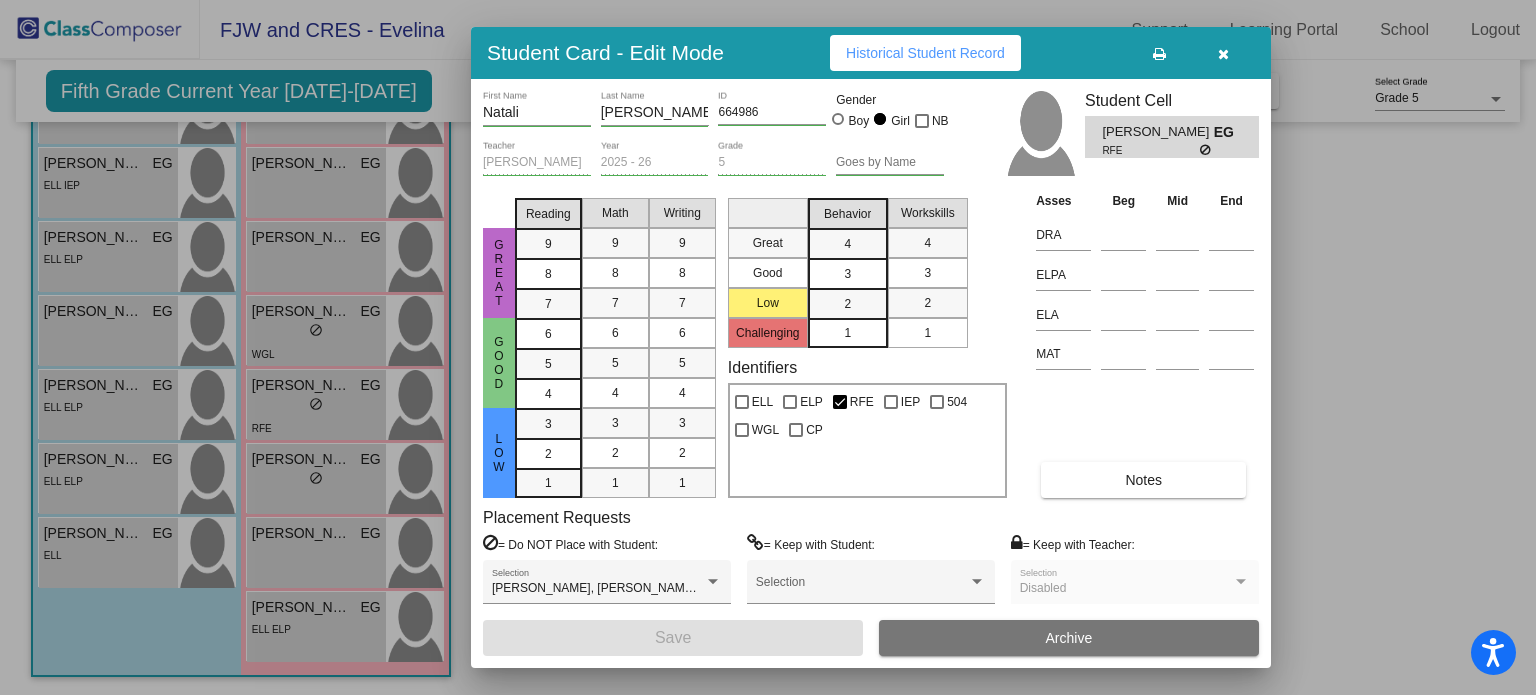 click at bounding box center [768, 347] 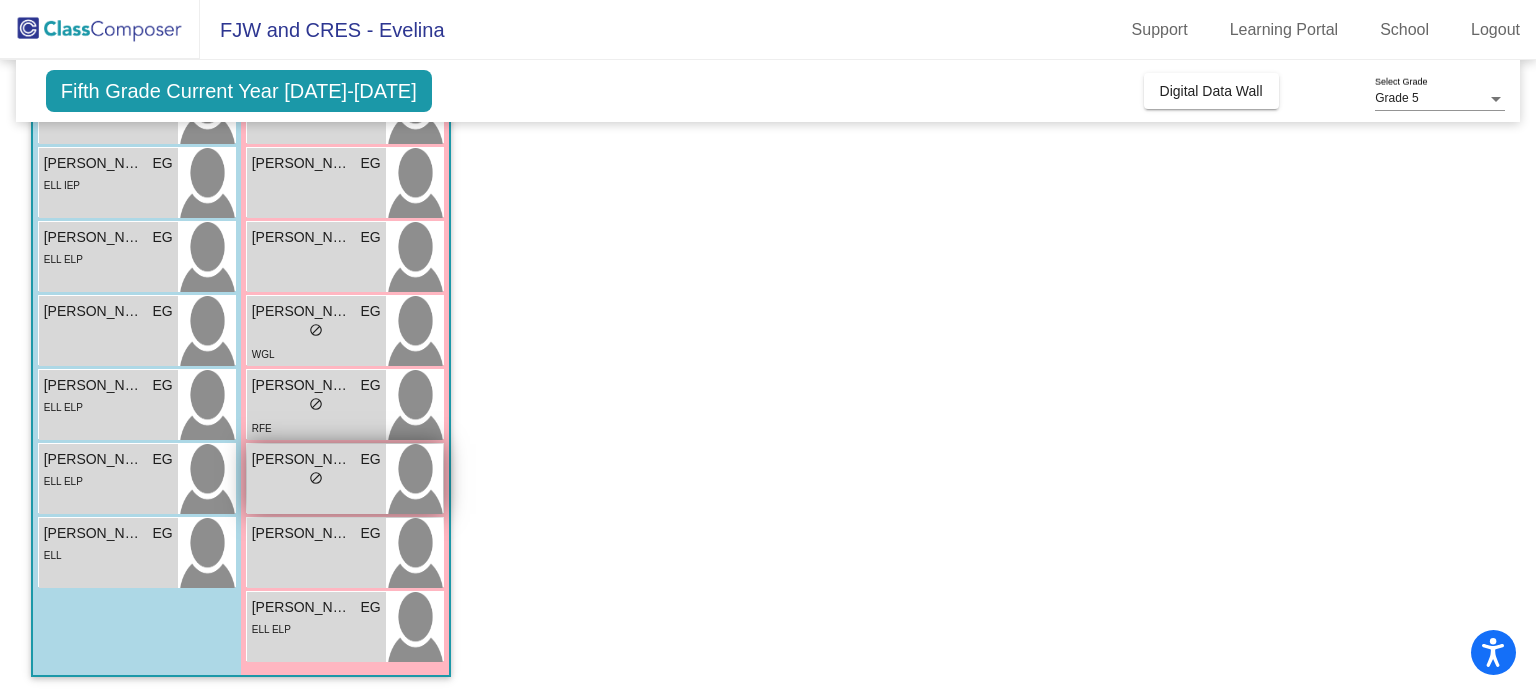 click on "lock do_not_disturb_alt" at bounding box center [316, 480] 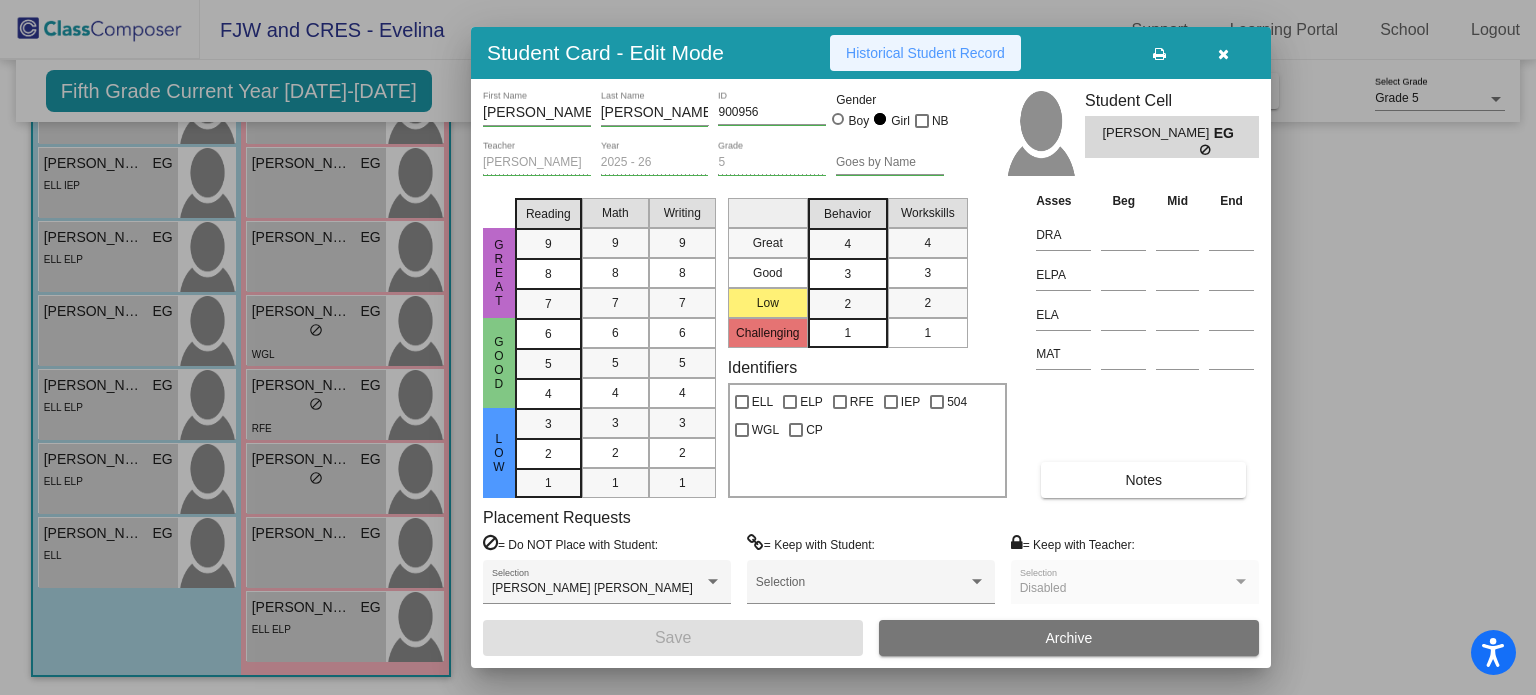 click on "Historical Student Record" at bounding box center (925, 53) 